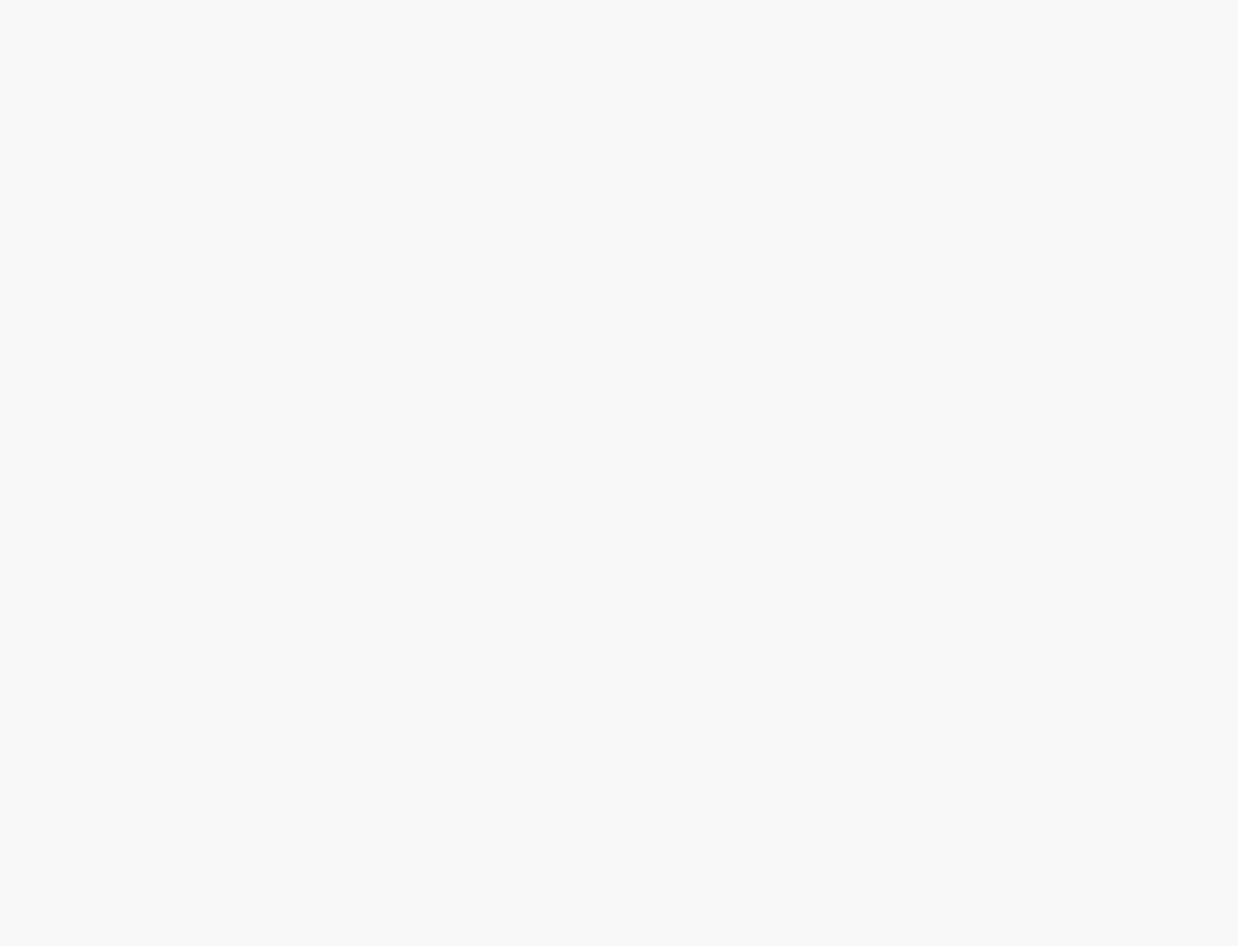 scroll, scrollTop: 0, scrollLeft: 0, axis: both 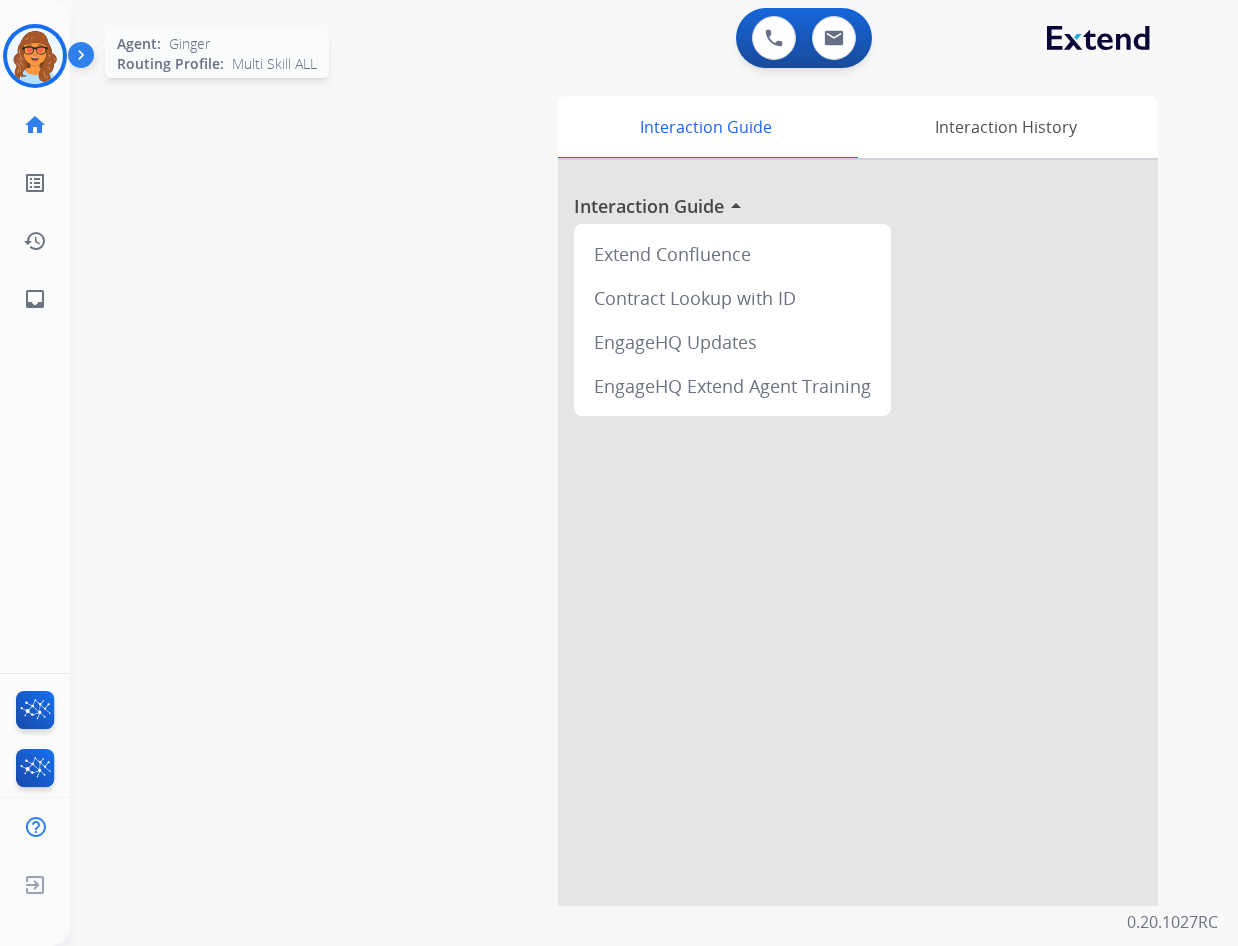 click at bounding box center (35, 56) 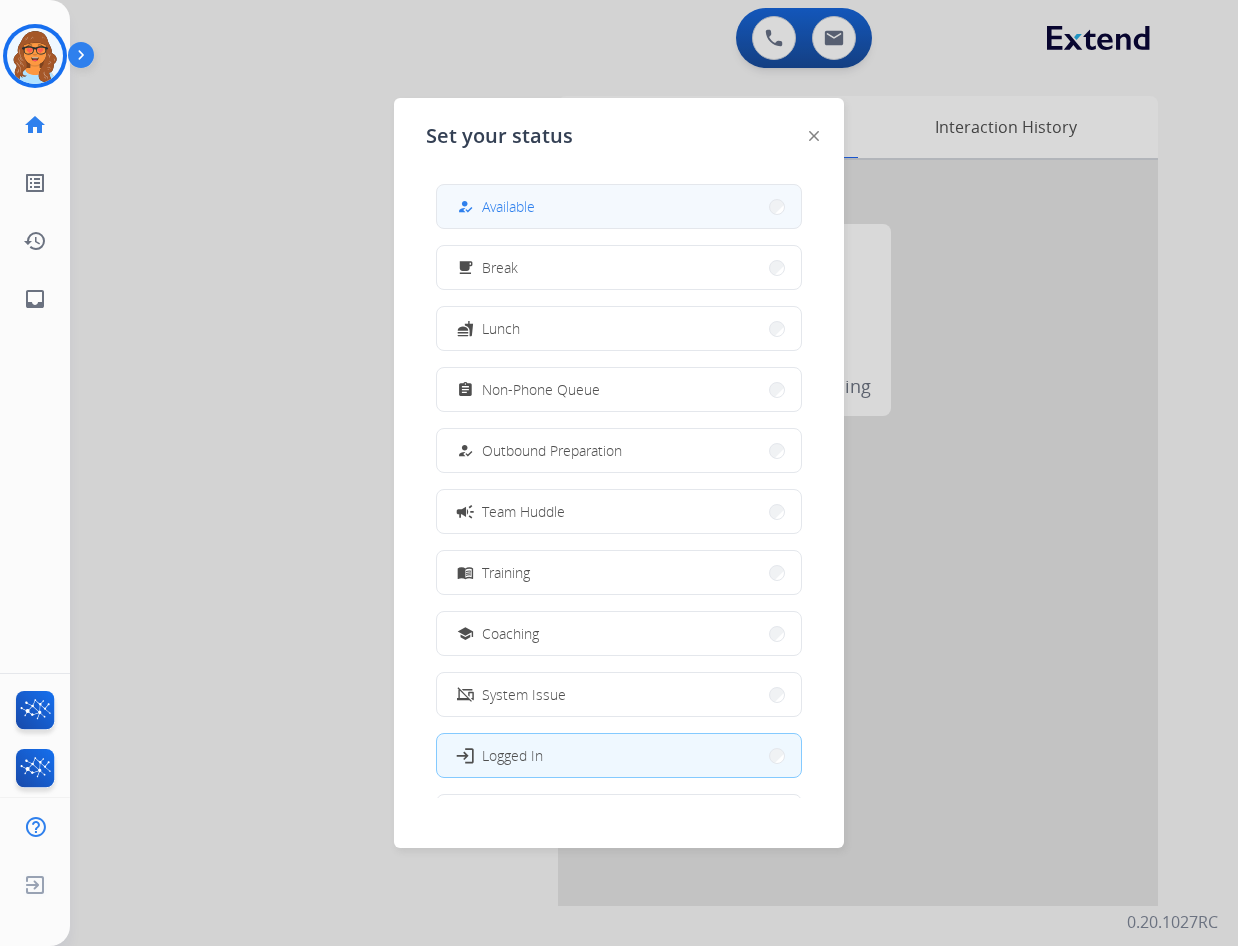 click on "how_to_reg Available" at bounding box center [619, 206] 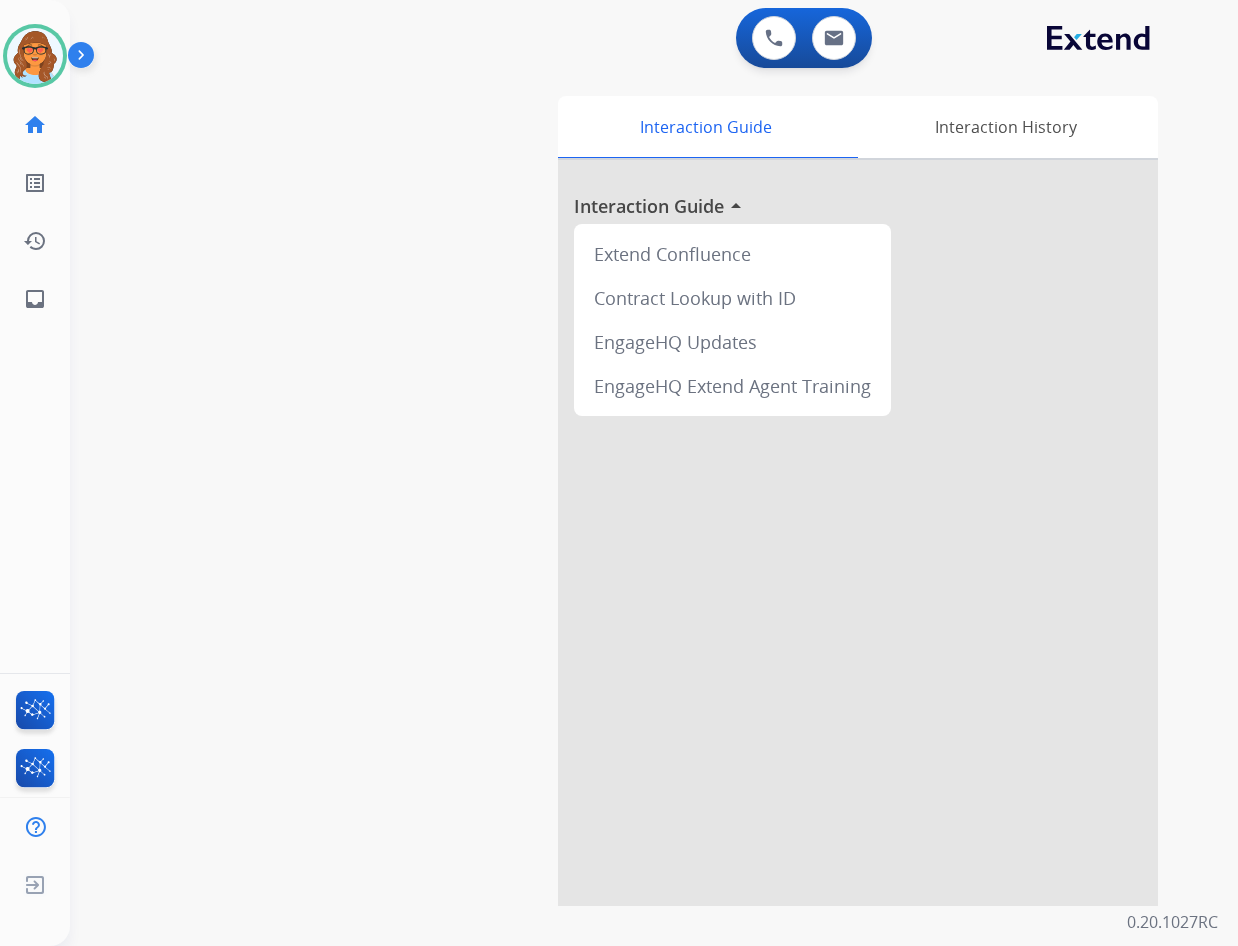 click on "swap_horiz Break voice bridge close_fullscreen Connect 3-Way Call merge_type Separate 3-Way Call  Interaction Guide   Interaction History  Interaction Guide arrow_drop_up  Extend Confluence   Contract Lookup with ID   EngageHQ Updates   EngageHQ Extend Agent Training" at bounding box center [630, 489] 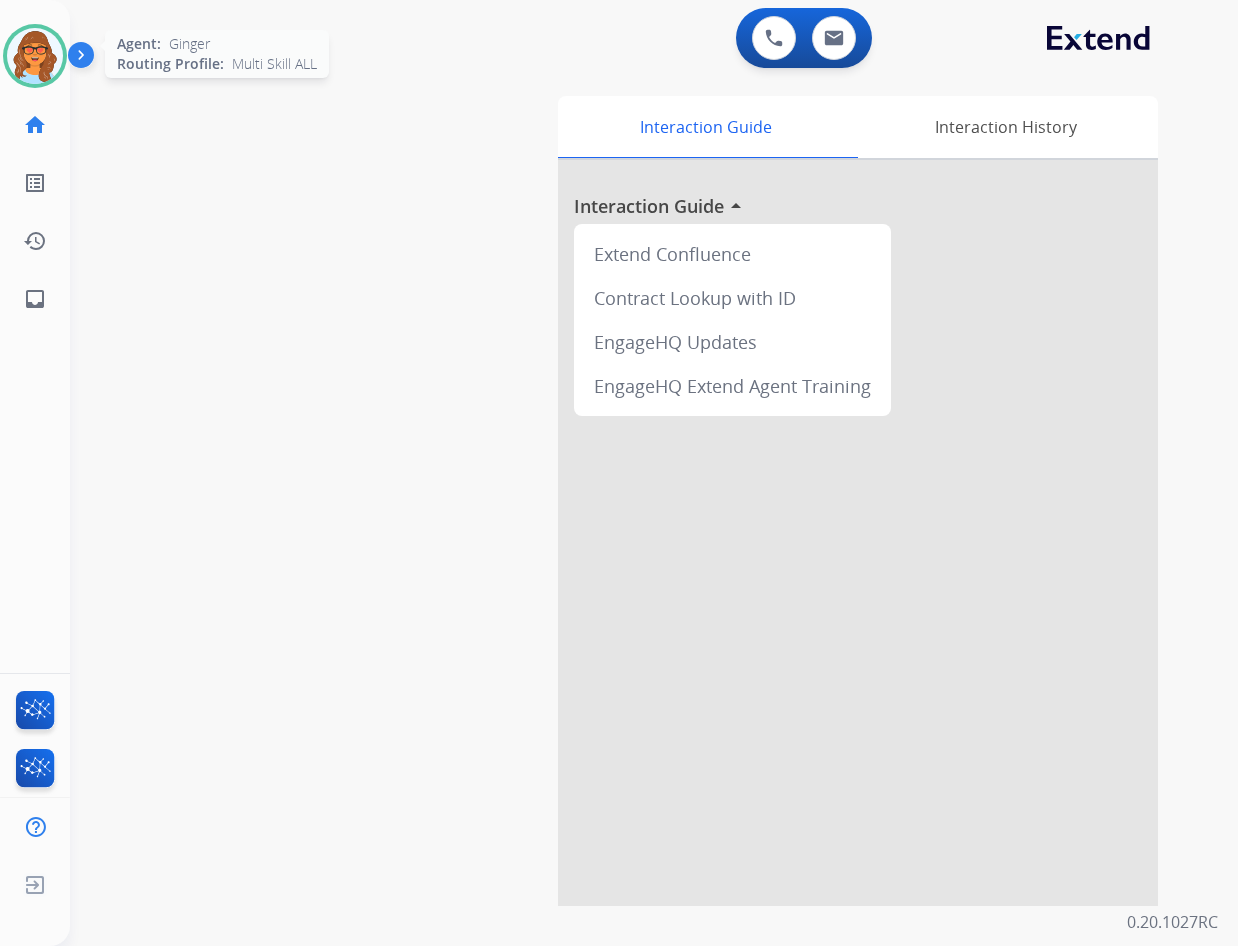 click at bounding box center [35, 56] 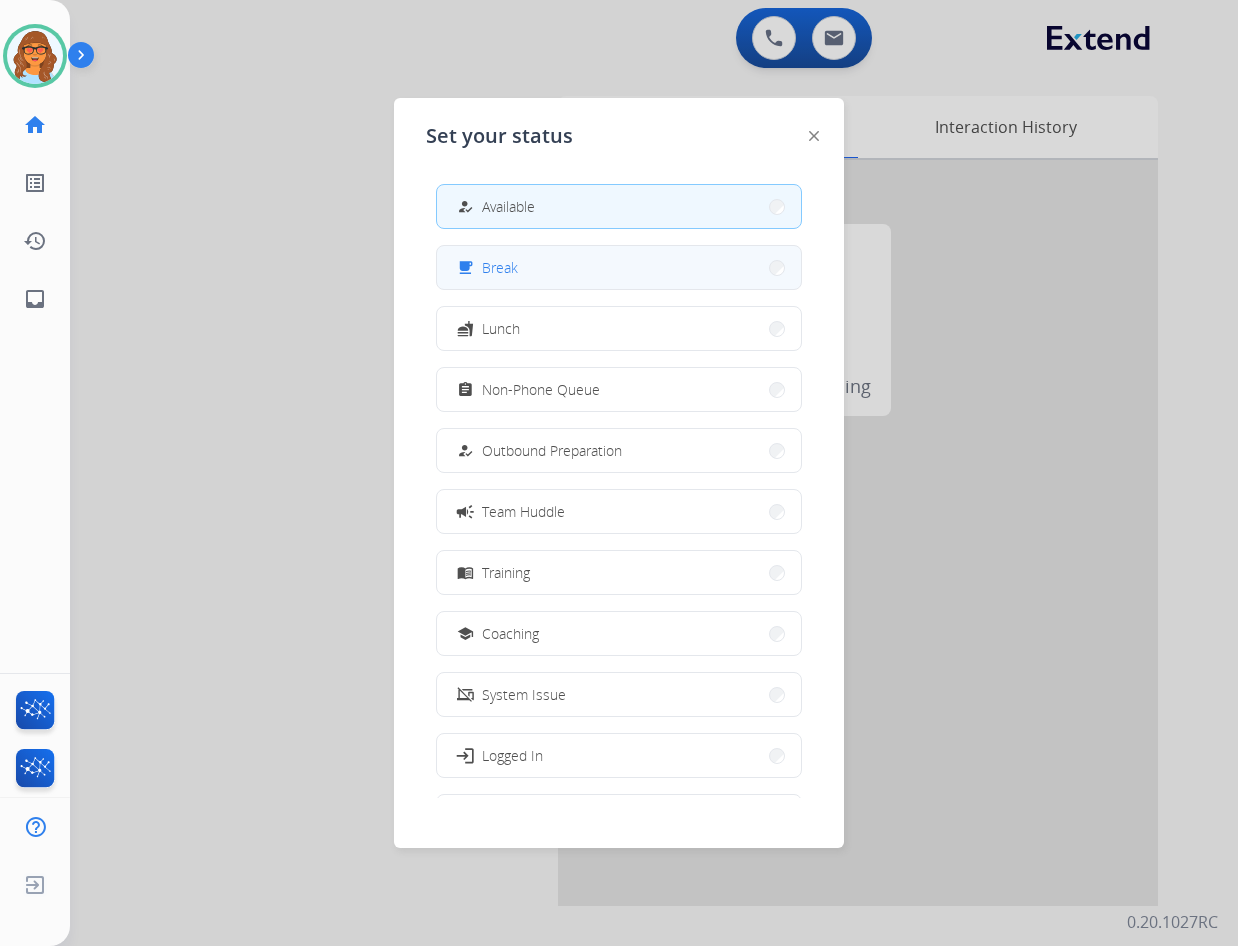 click on "free_breakfast Break" at bounding box center [619, 267] 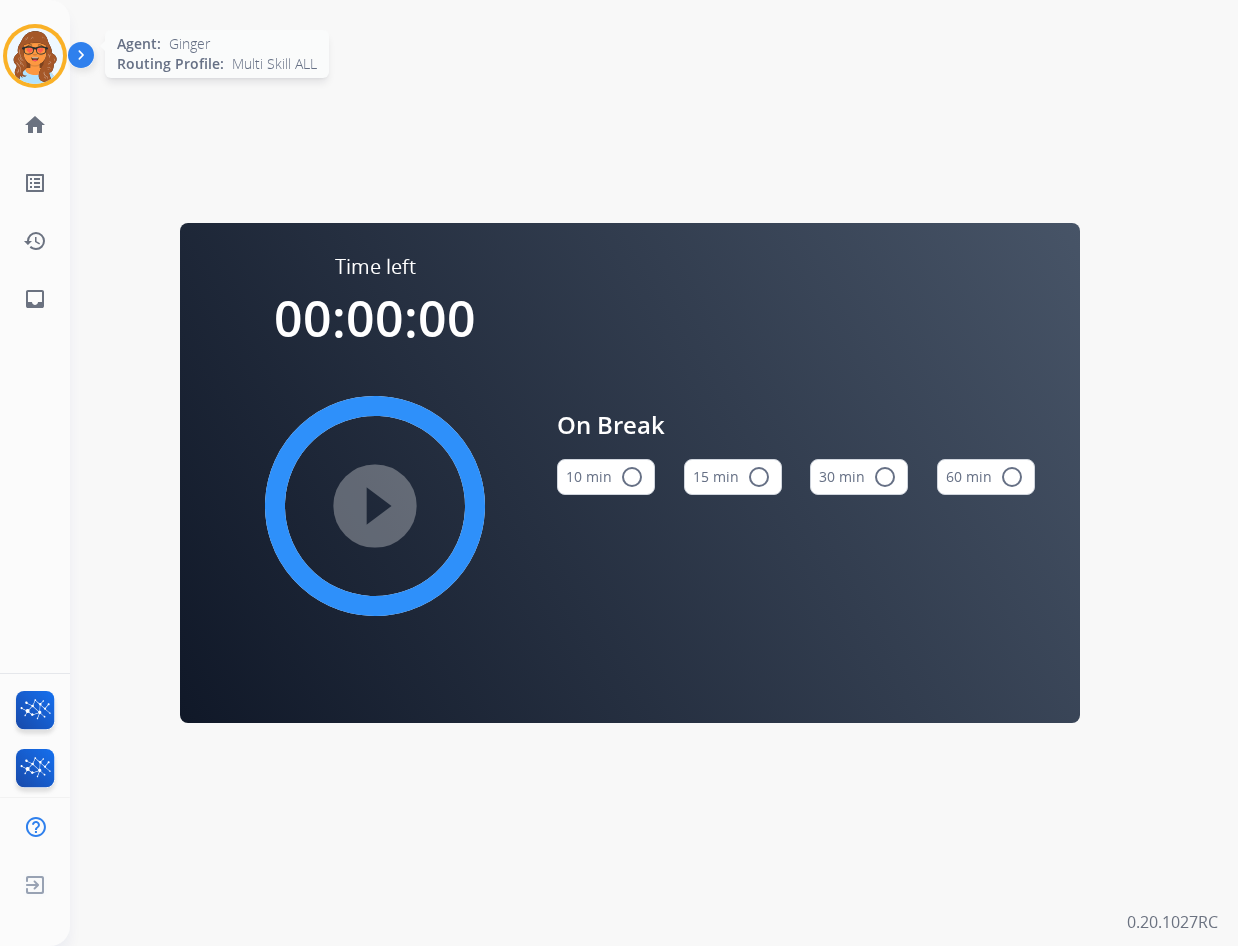 click at bounding box center [35, 56] 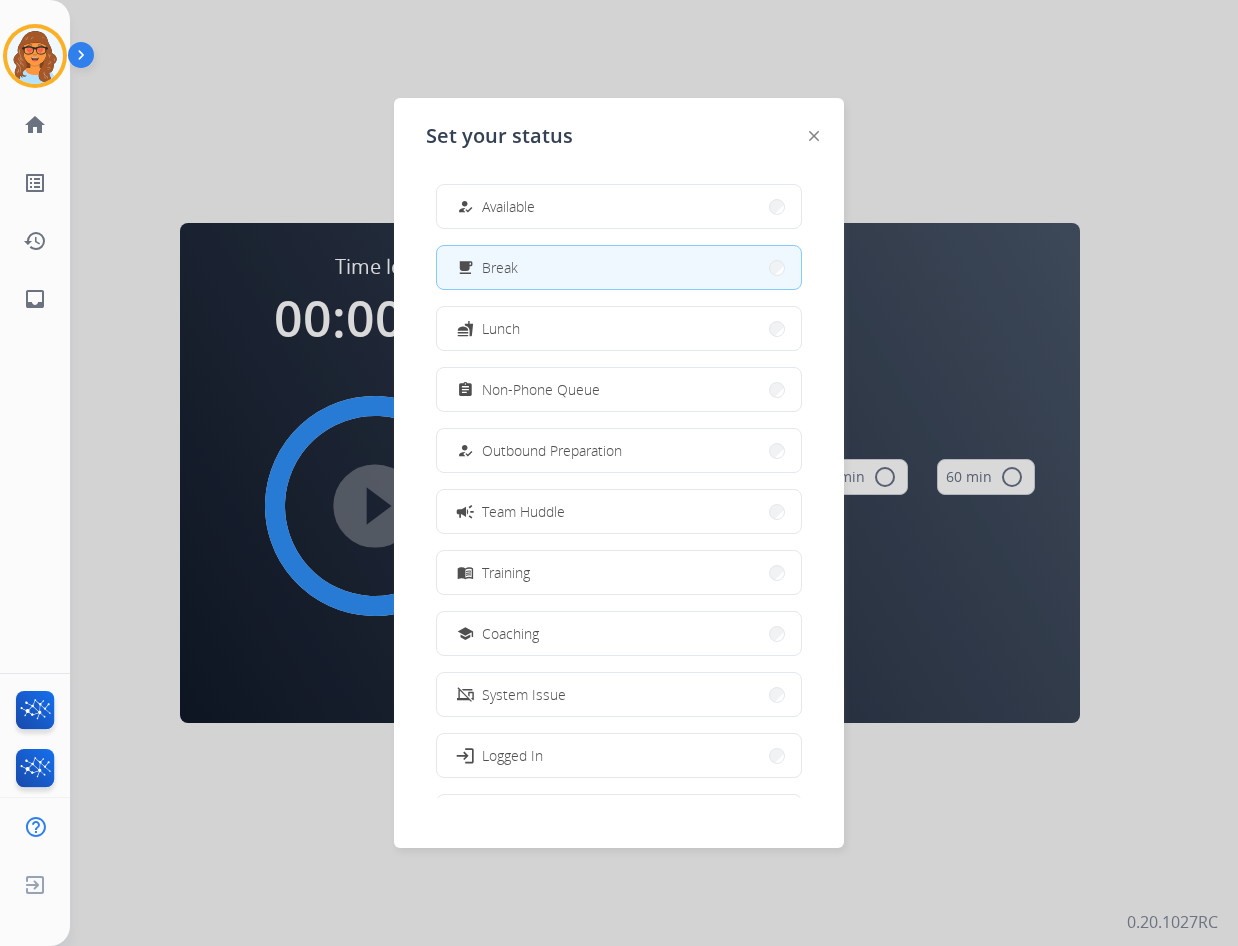 click on "free_breakfast Break" at bounding box center (619, 267) 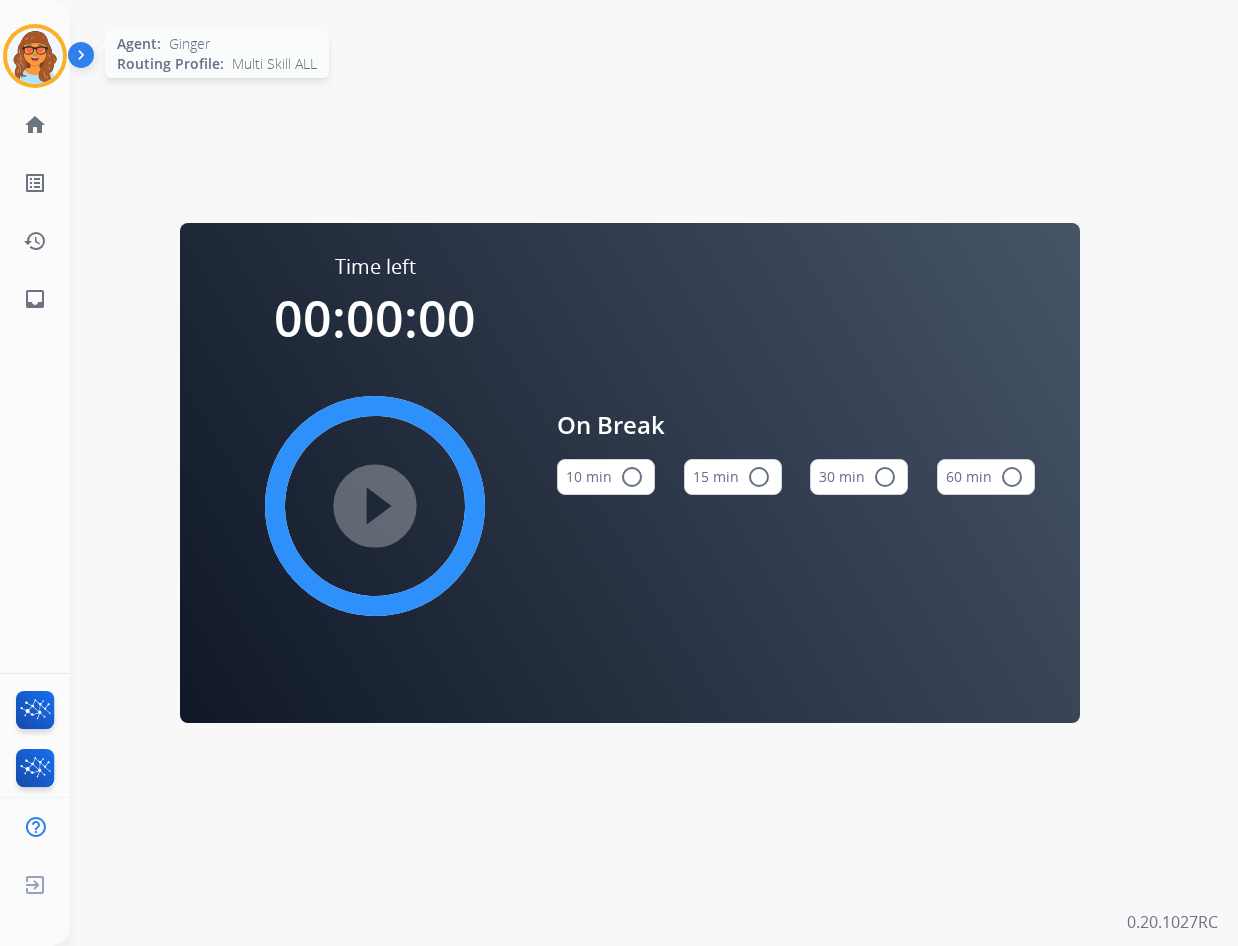 click at bounding box center (35, 56) 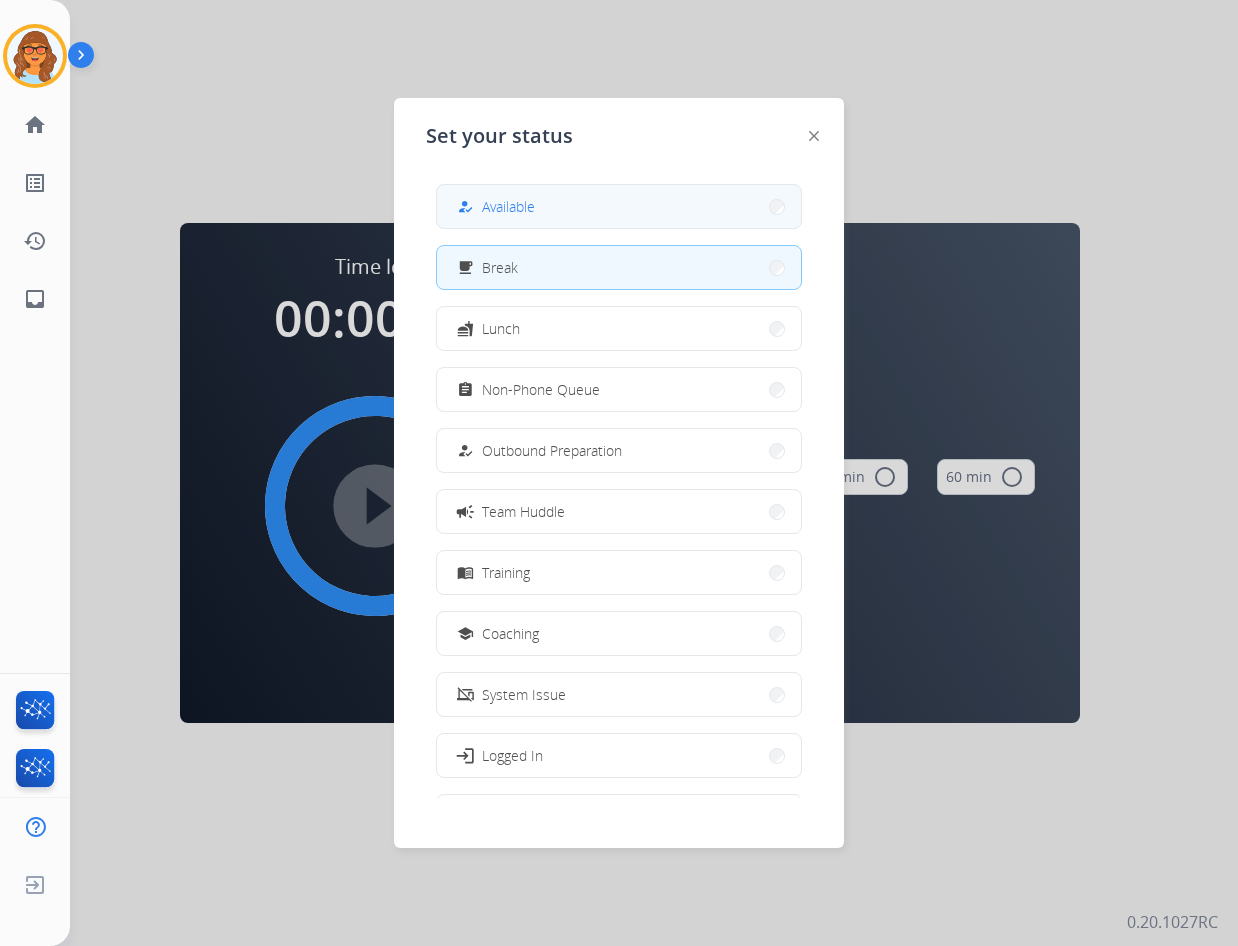 click on "how_to_reg Available" at bounding box center [619, 206] 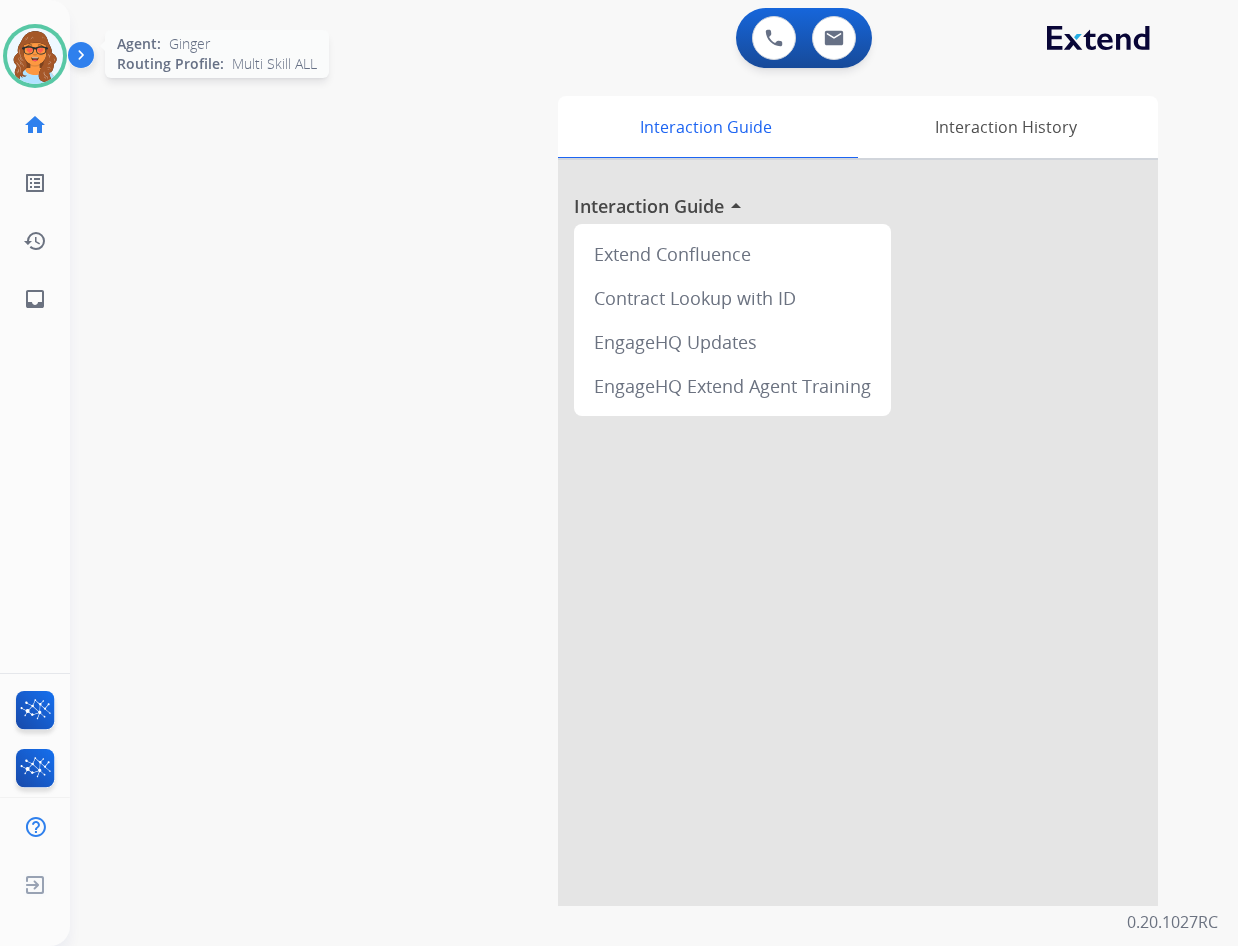 click at bounding box center [35, 56] 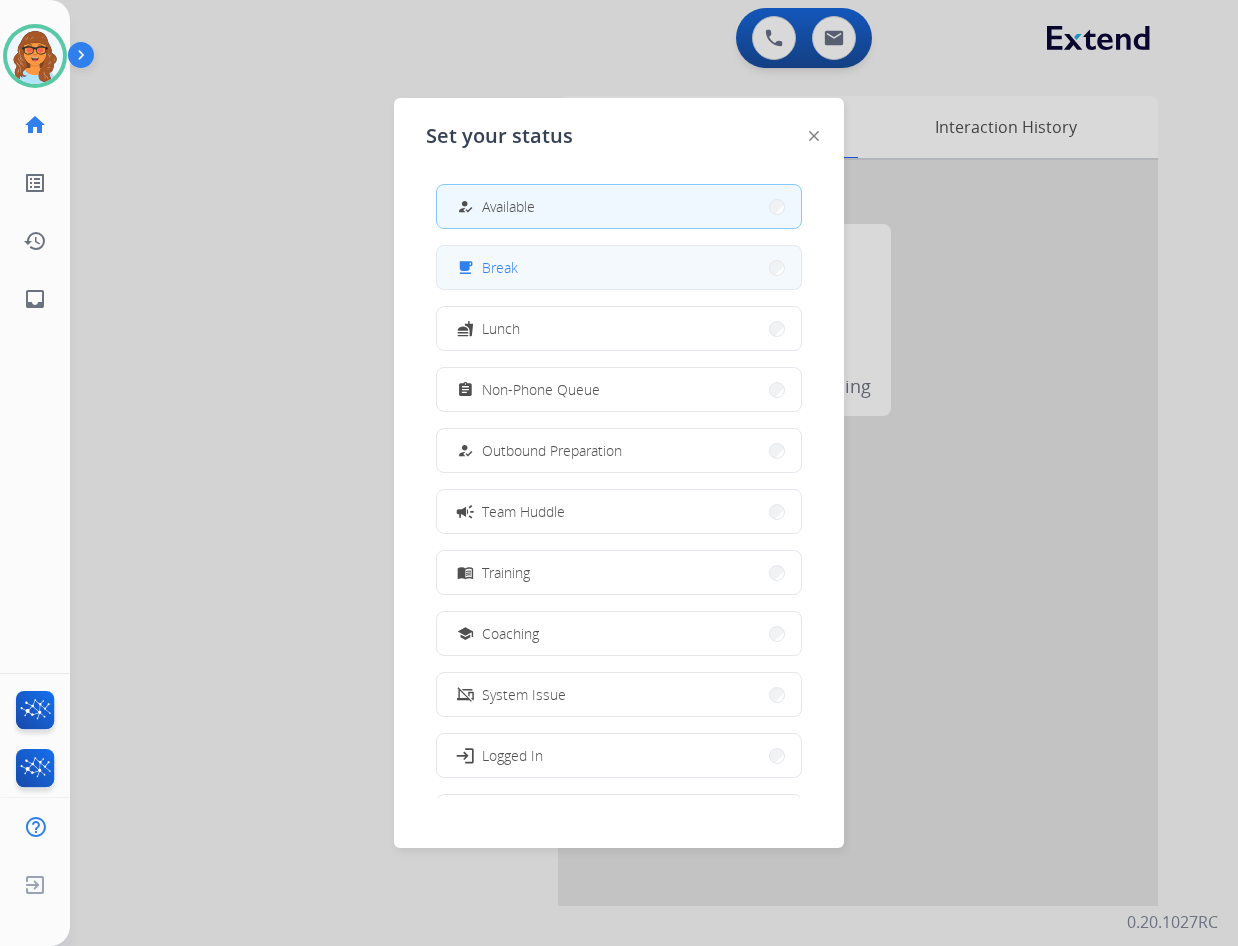 click on "Break" at bounding box center [500, 267] 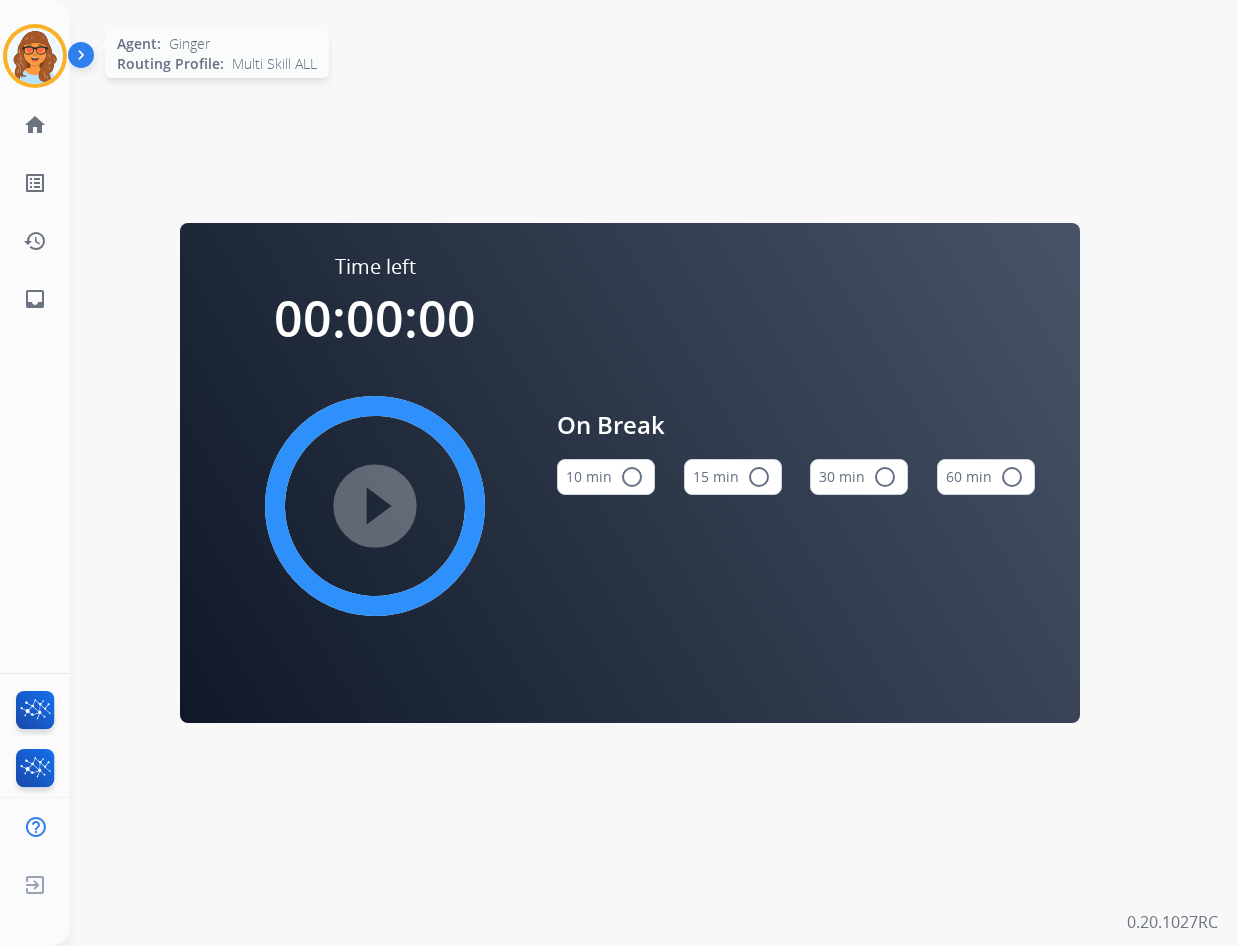 click at bounding box center [35, 56] 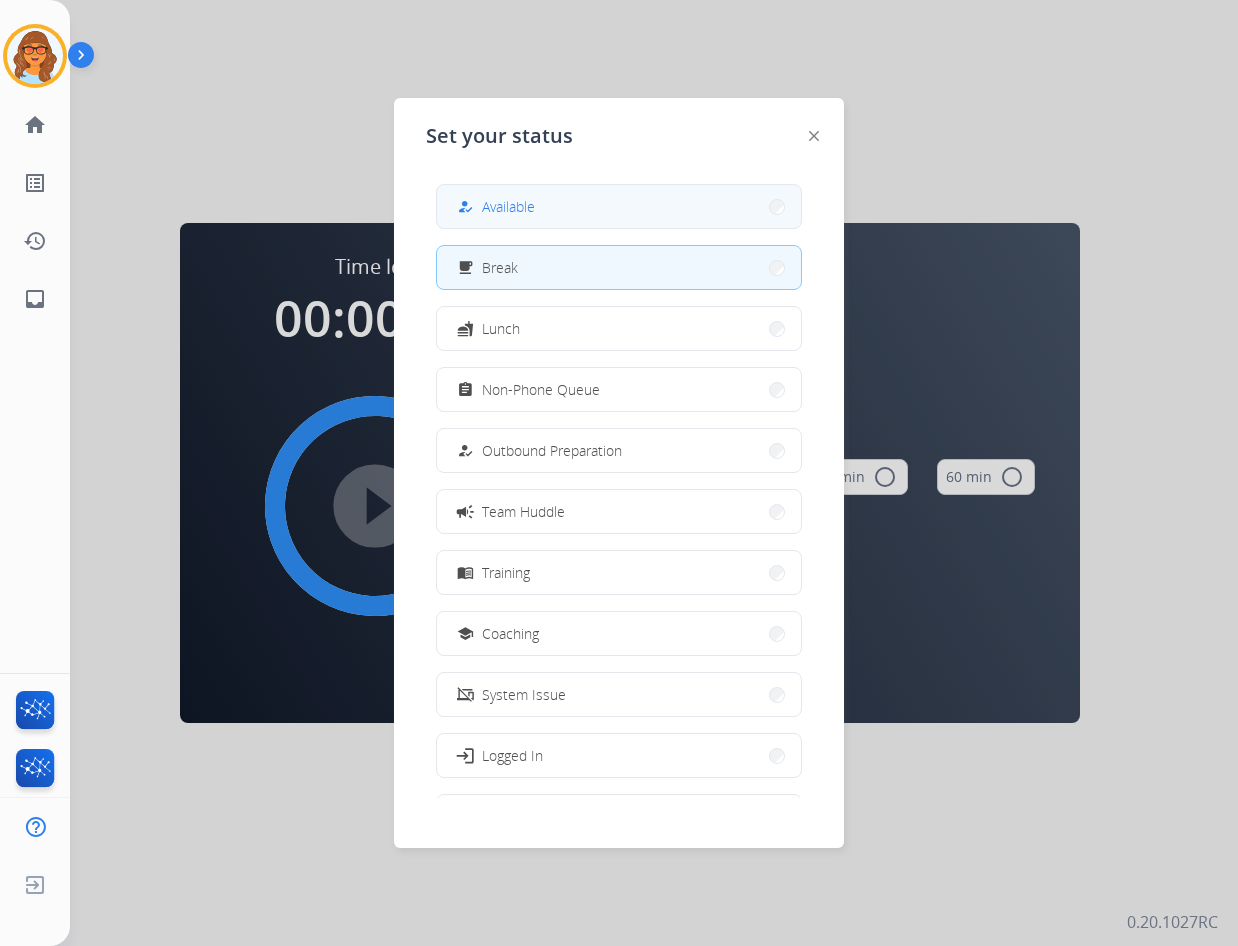 click on "how_to_reg Available" at bounding box center [619, 206] 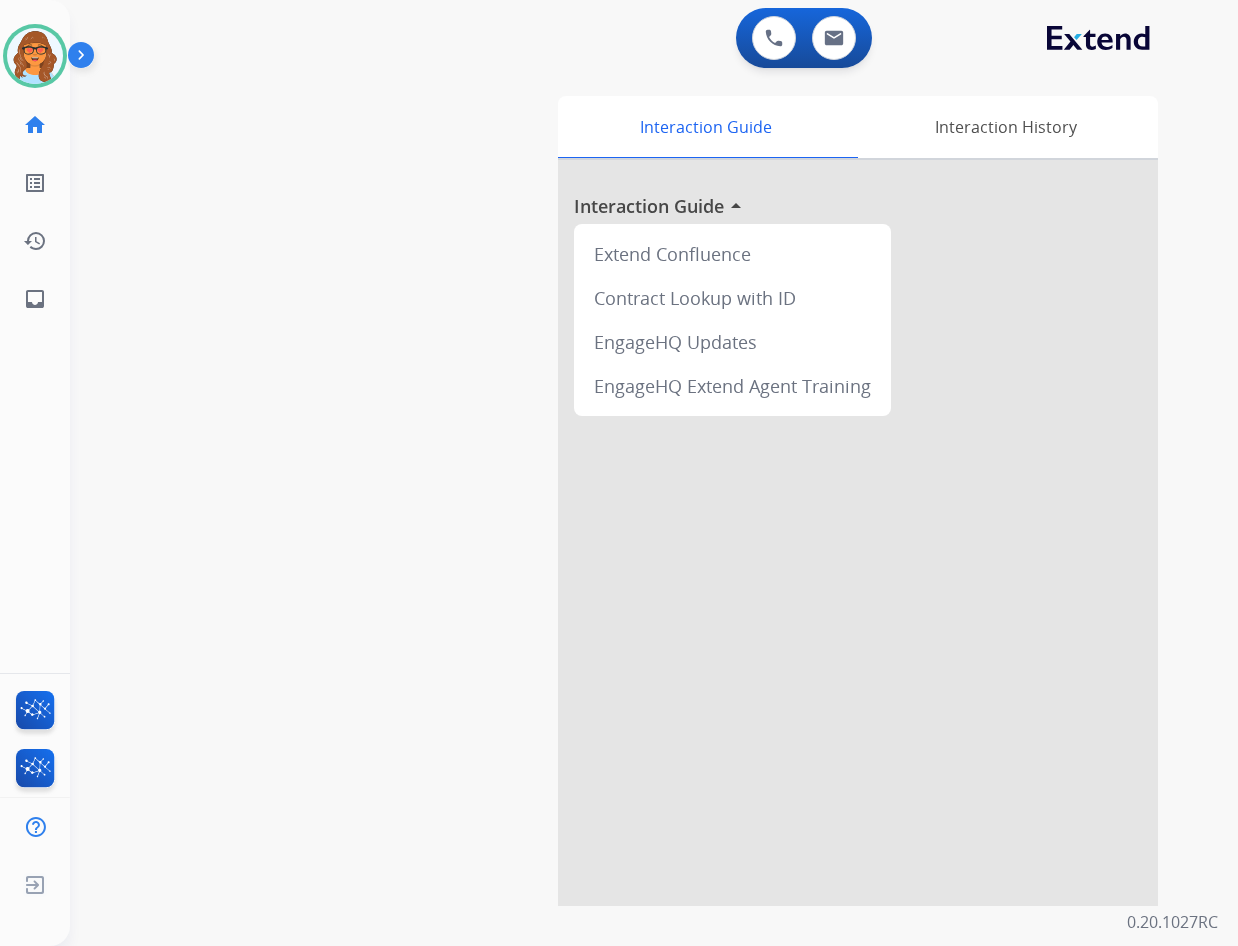 drag, startPoint x: 453, startPoint y: 103, endPoint x: 461, endPoint y: 93, distance: 12.806249 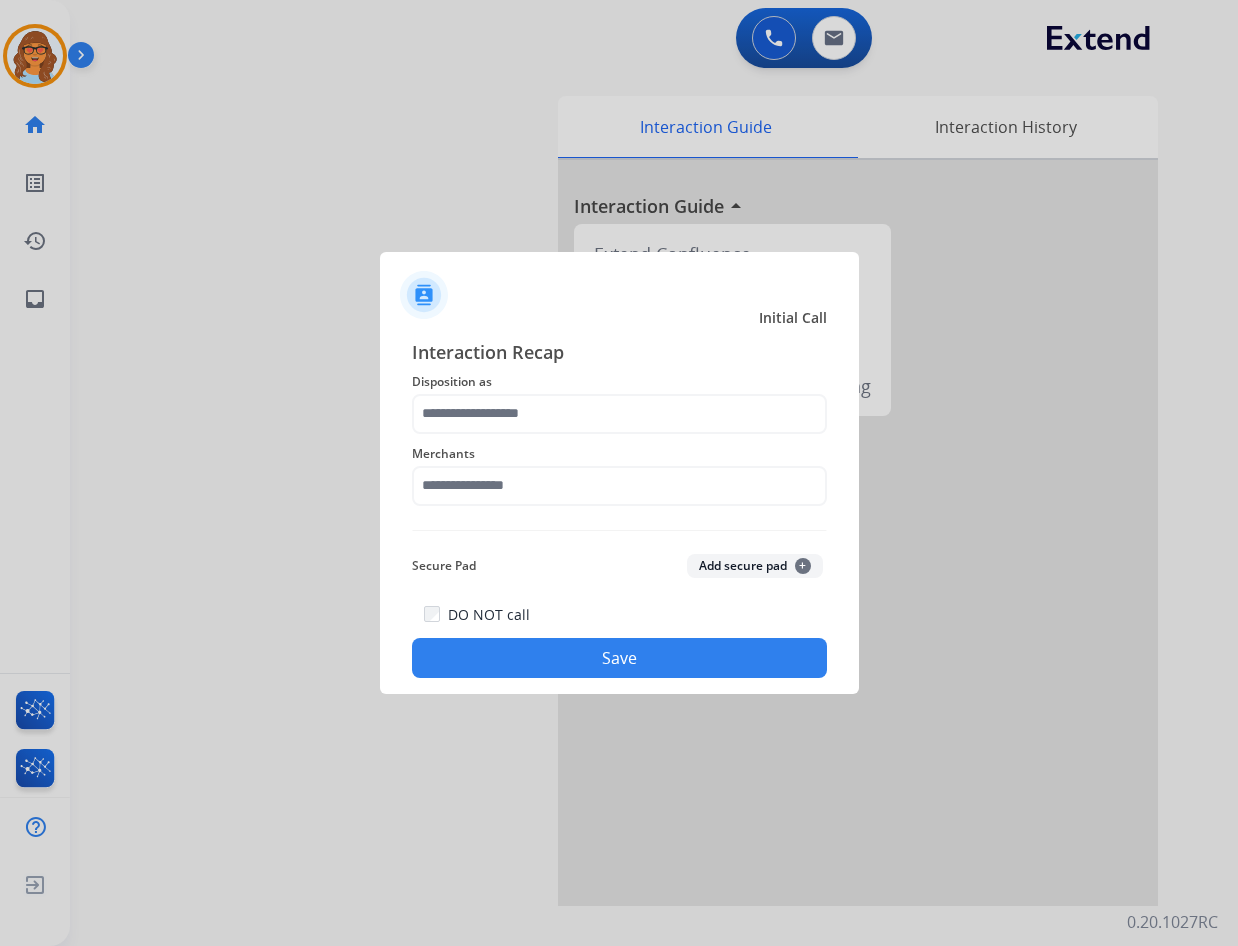 click at bounding box center (619, 473) 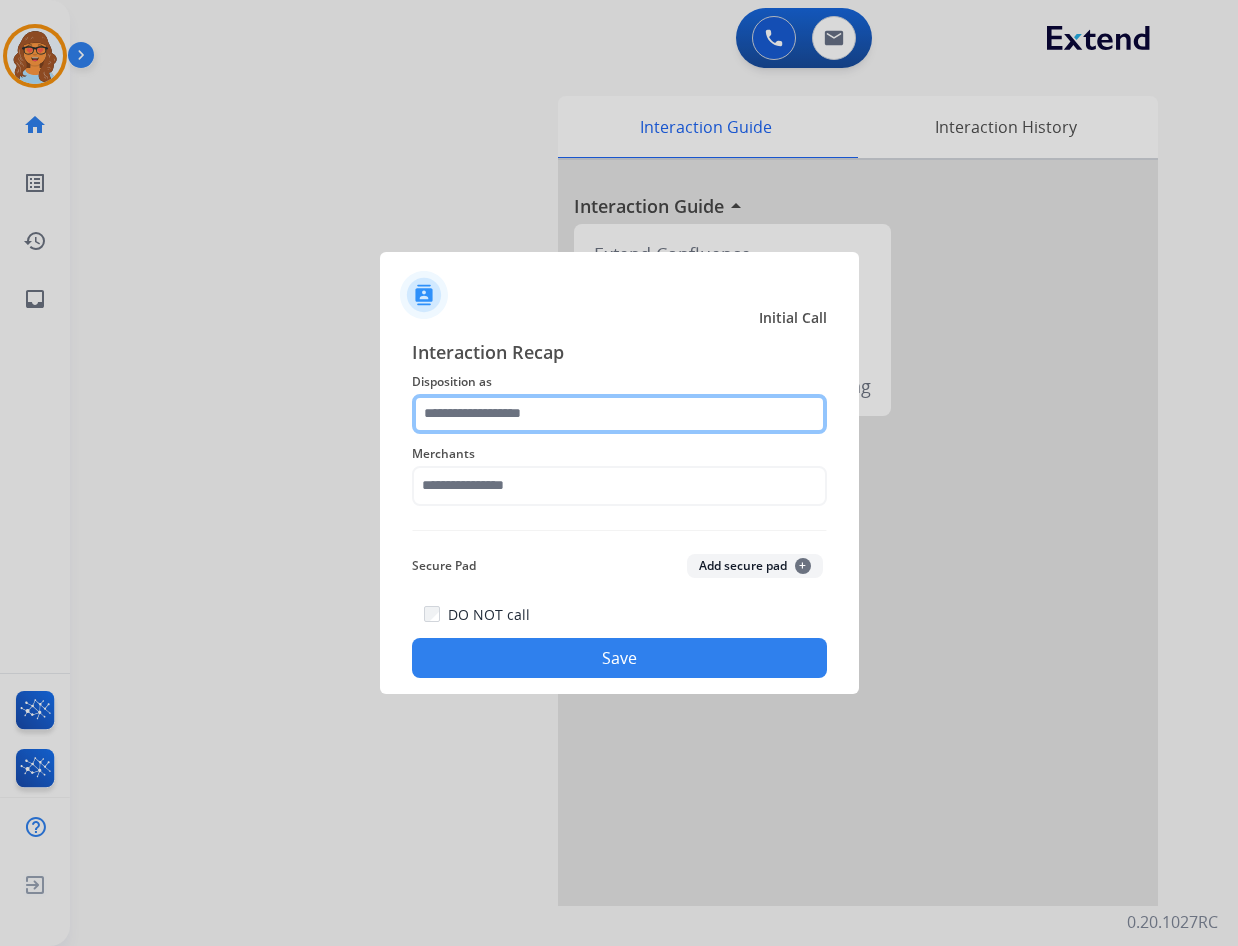 click 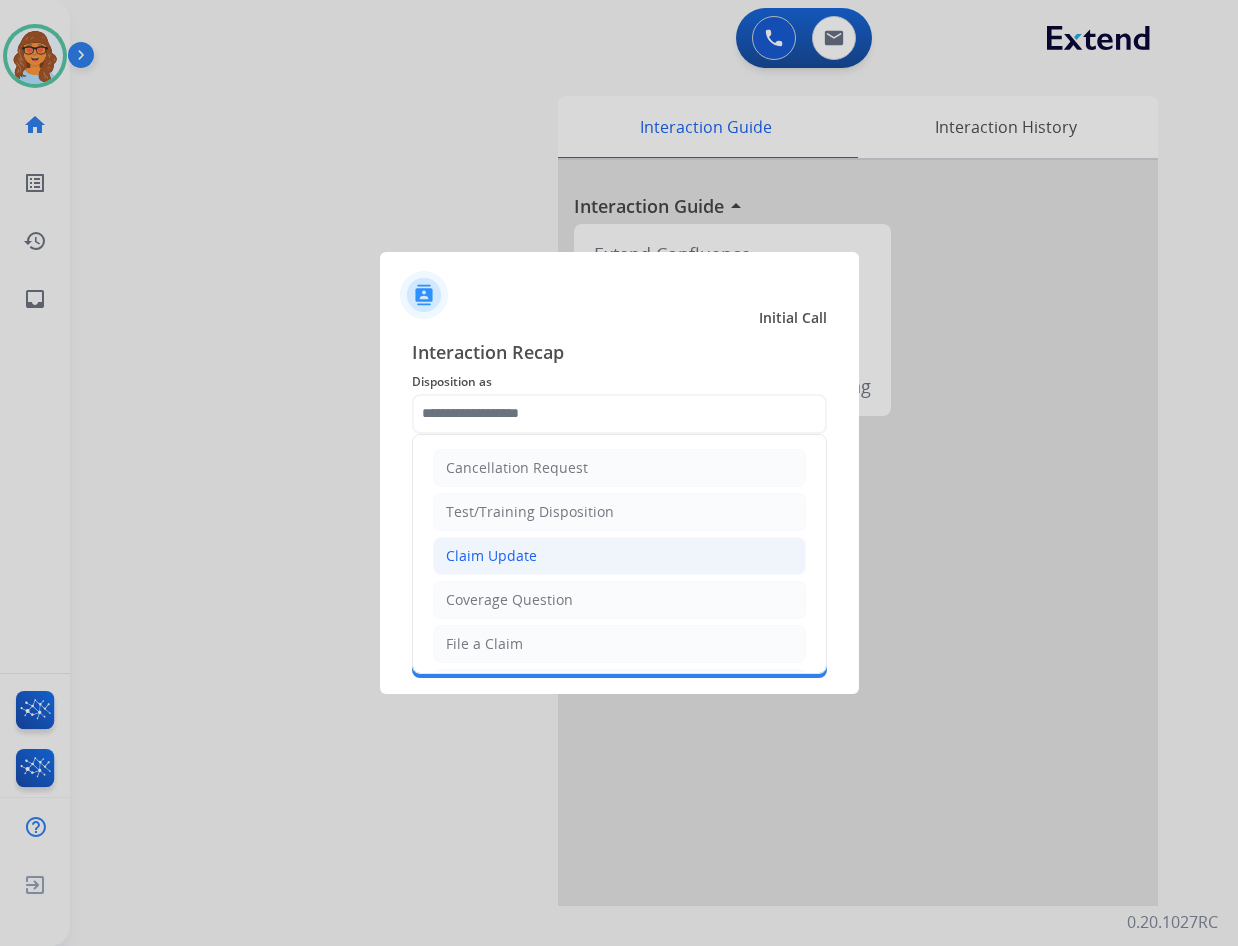 click on "Claim Update" 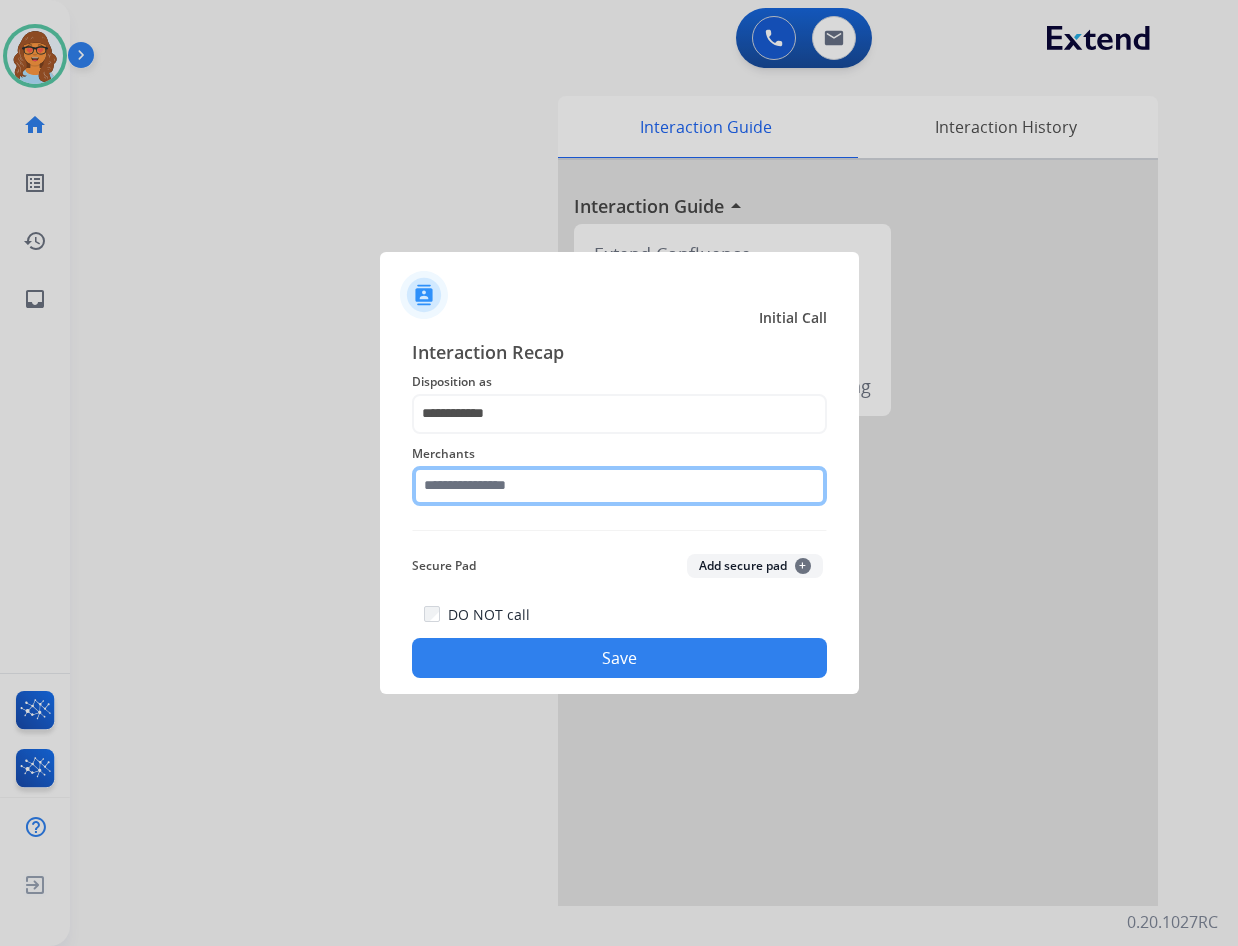 click 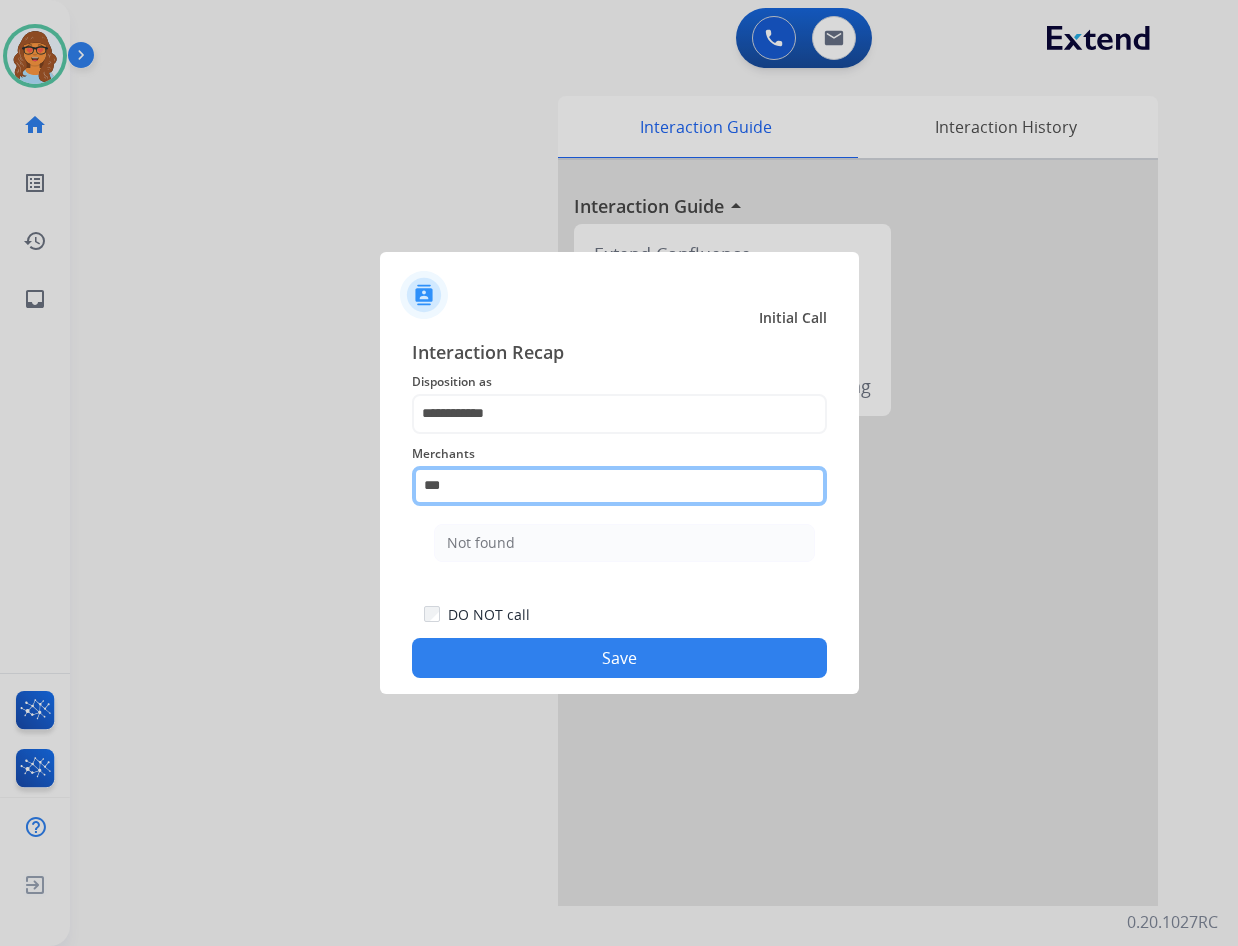 scroll, scrollTop: 0, scrollLeft: 0, axis: both 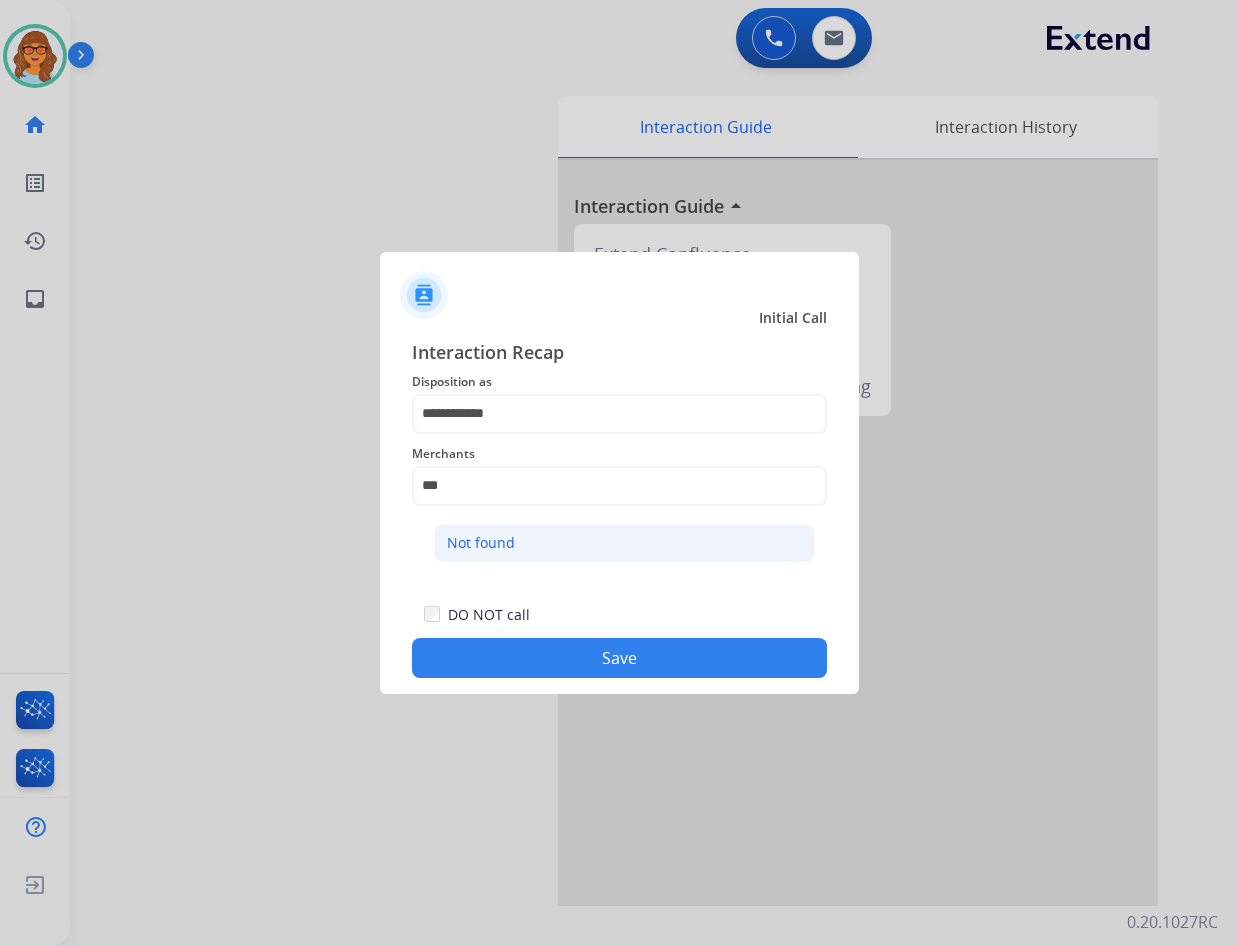 click on "Not found" 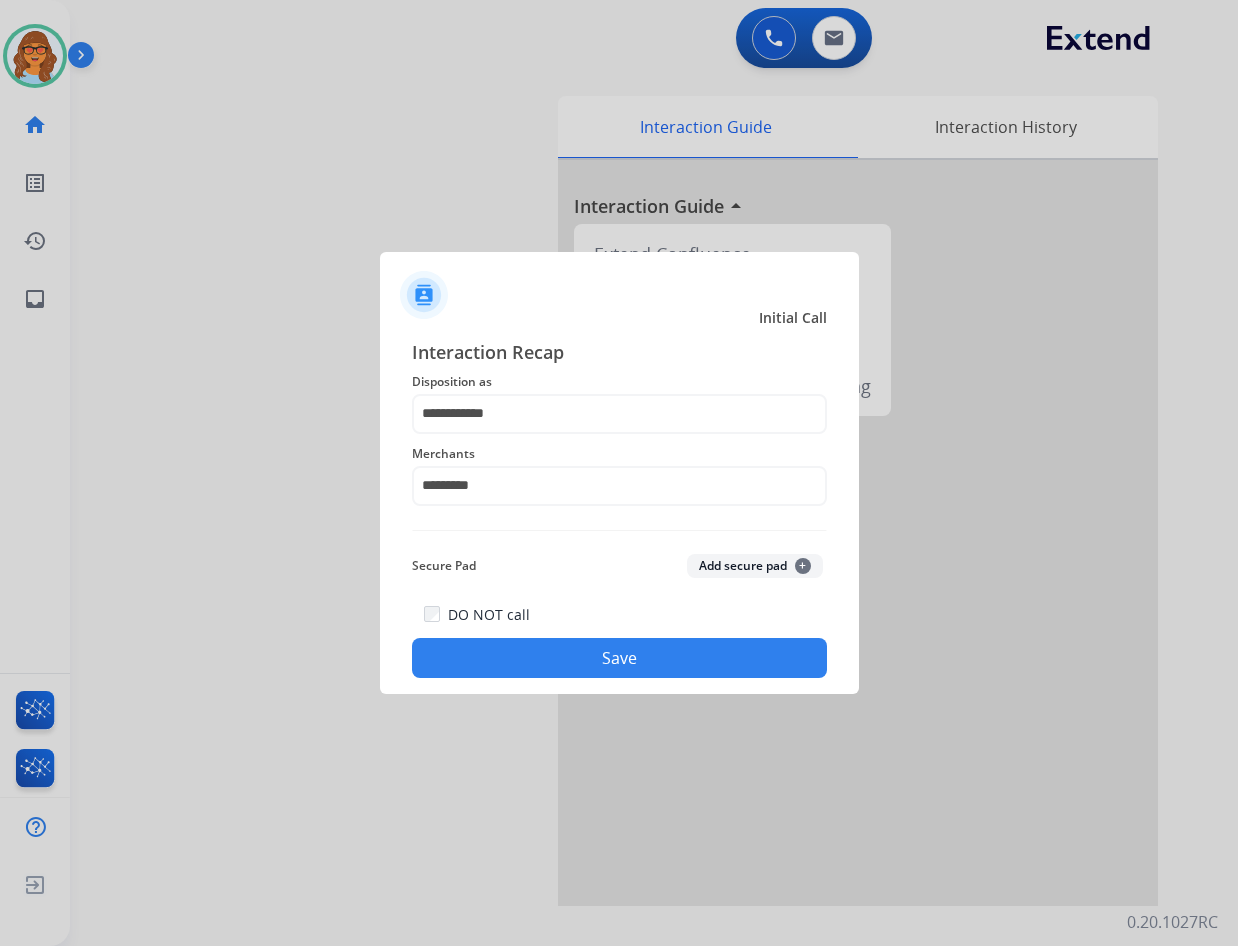 click on "Save" 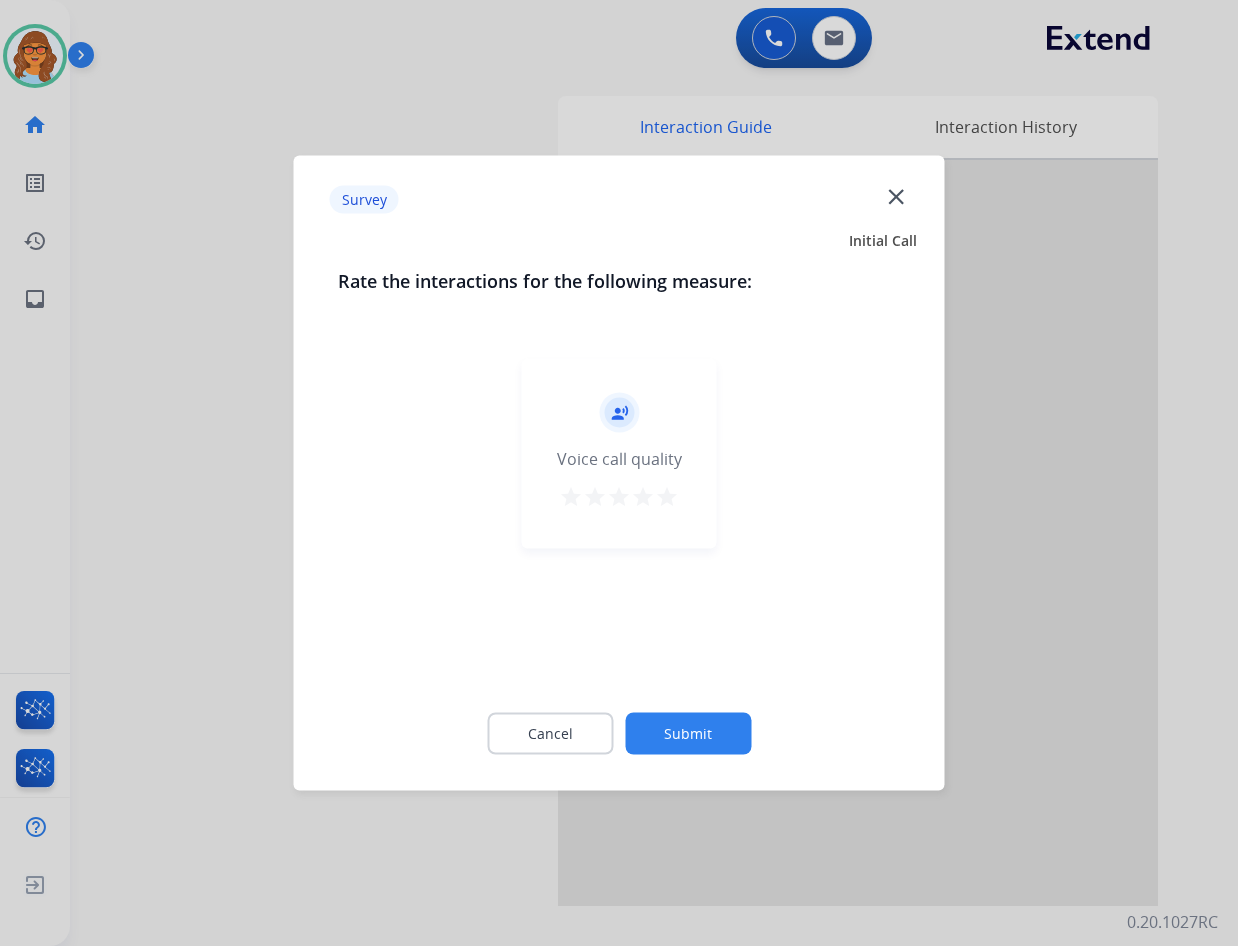 click on "Submit" 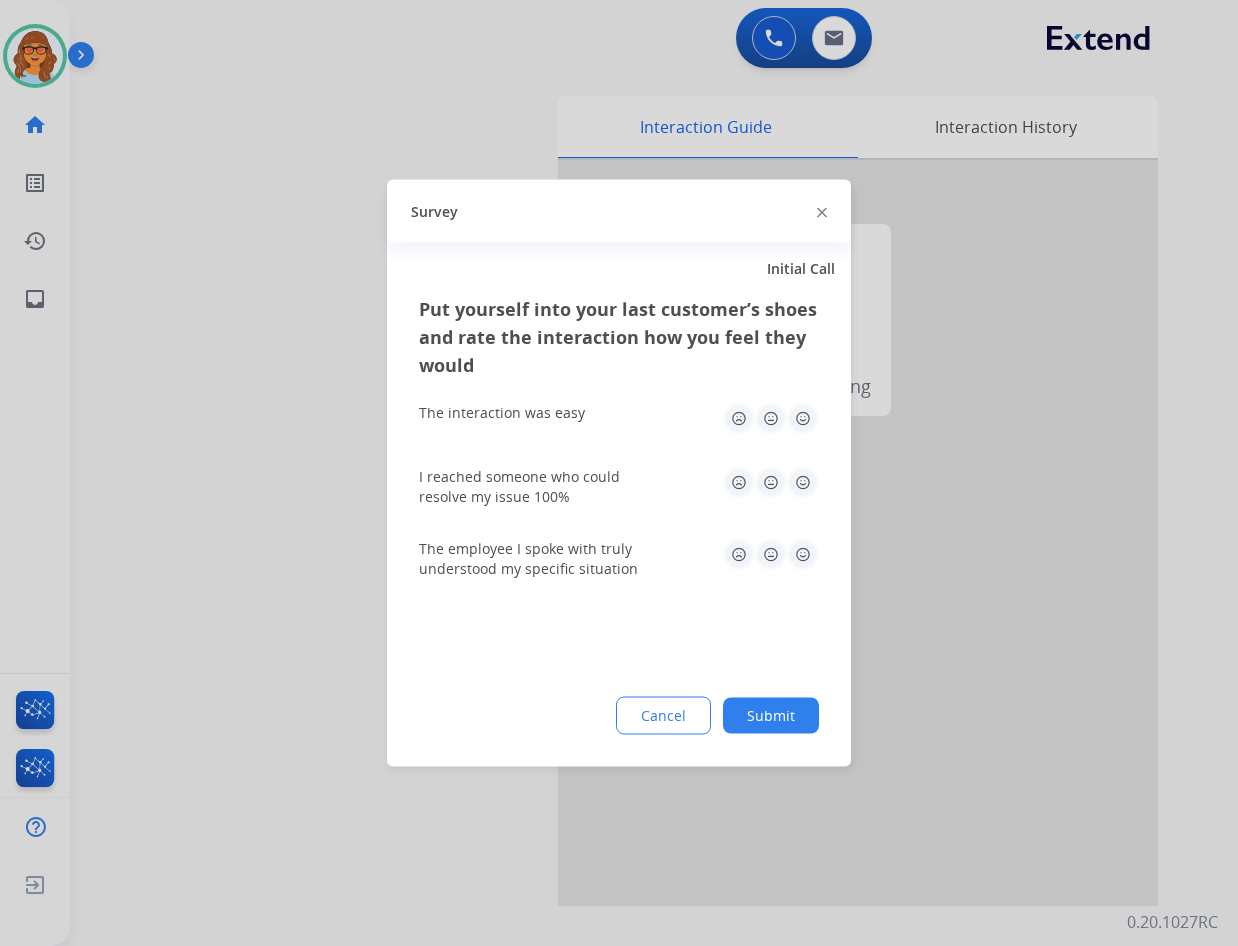 click on "Submit" 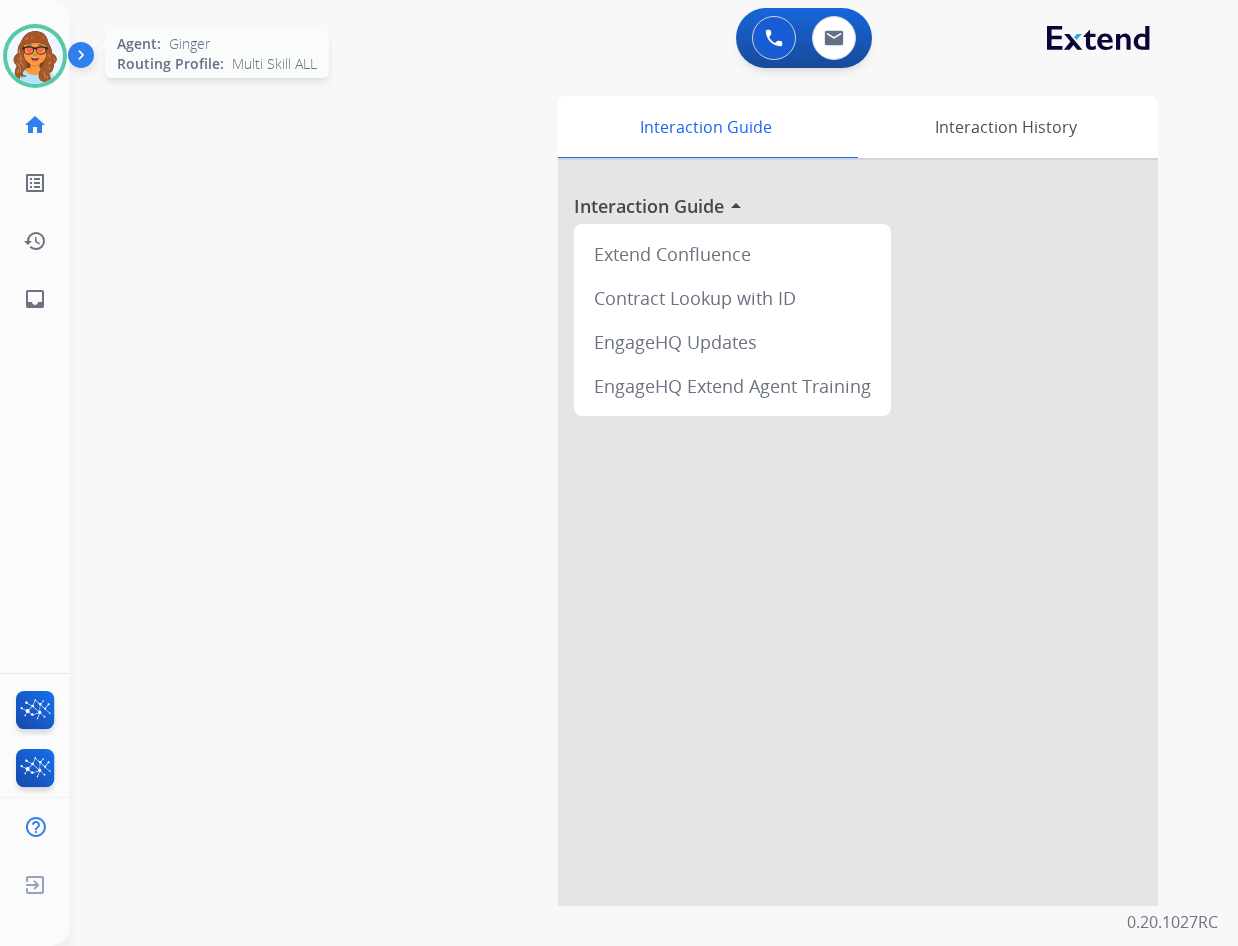 click at bounding box center (35, 56) 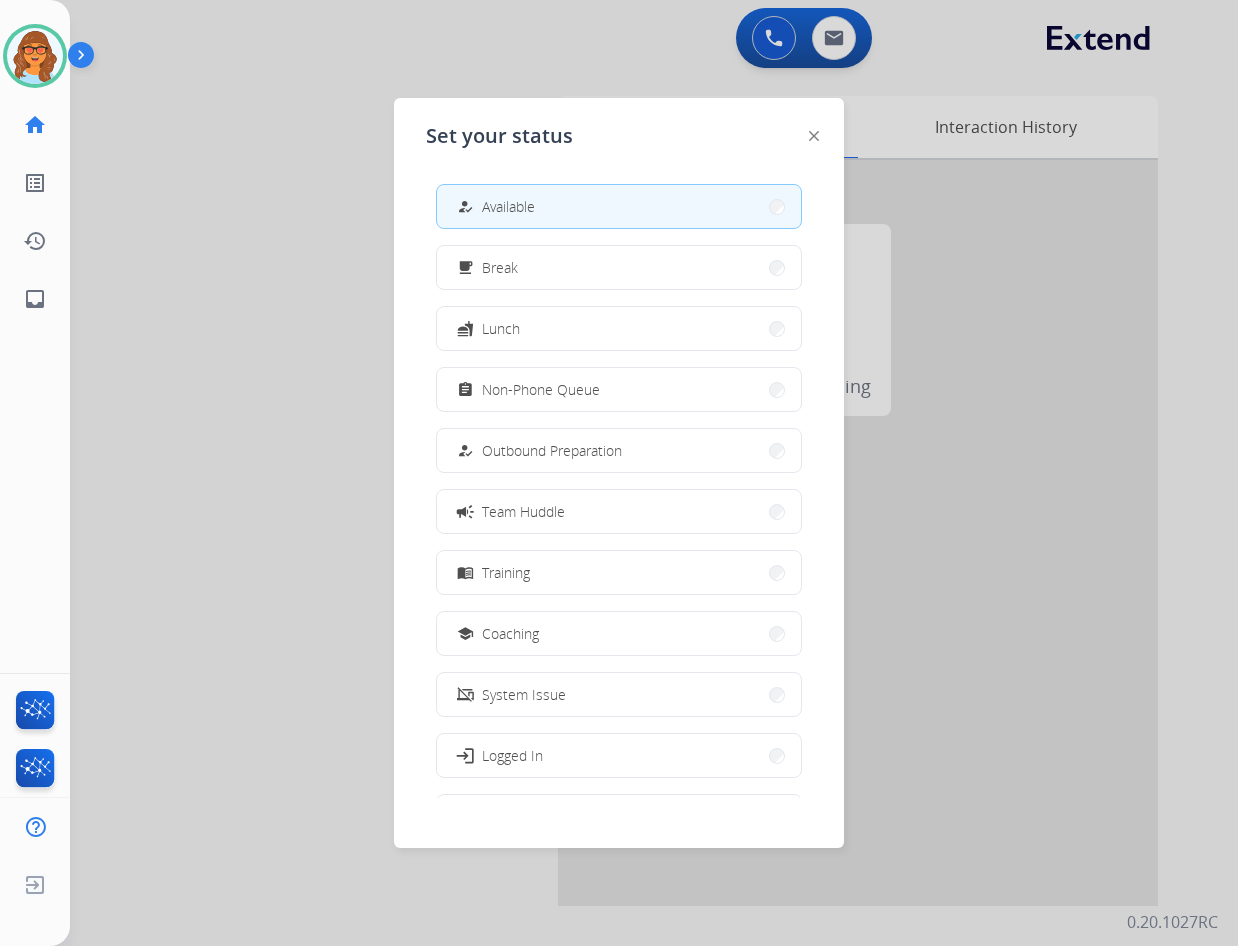 click at bounding box center [619, 473] 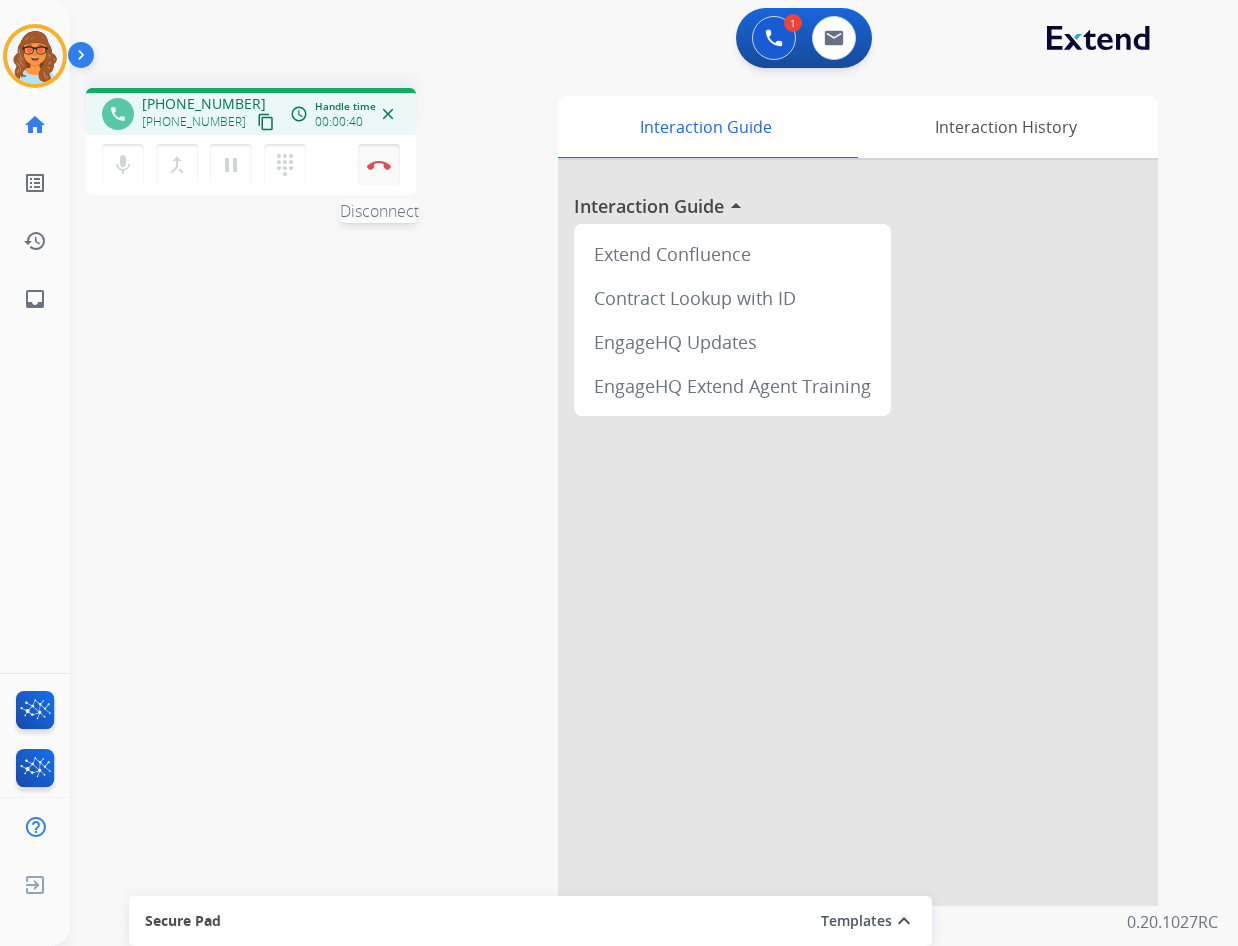 click on "Disconnect" at bounding box center [379, 165] 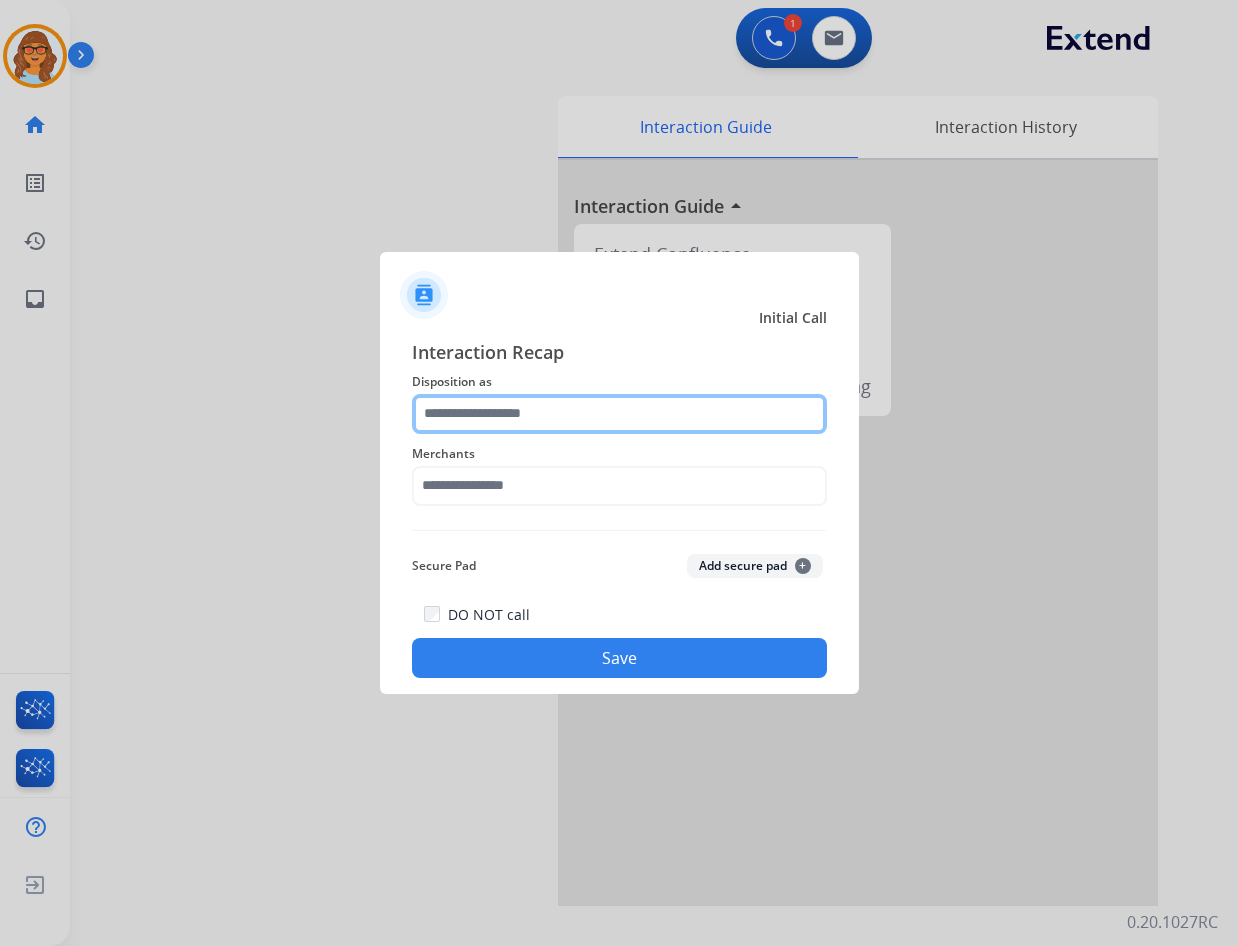 click 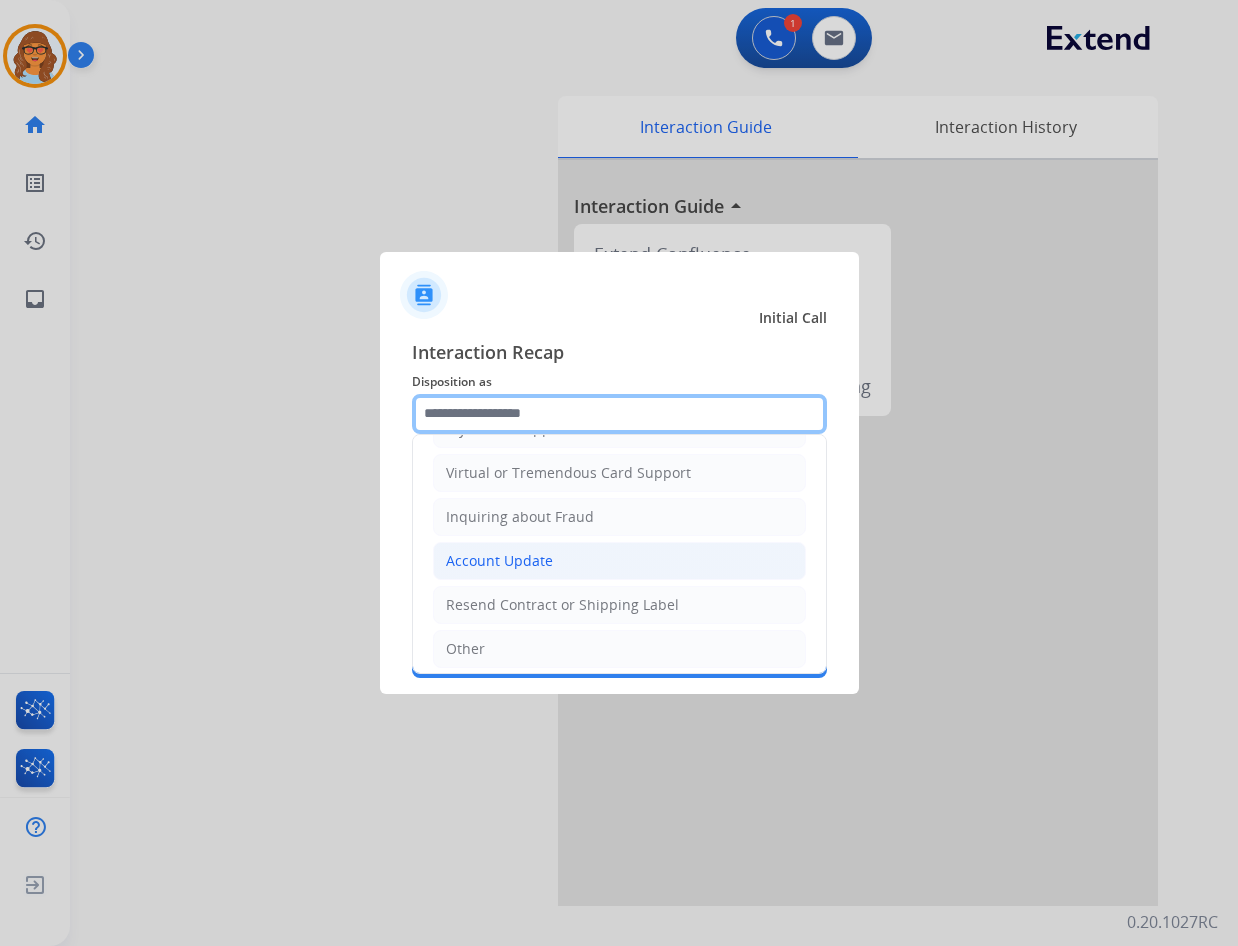 scroll, scrollTop: 312, scrollLeft: 0, axis: vertical 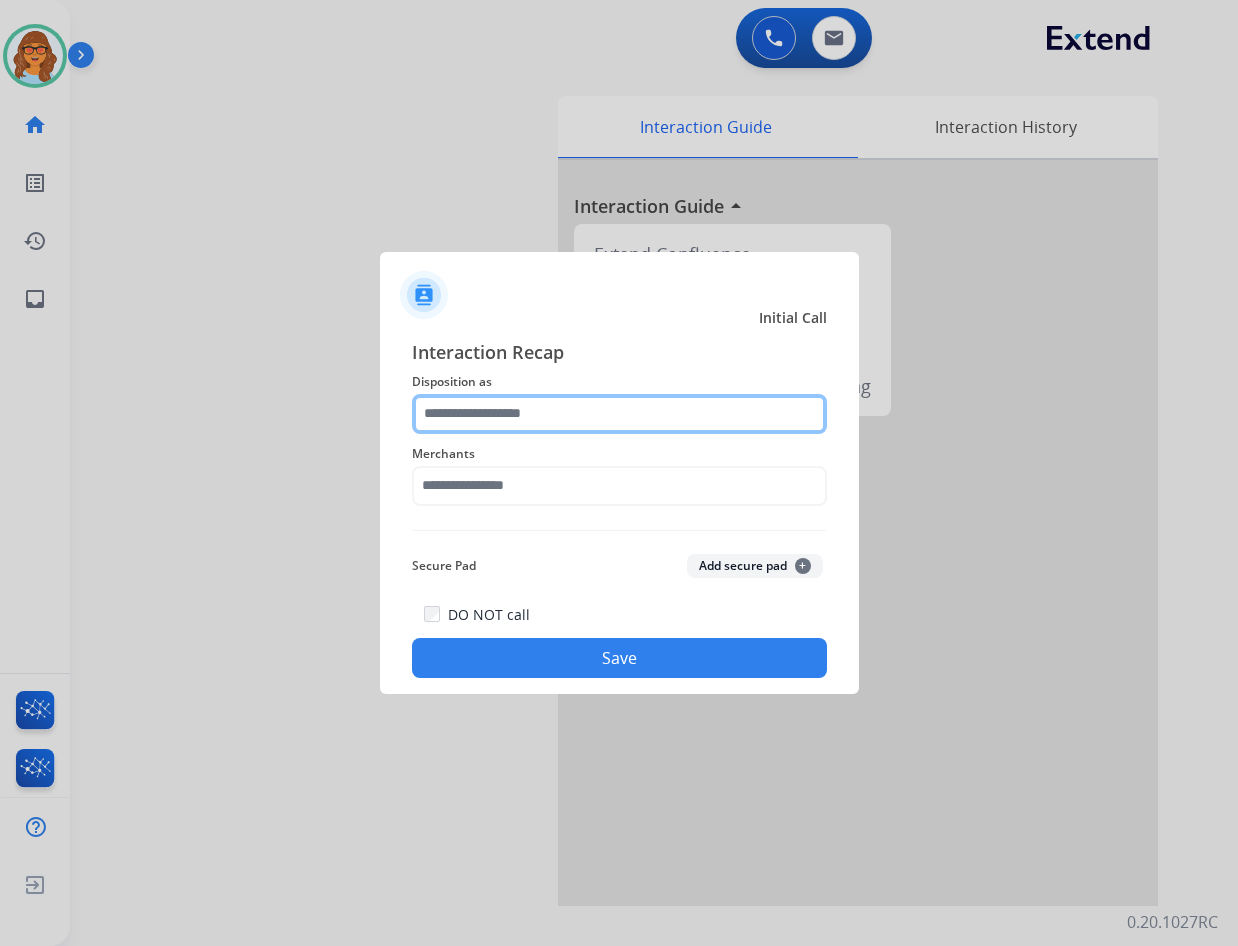 click 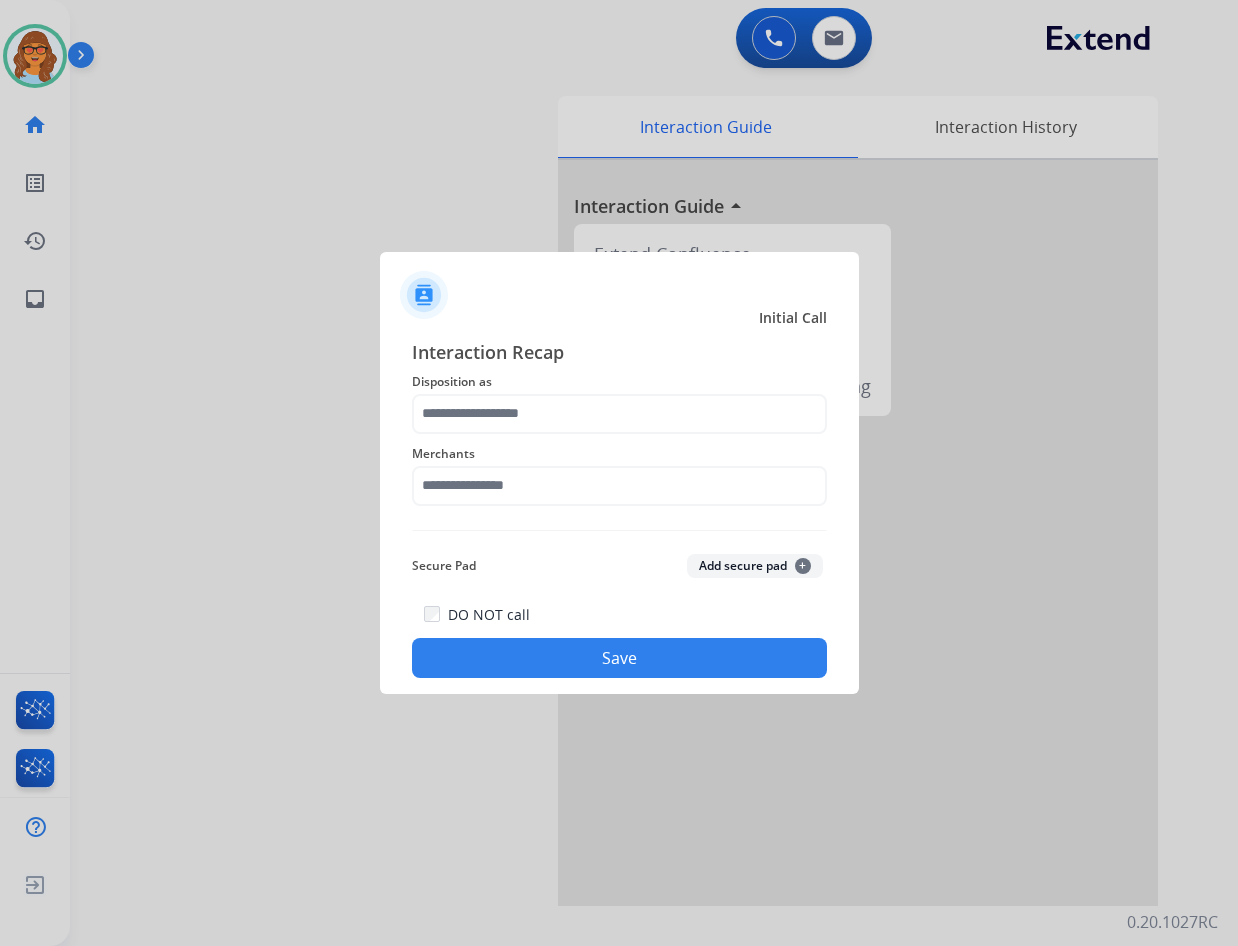 click at bounding box center (619, 473) 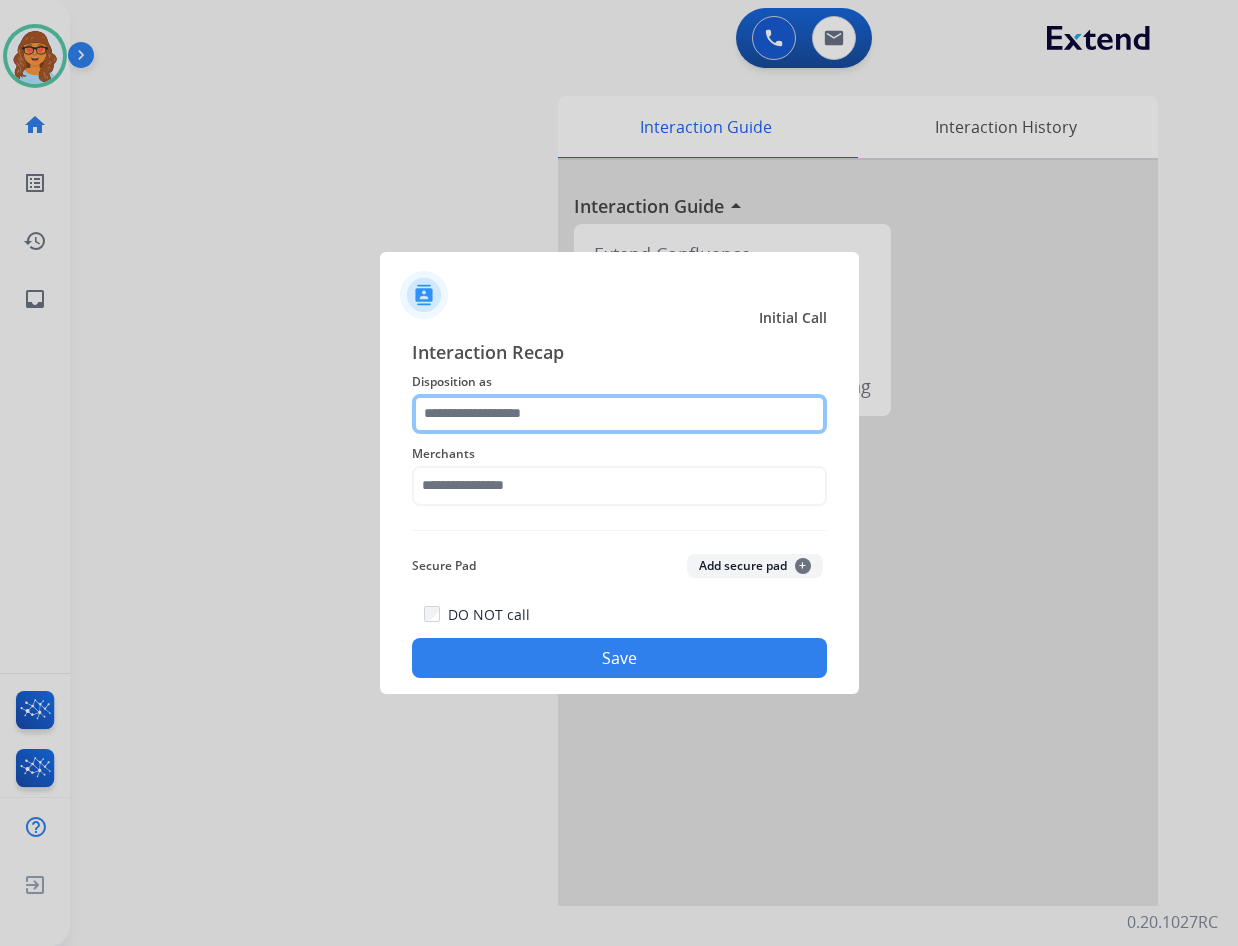 click 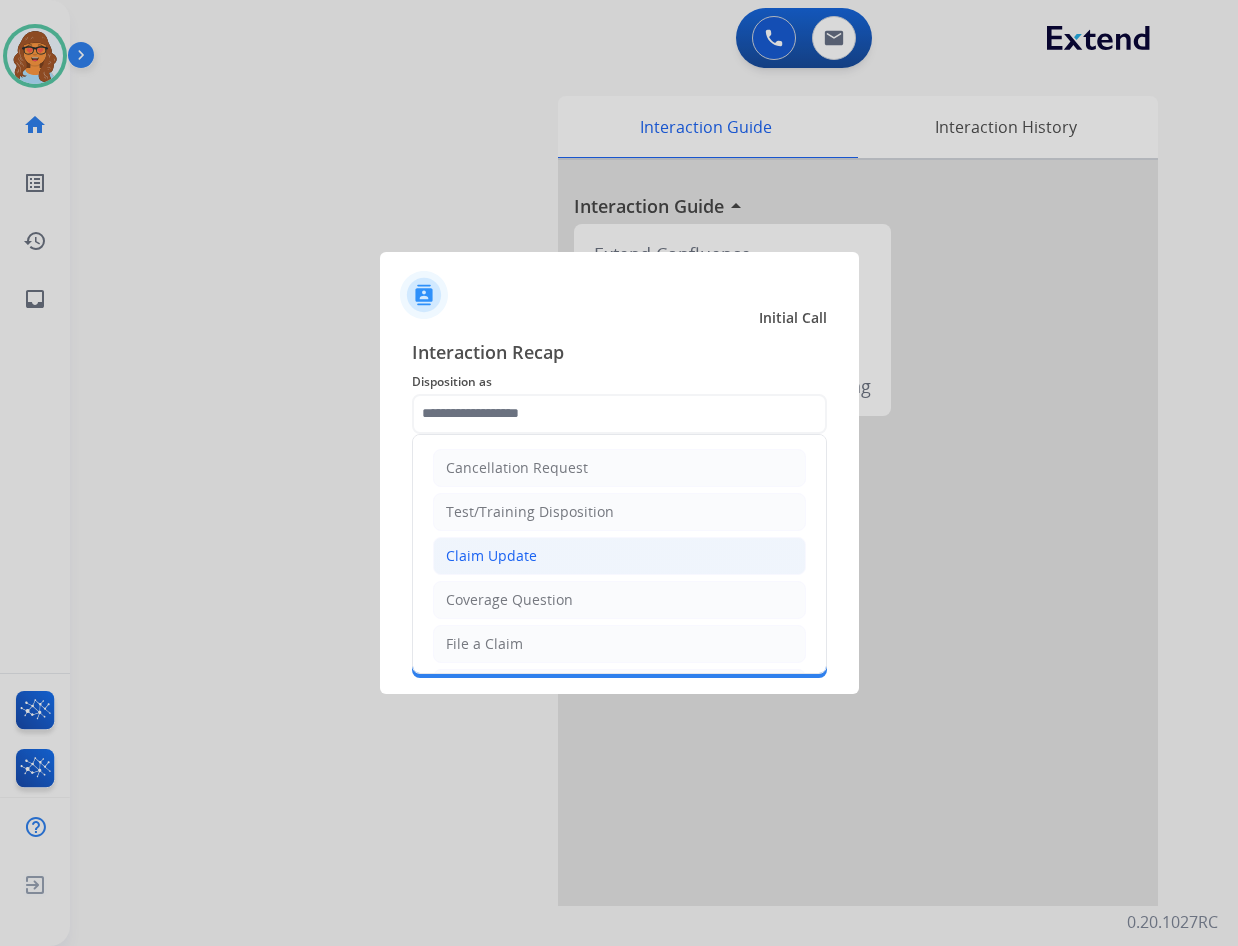 click on "Claim Update" 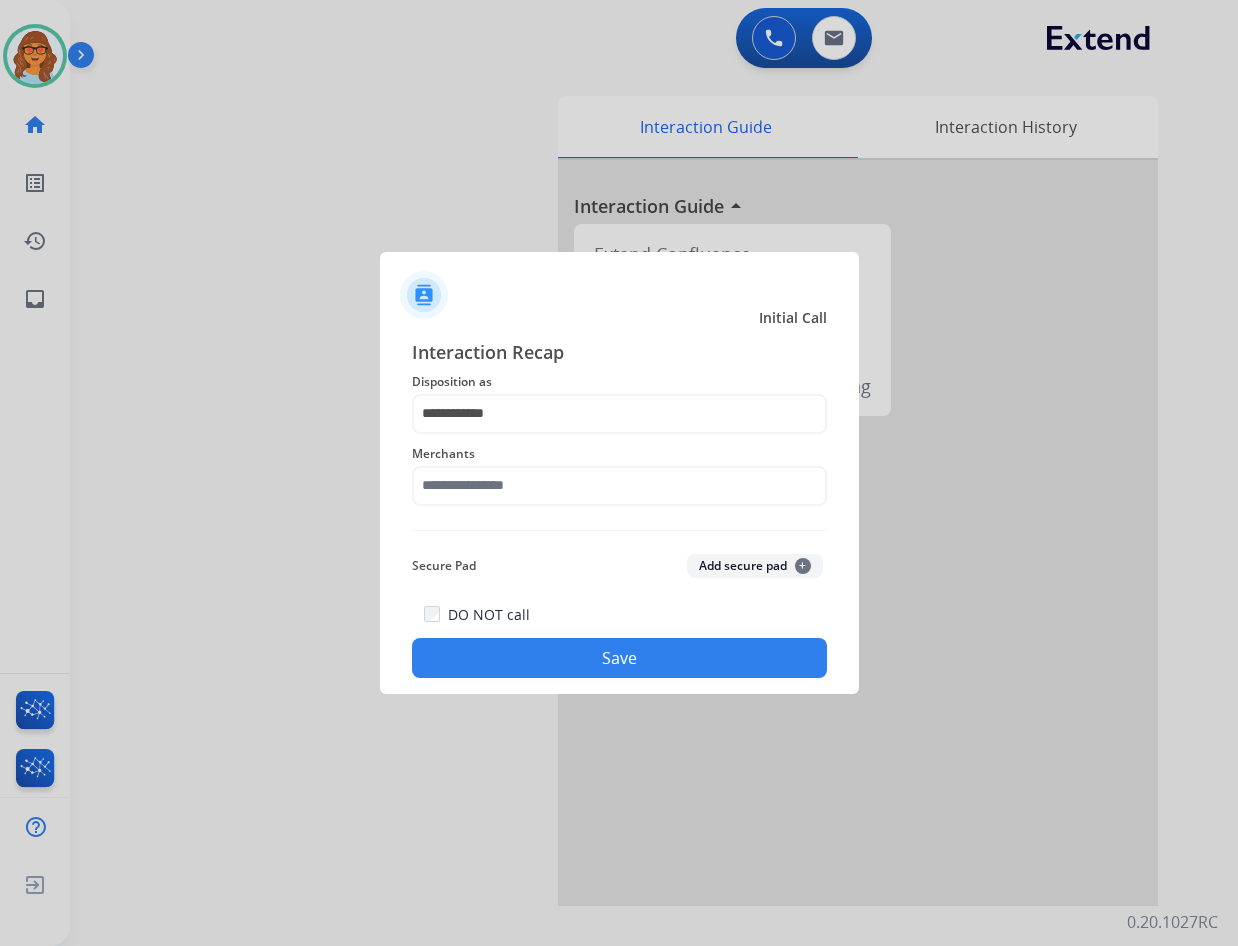 click on "Merchants" 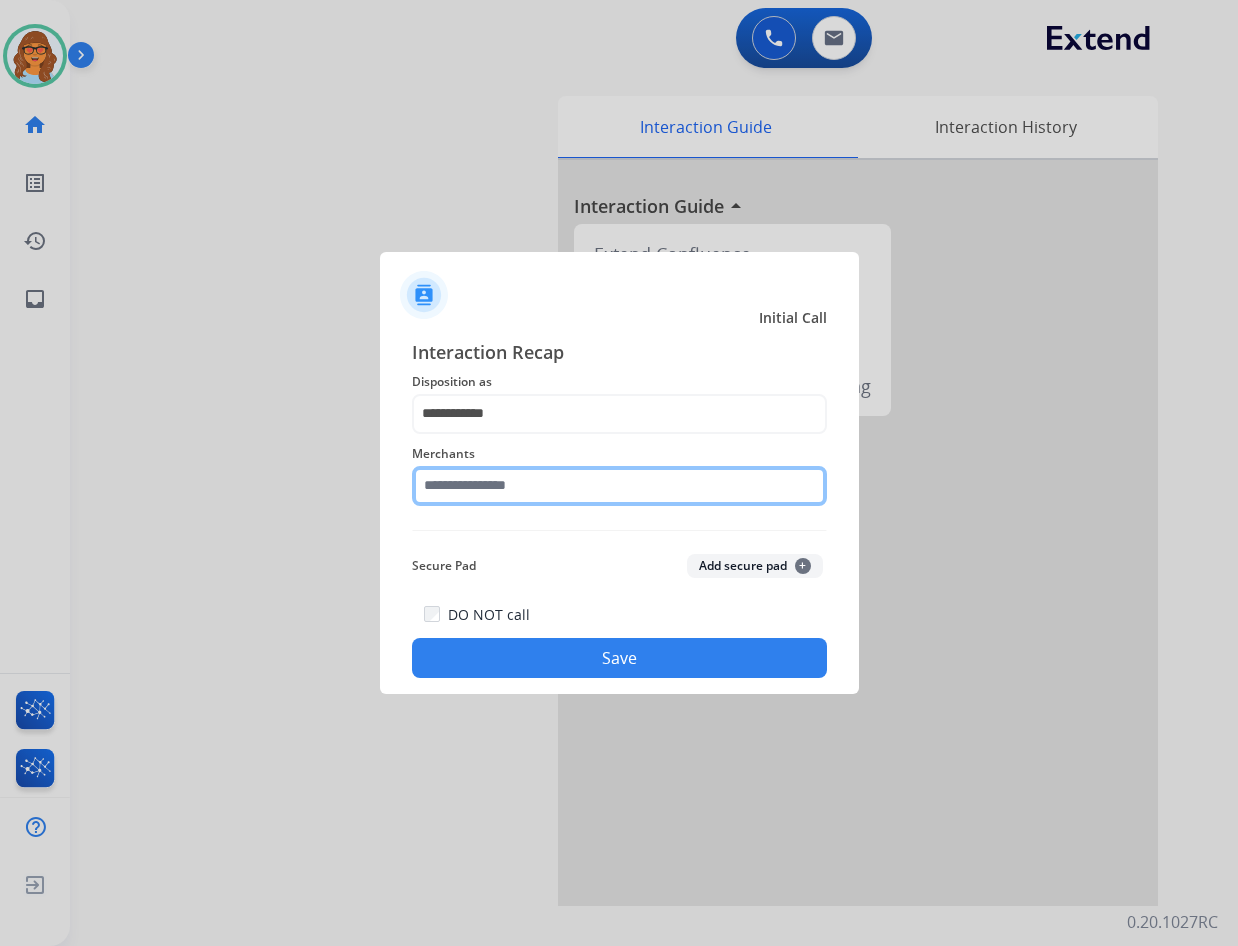 click 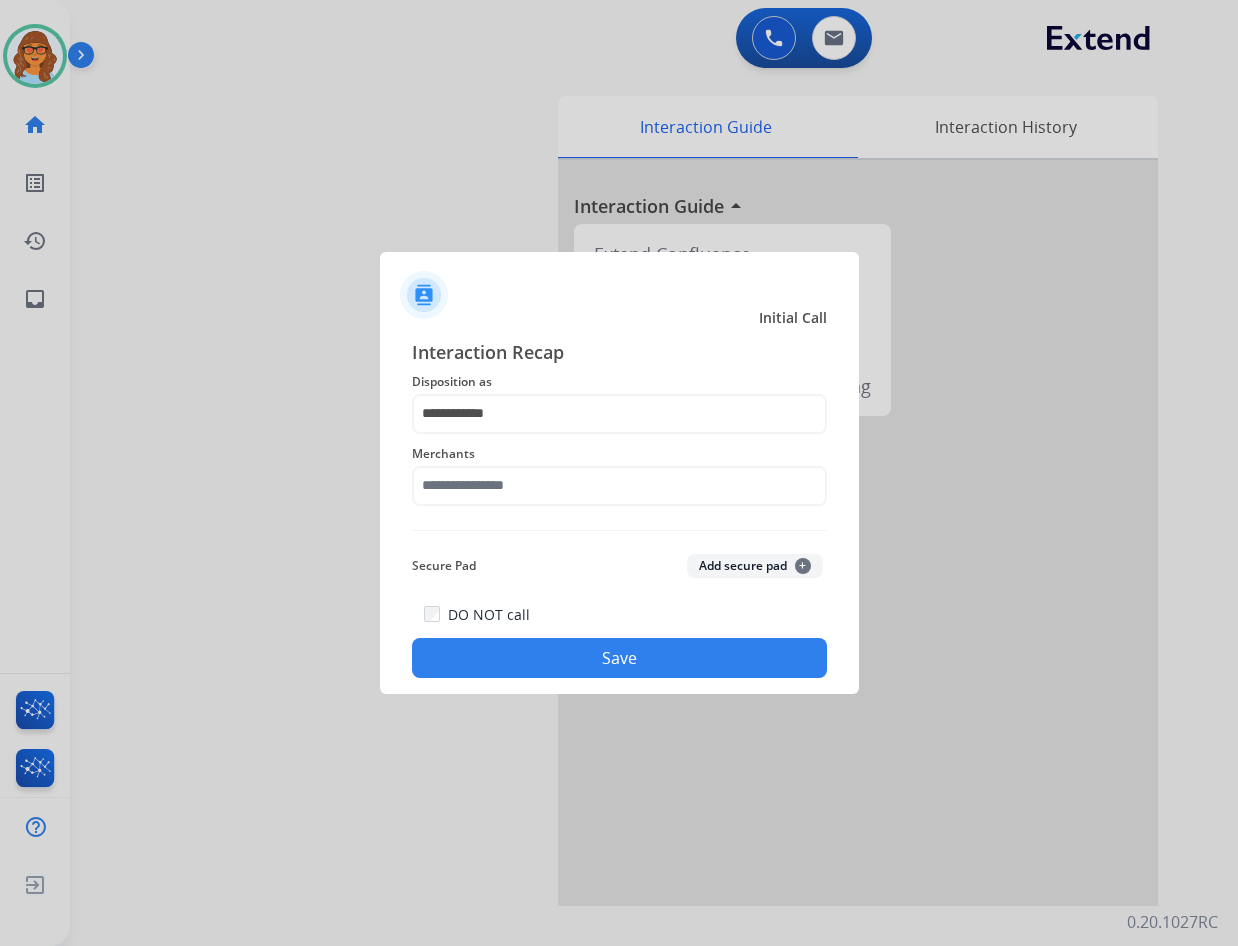 click 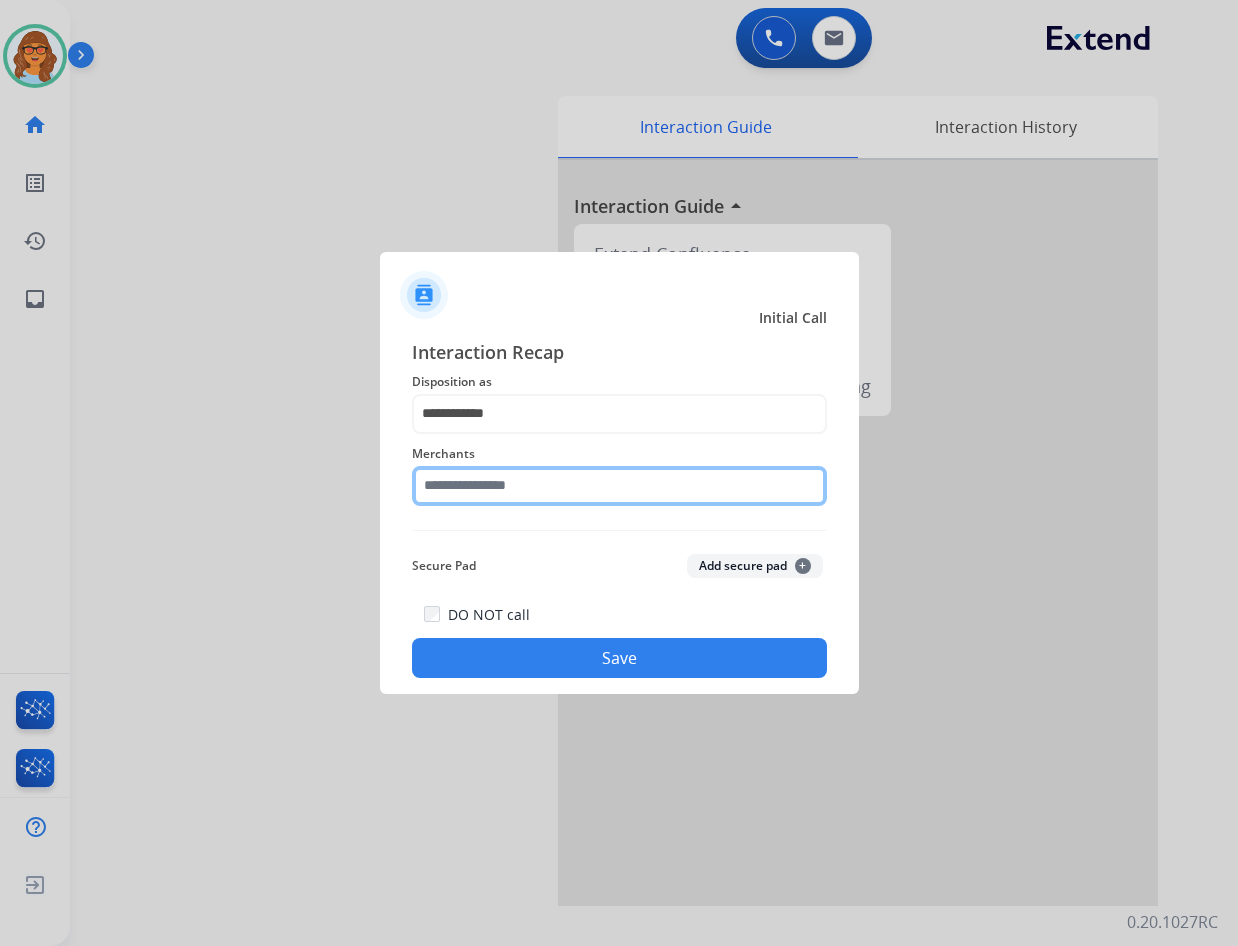 click 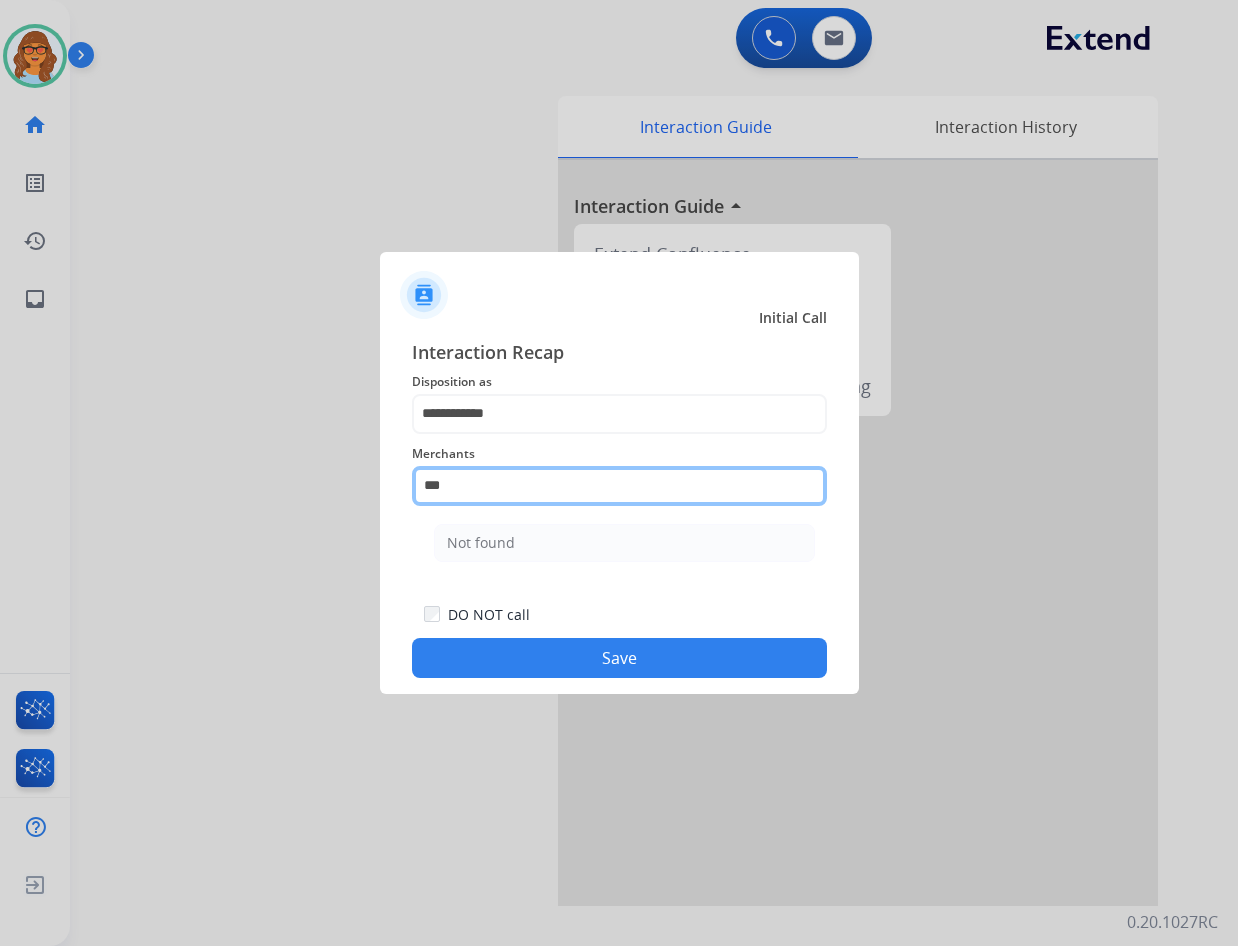 scroll, scrollTop: 0, scrollLeft: 0, axis: both 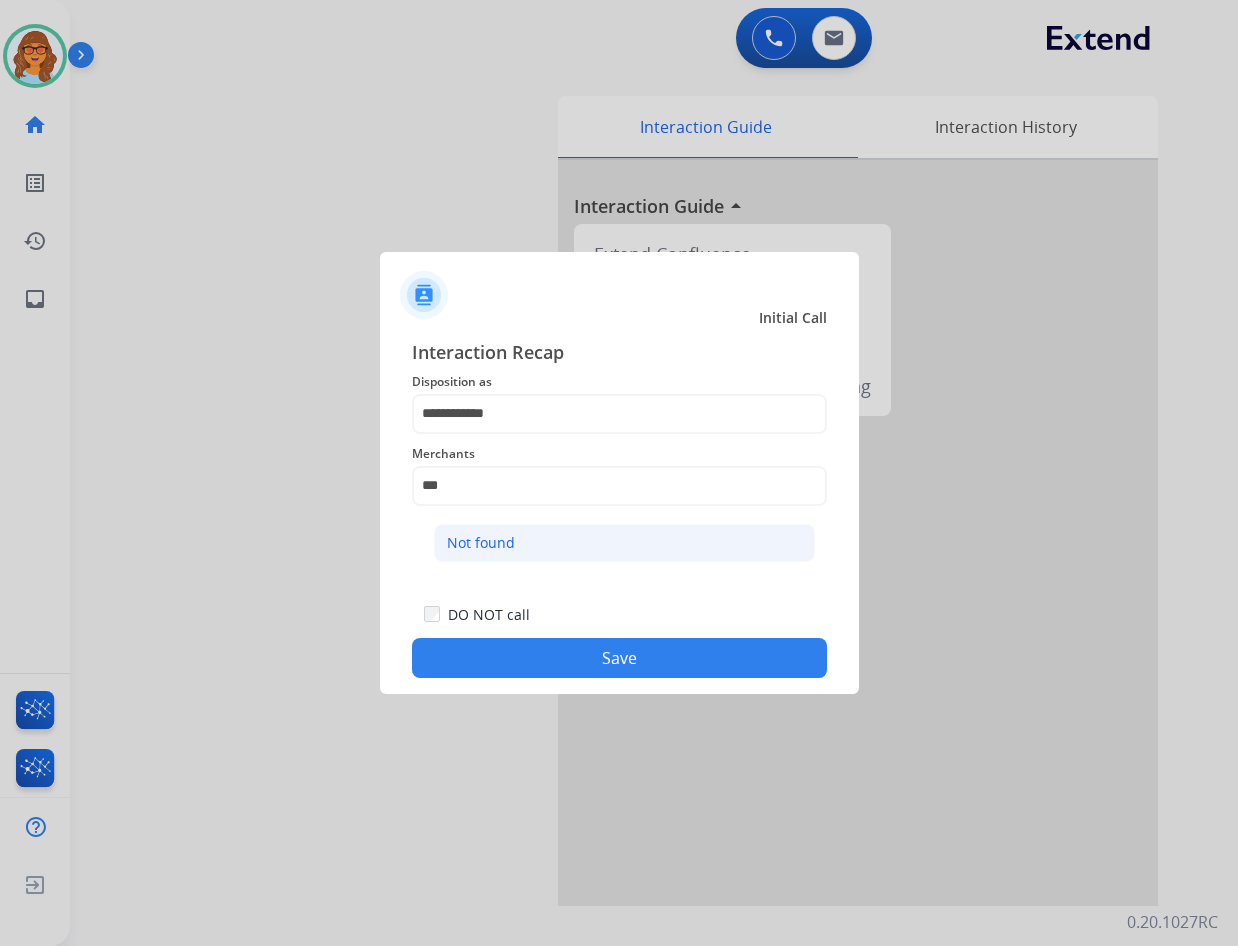 click on "Not found" 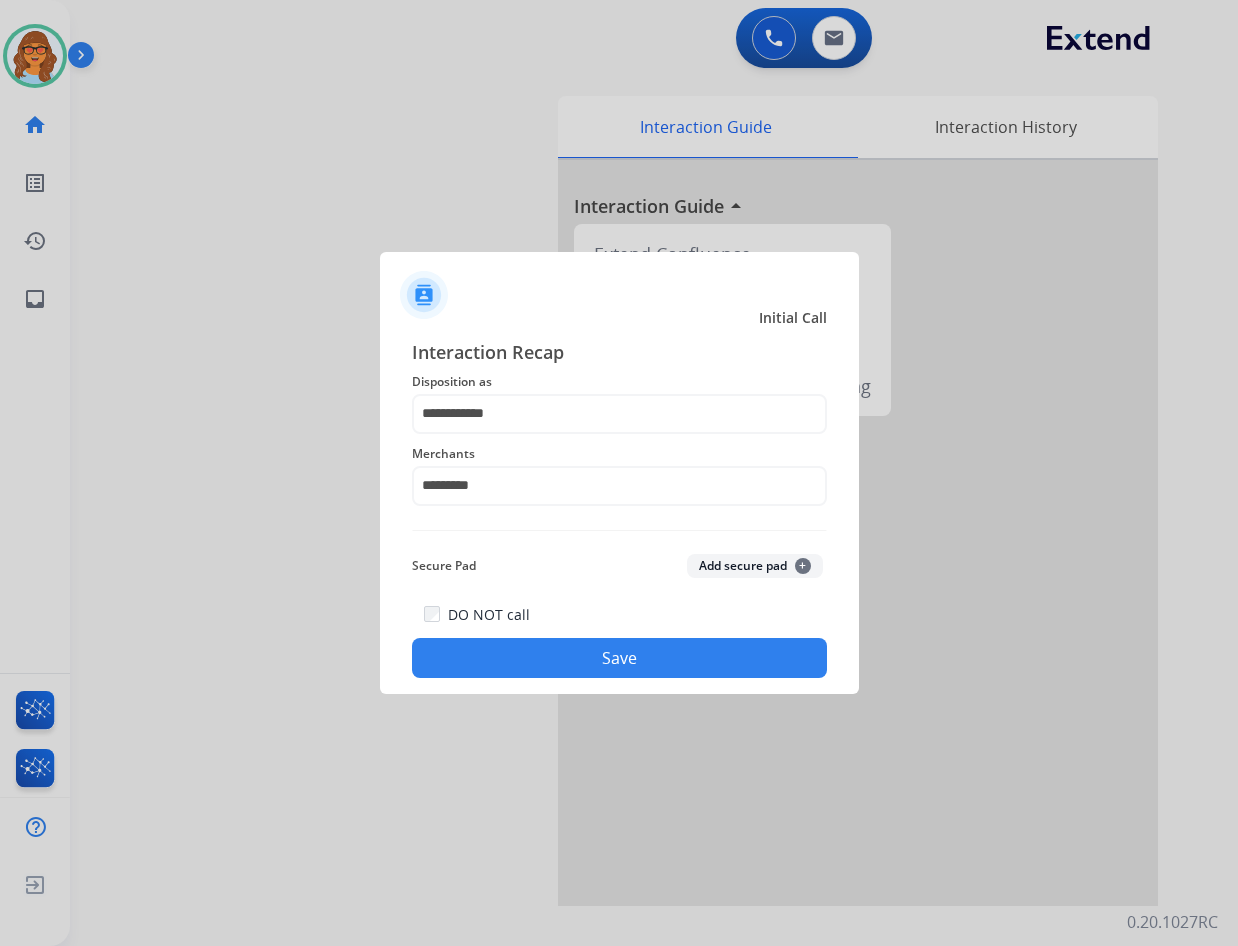 click on "Save" 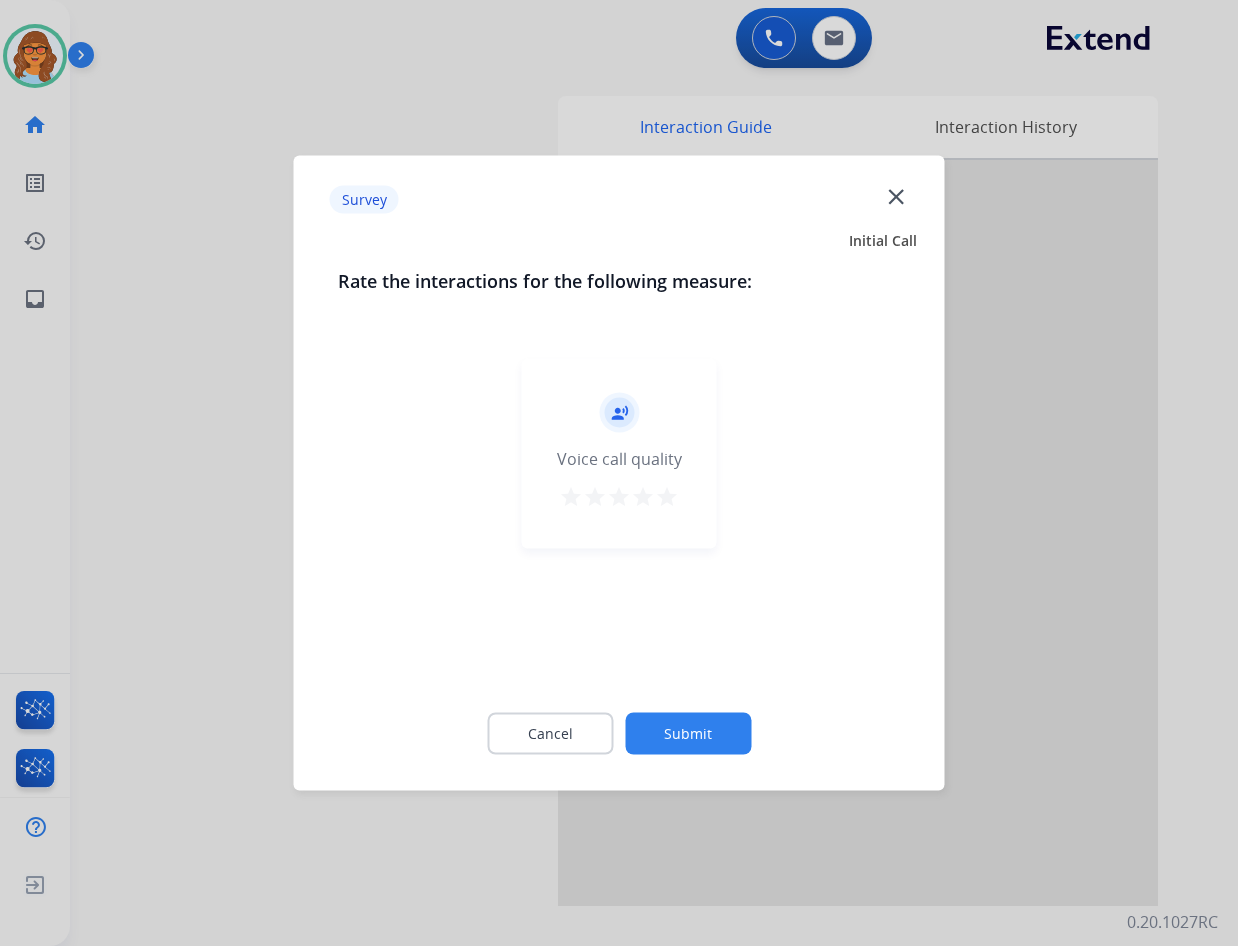 click on "Cancel Submit" 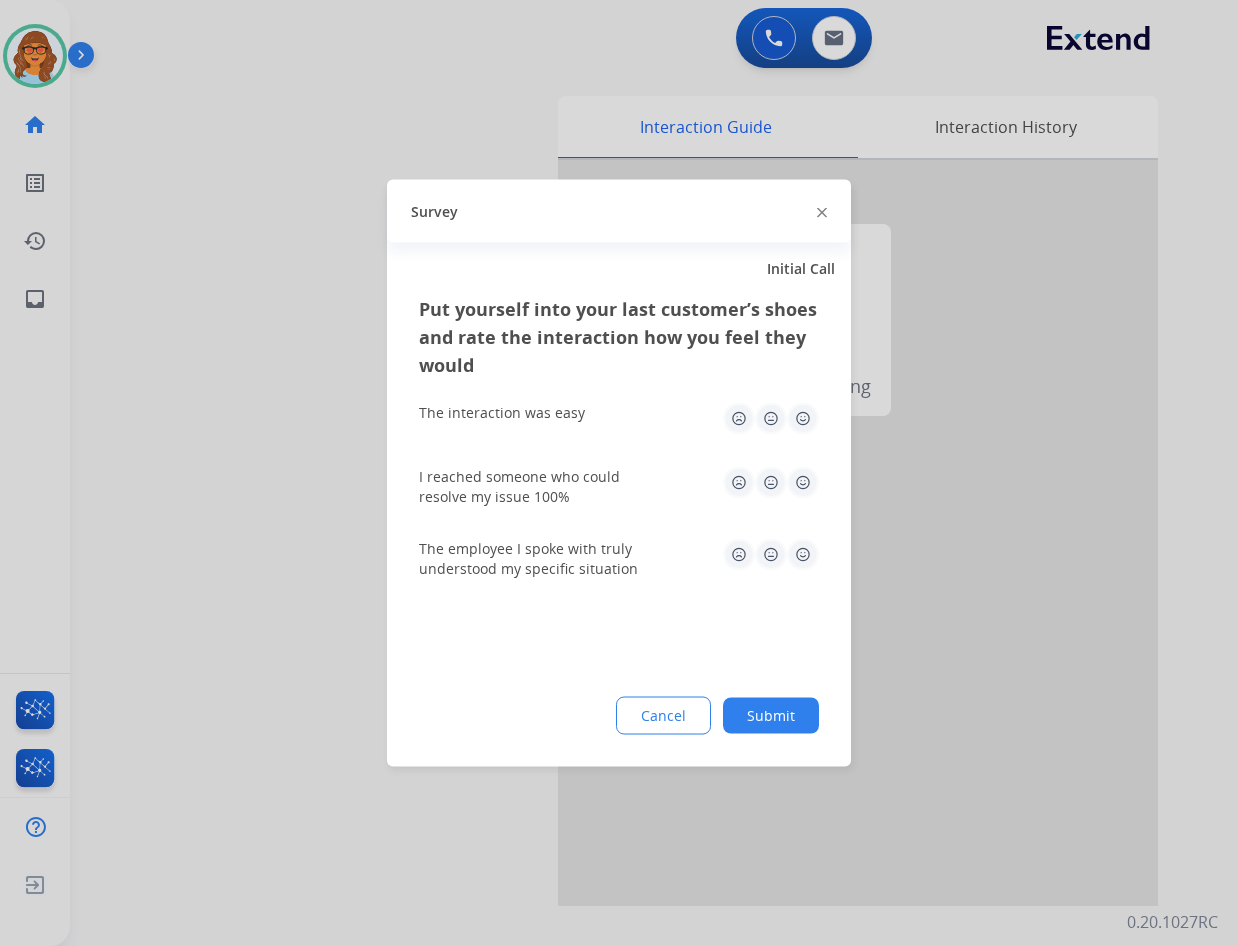 click on "Submit" 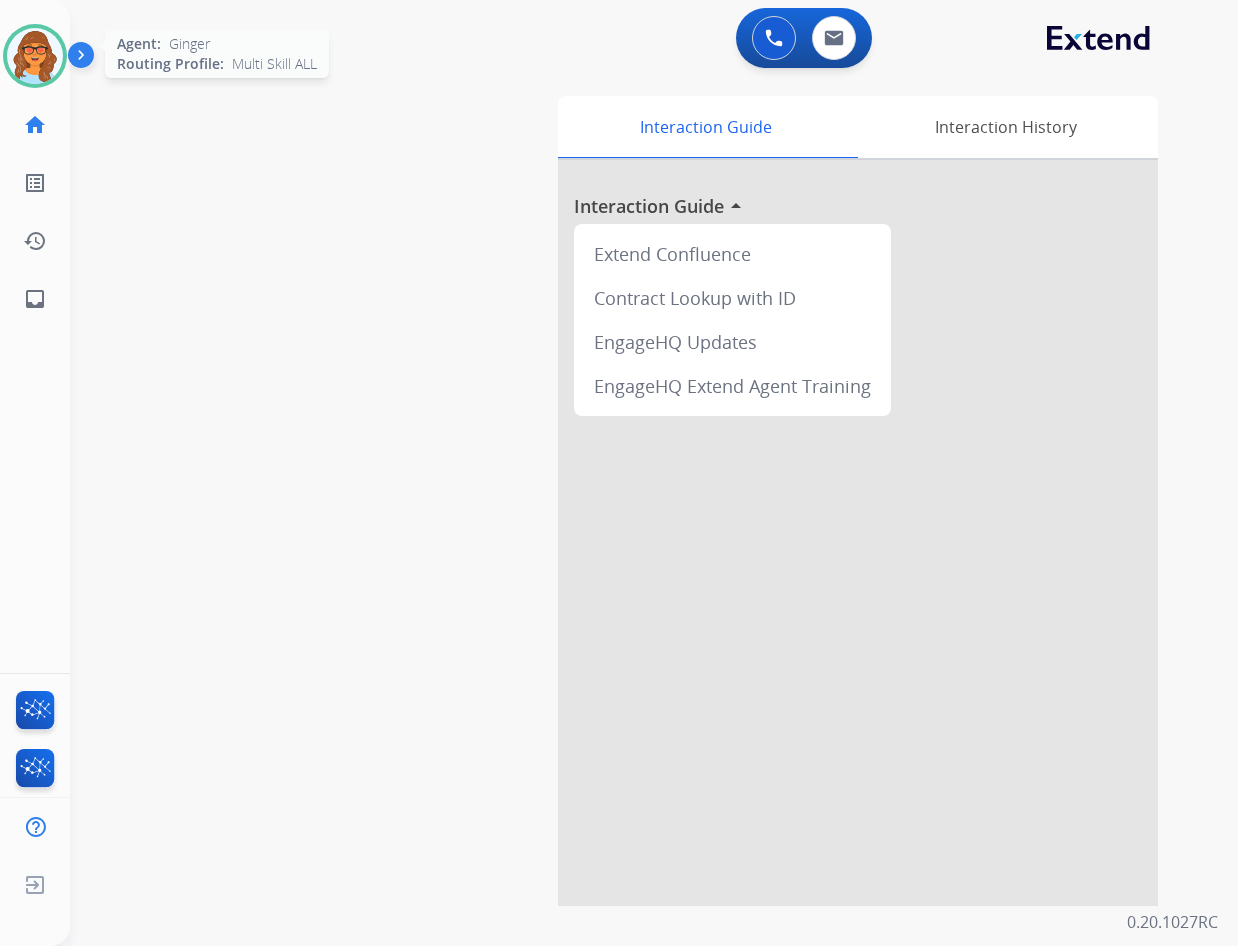 click at bounding box center [35, 56] 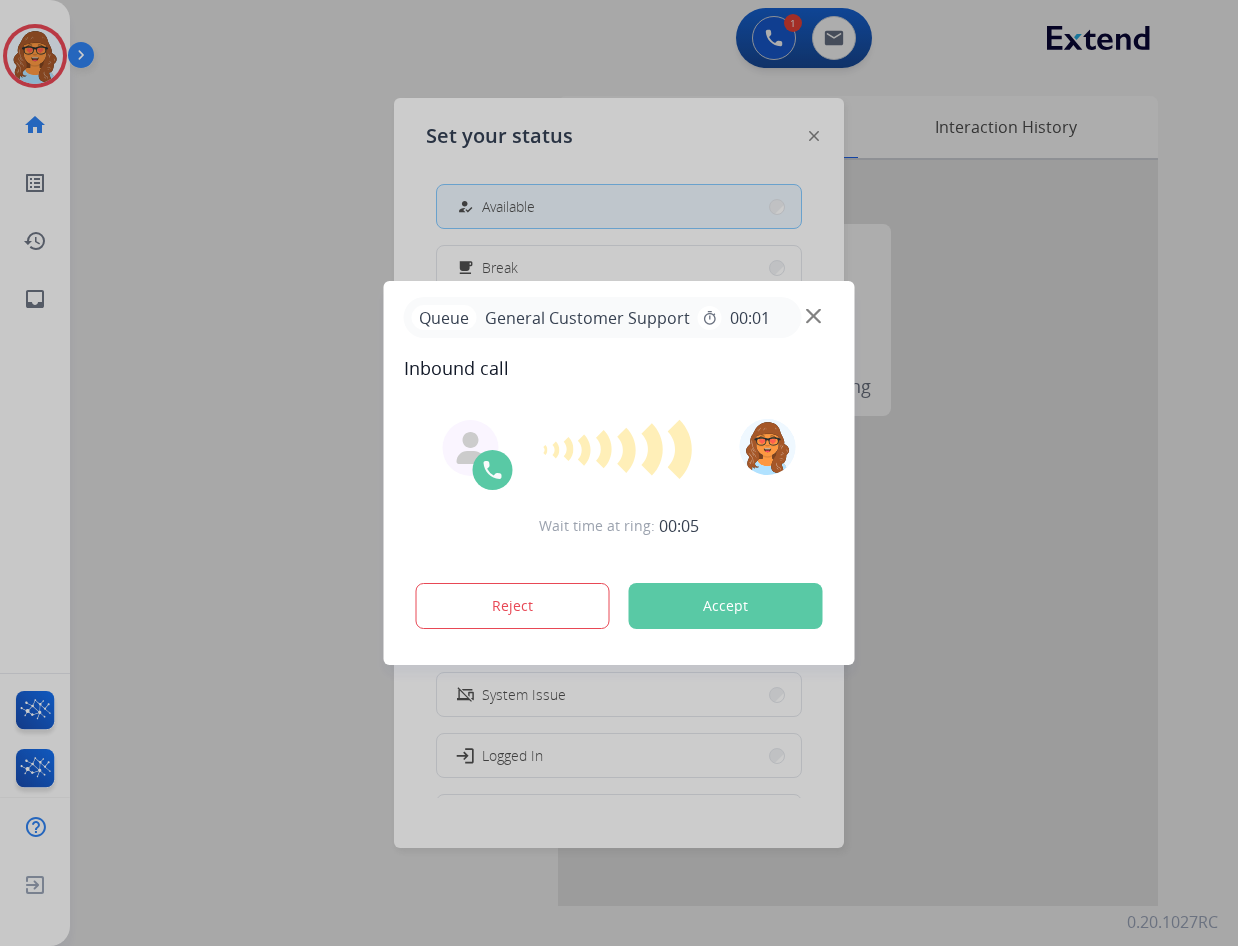 click on "Wait time at ring:  00:05 Reject Accept" at bounding box center (619, 525) 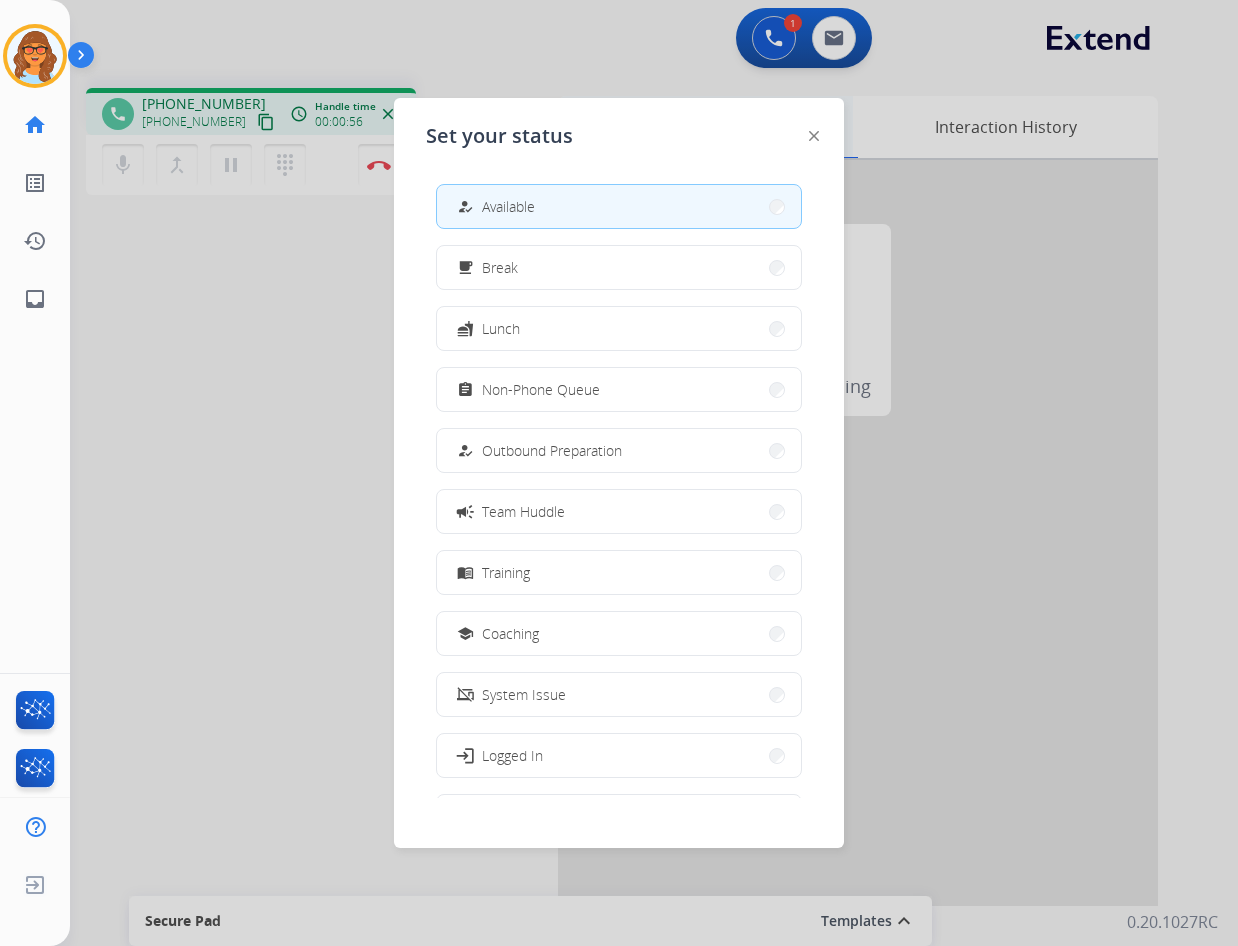 drag, startPoint x: 817, startPoint y: 138, endPoint x: 810, endPoint y: 146, distance: 10.630146 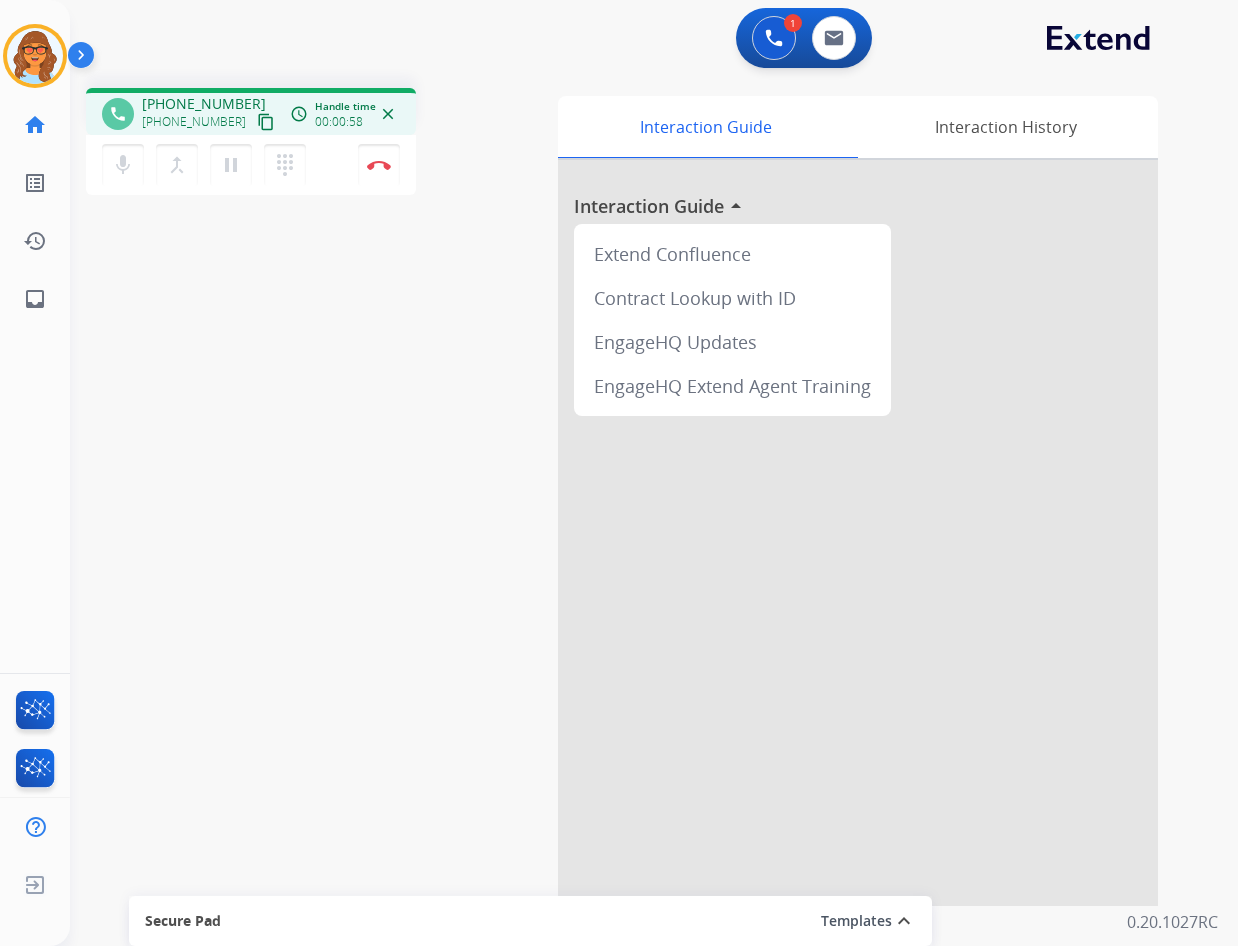 click on "content_copy" at bounding box center [266, 122] 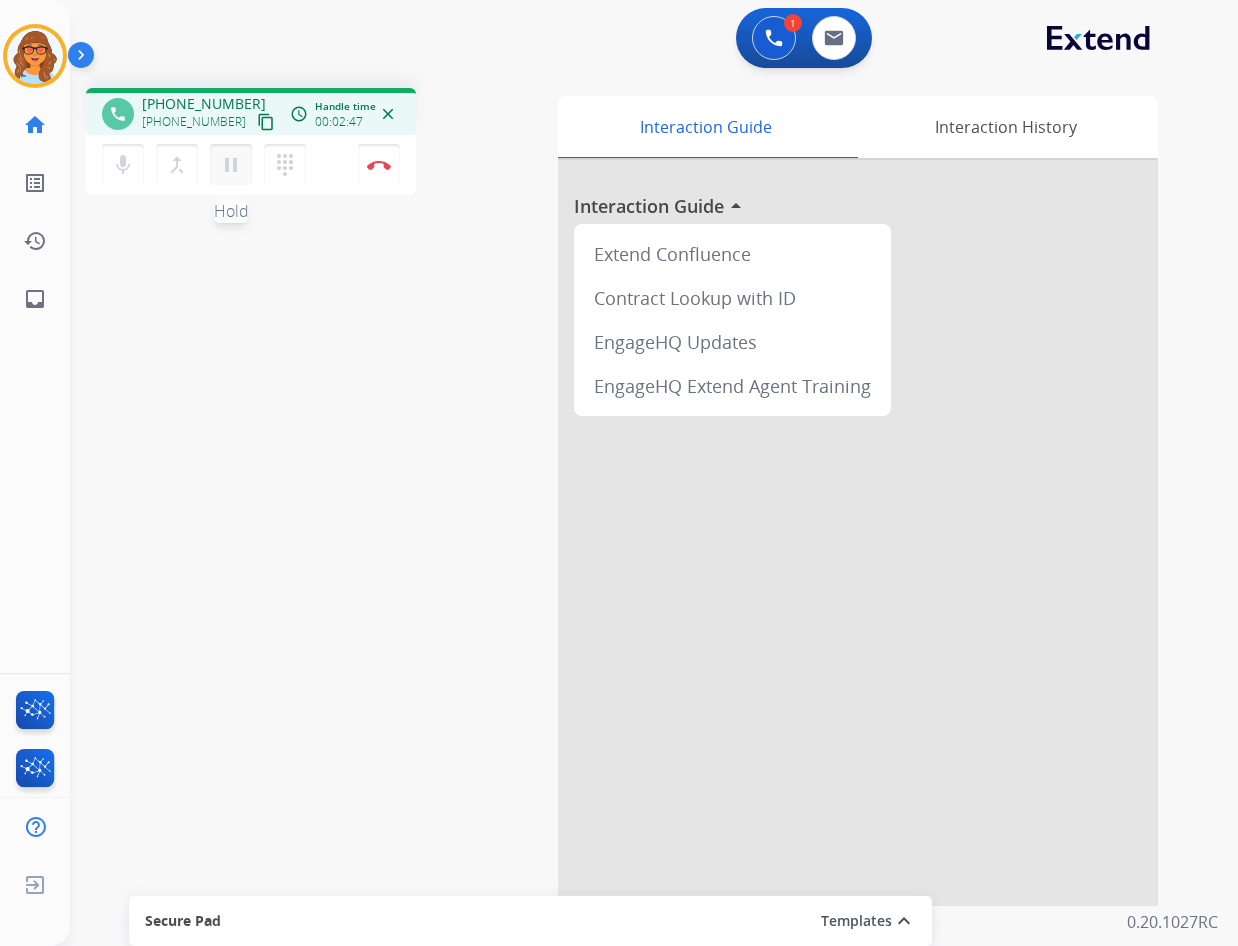 click on "pause" at bounding box center (231, 165) 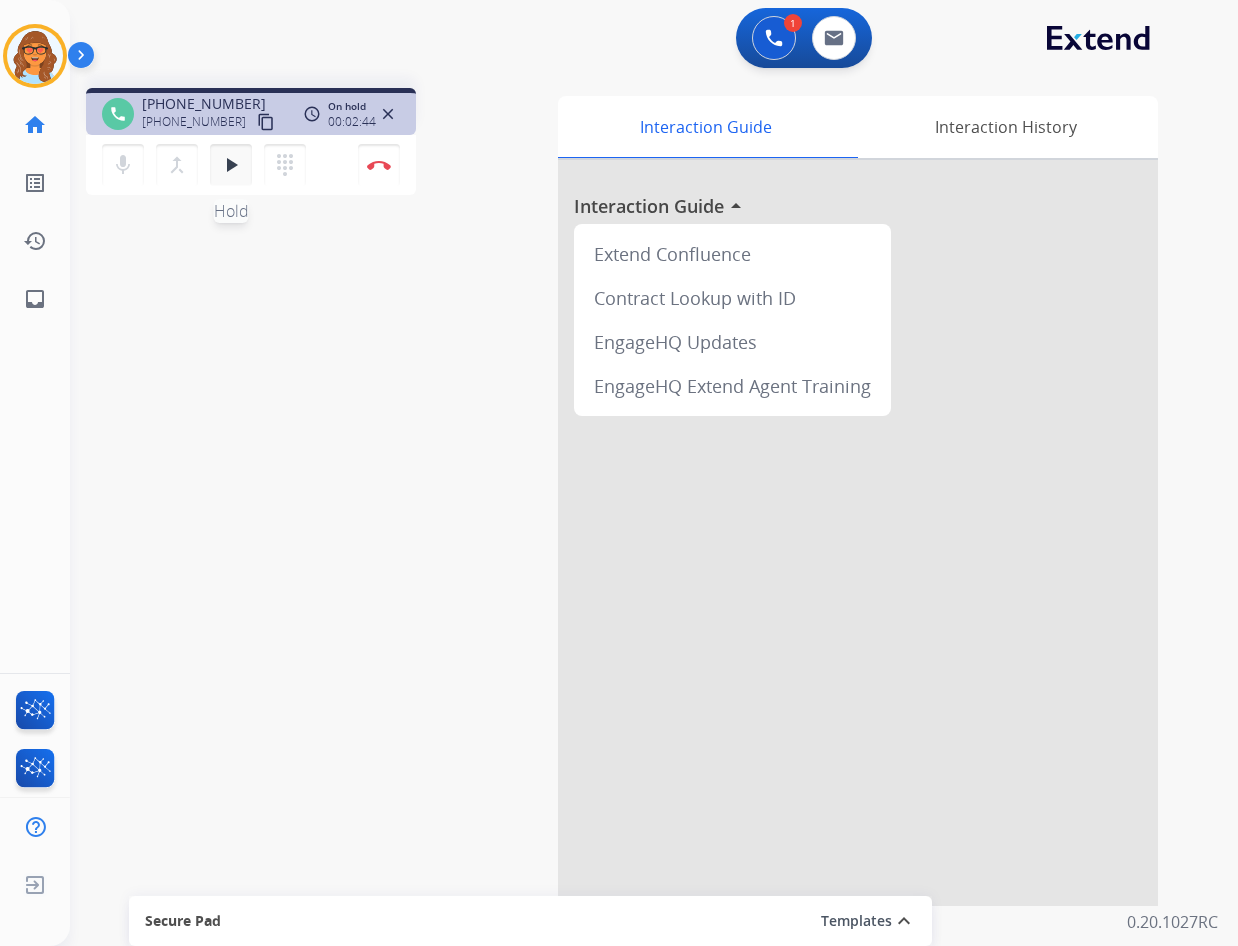 click on "play_arrow" at bounding box center (231, 165) 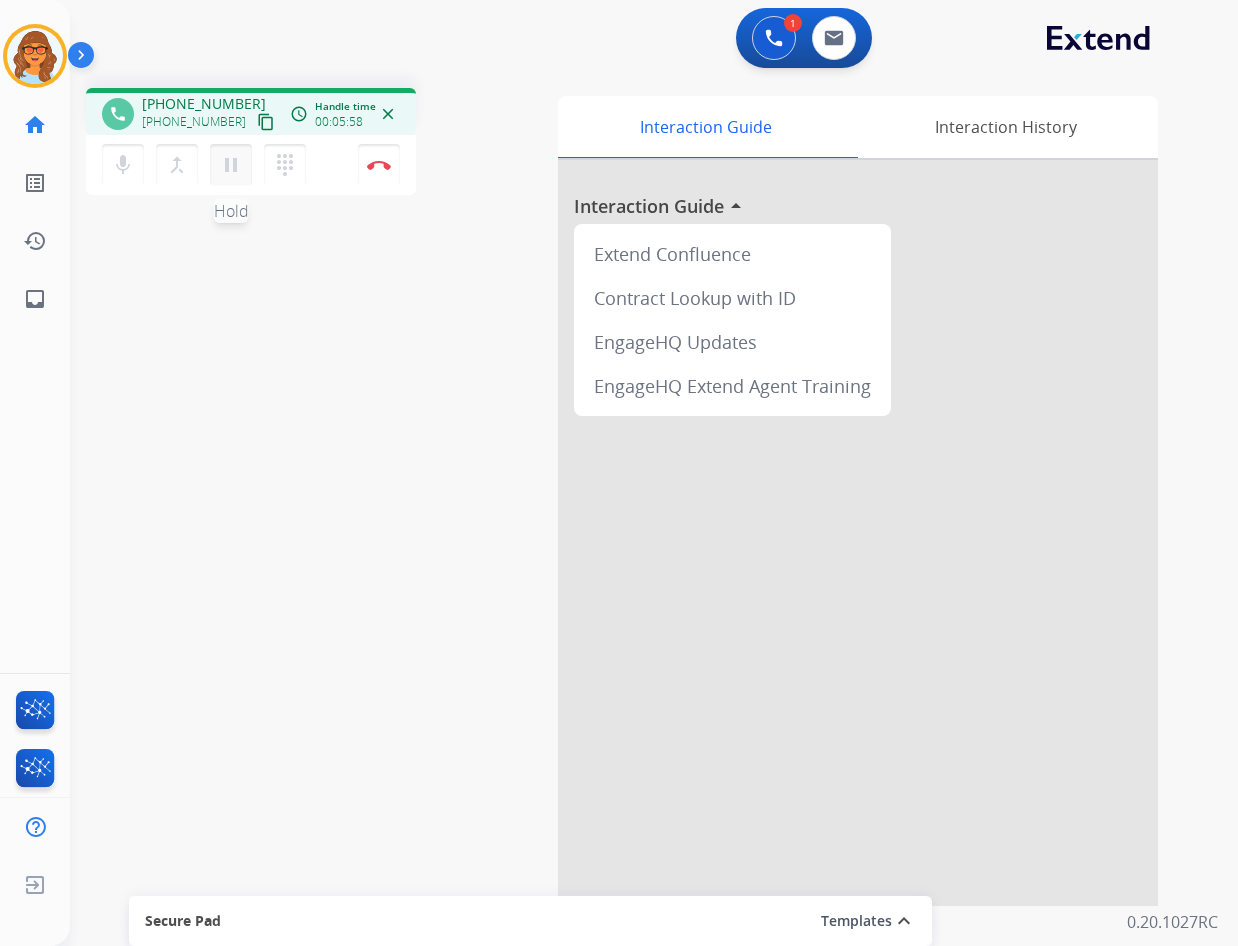 drag, startPoint x: 234, startPoint y: 166, endPoint x: 448, endPoint y: 652, distance: 531.0292 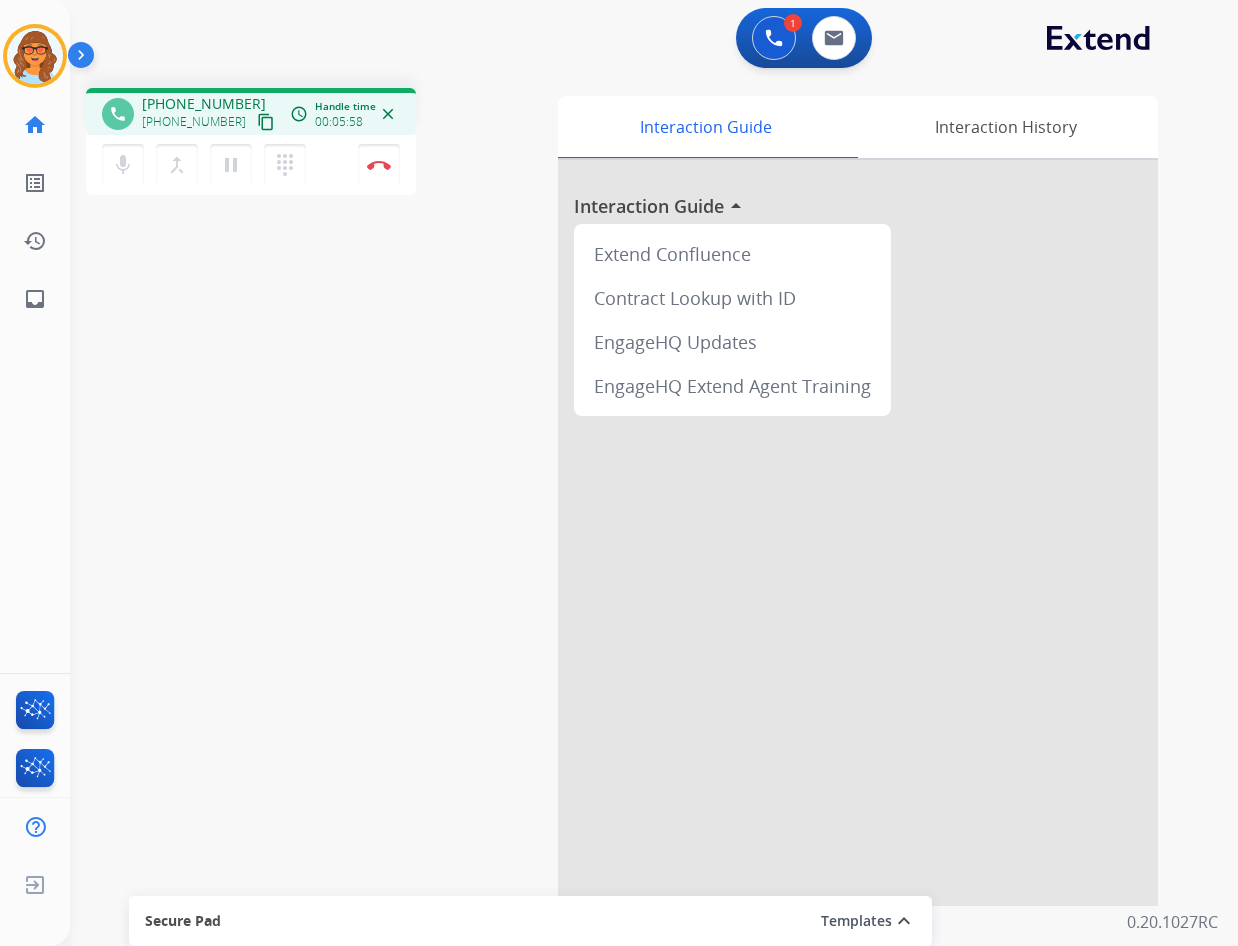 click on "pause" at bounding box center (231, 165) 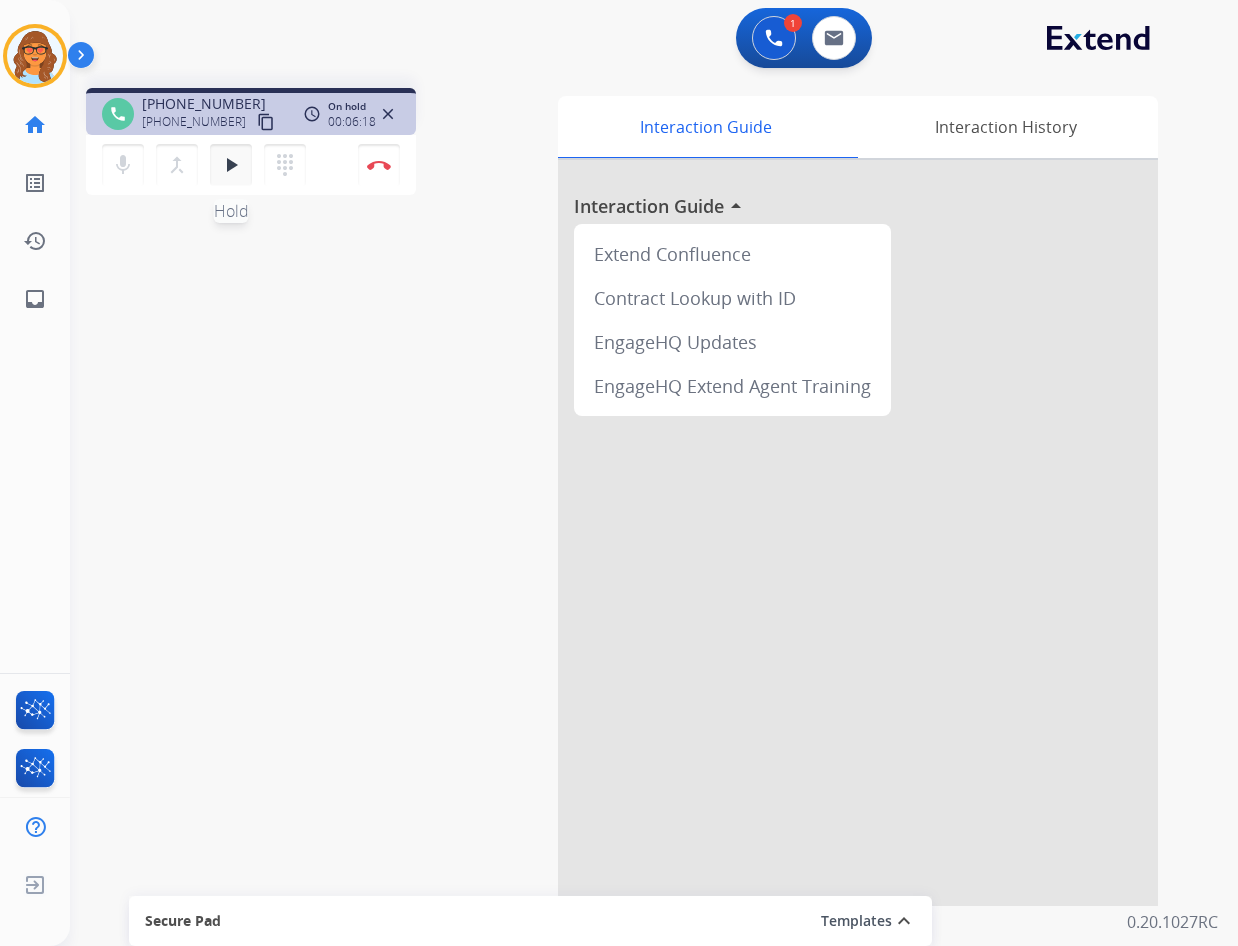 click on "play_arrow" at bounding box center (231, 165) 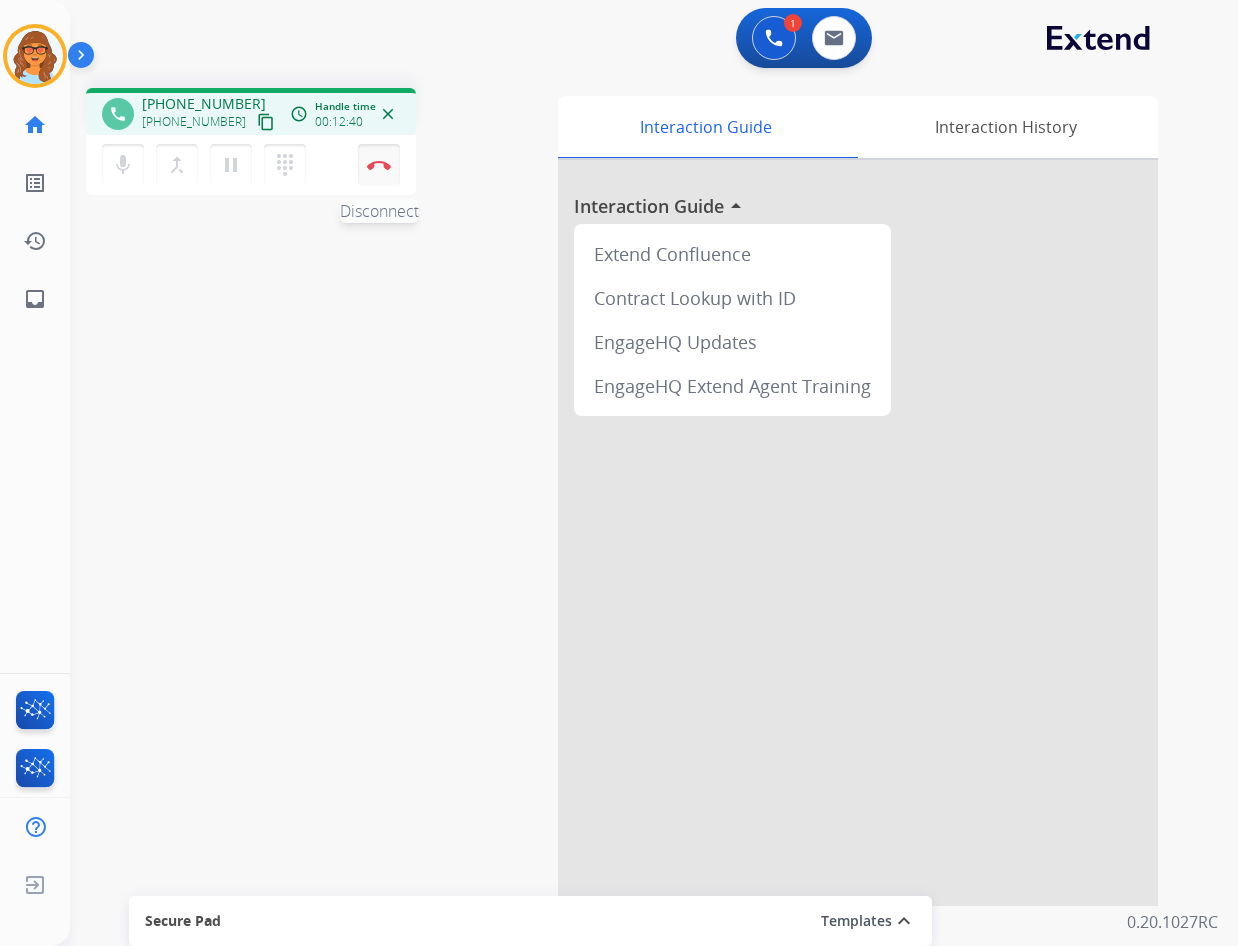 click on "Disconnect" at bounding box center [379, 165] 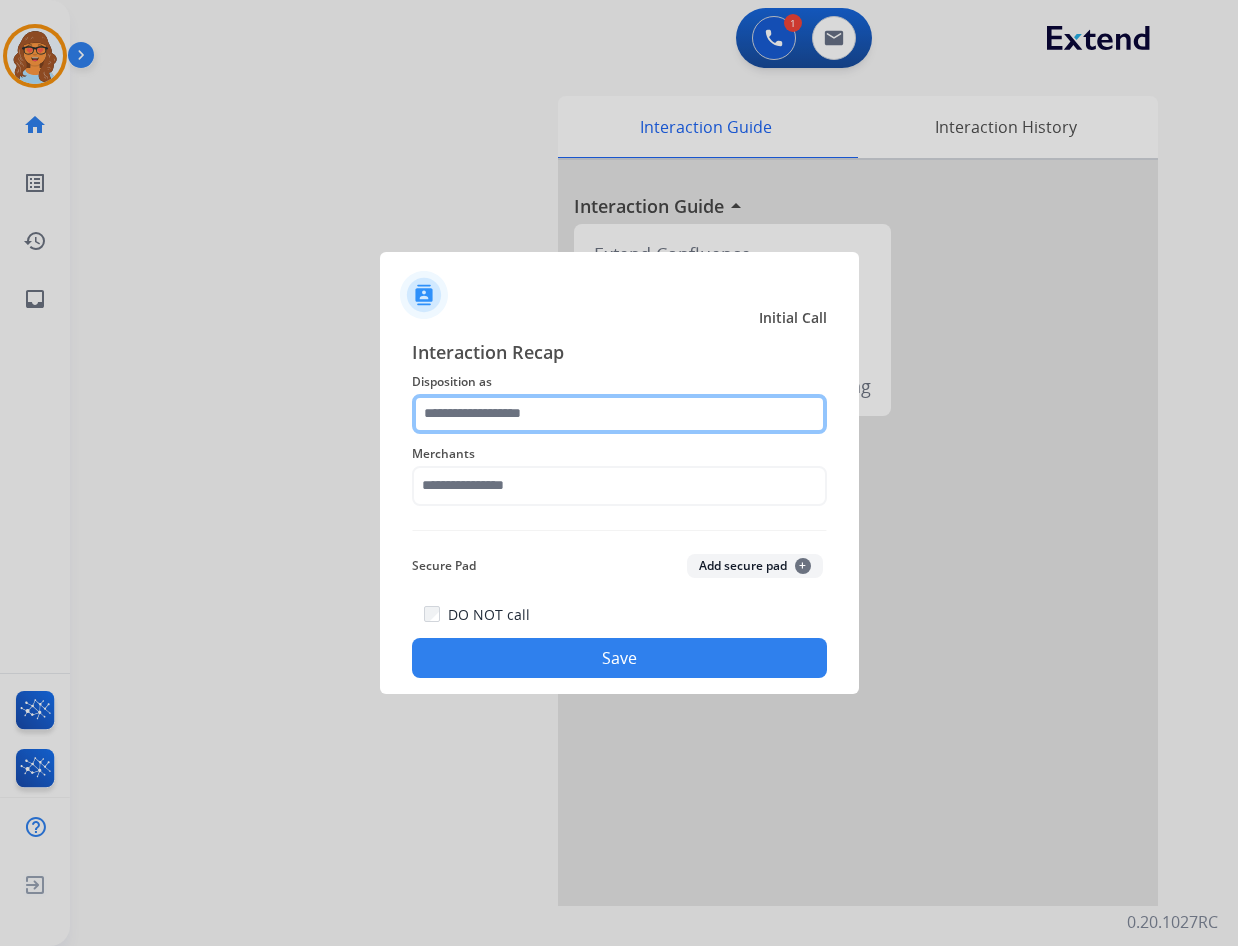 click 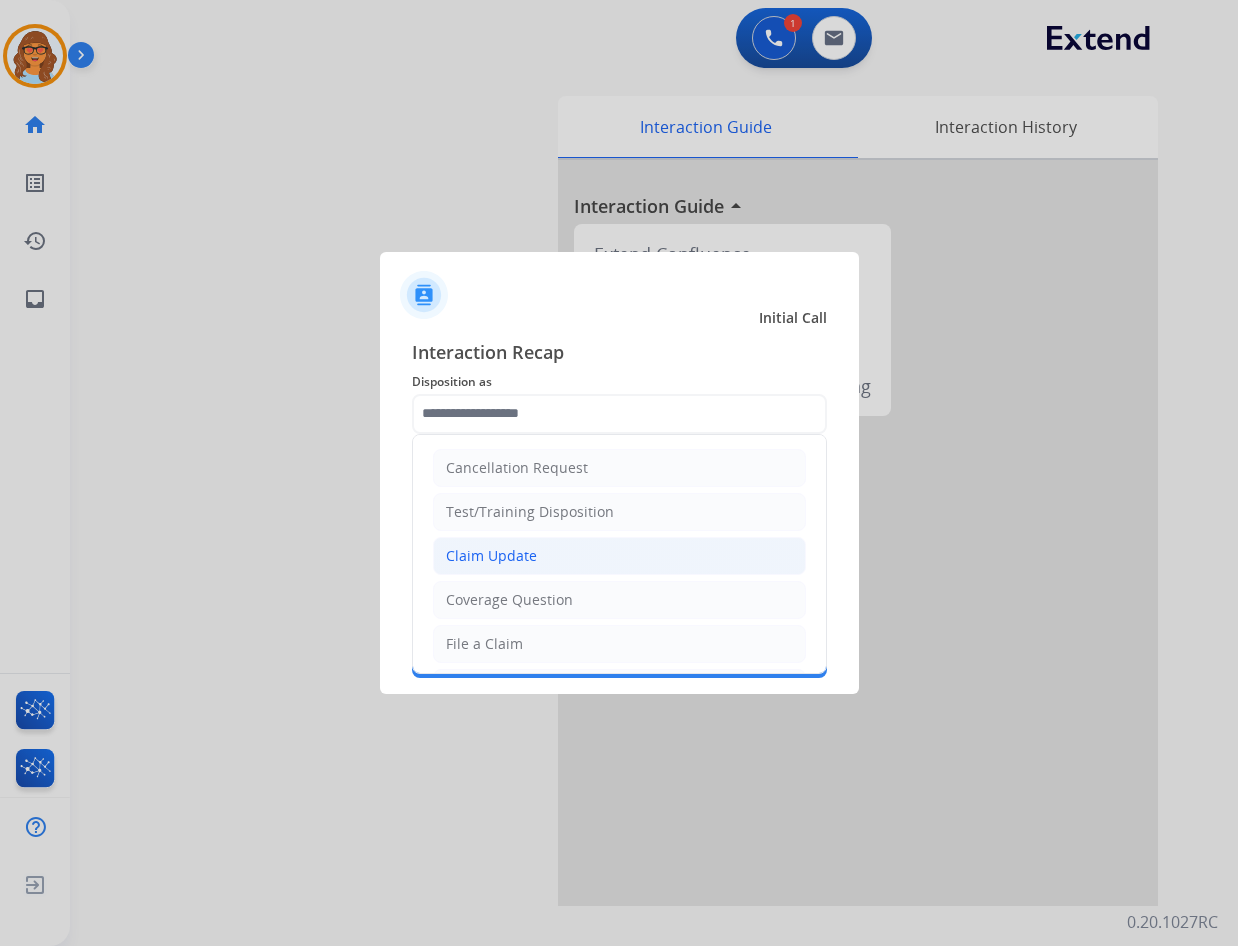 click on "Claim Update" 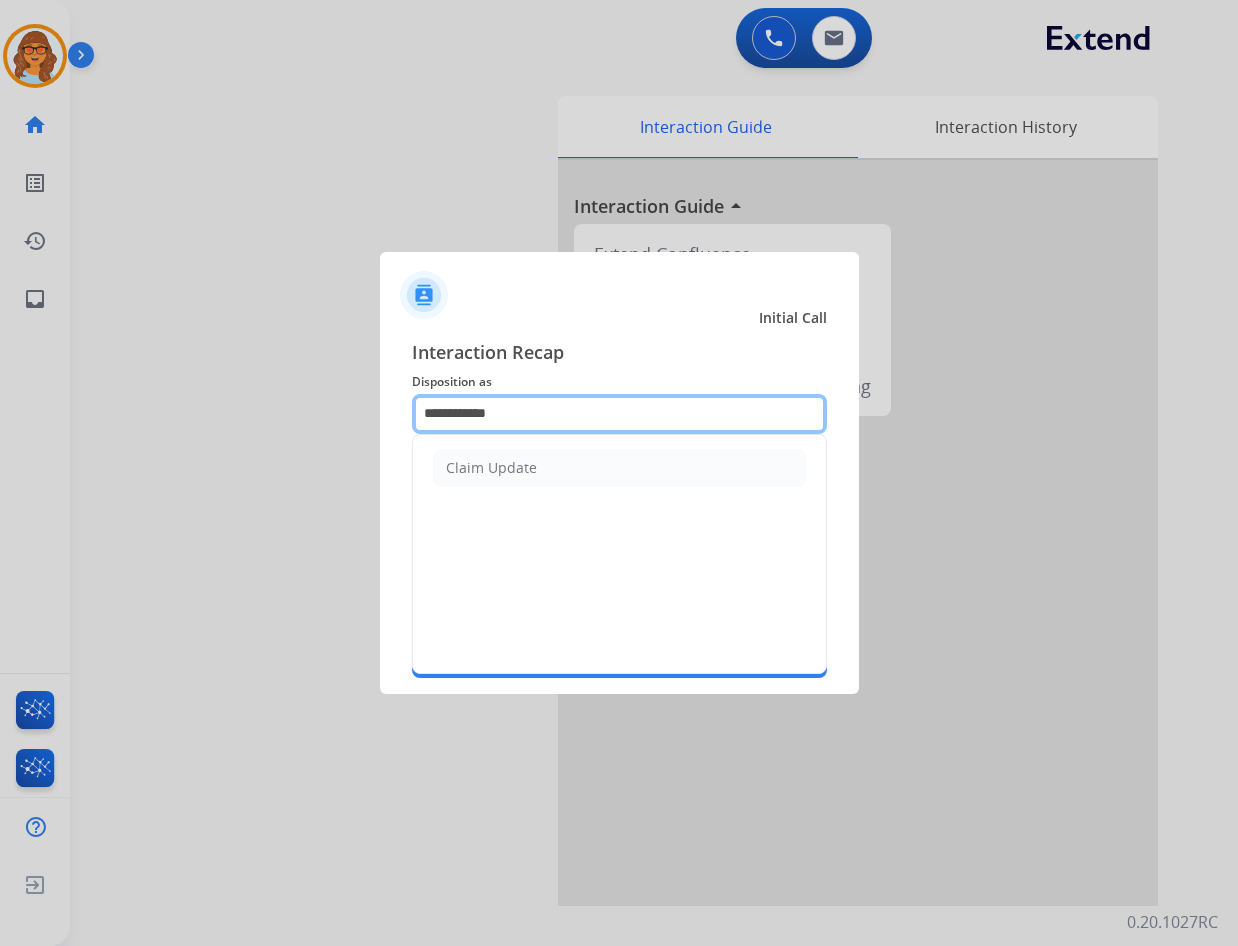 drag, startPoint x: 520, startPoint y: 412, endPoint x: 390, endPoint y: 412, distance: 130 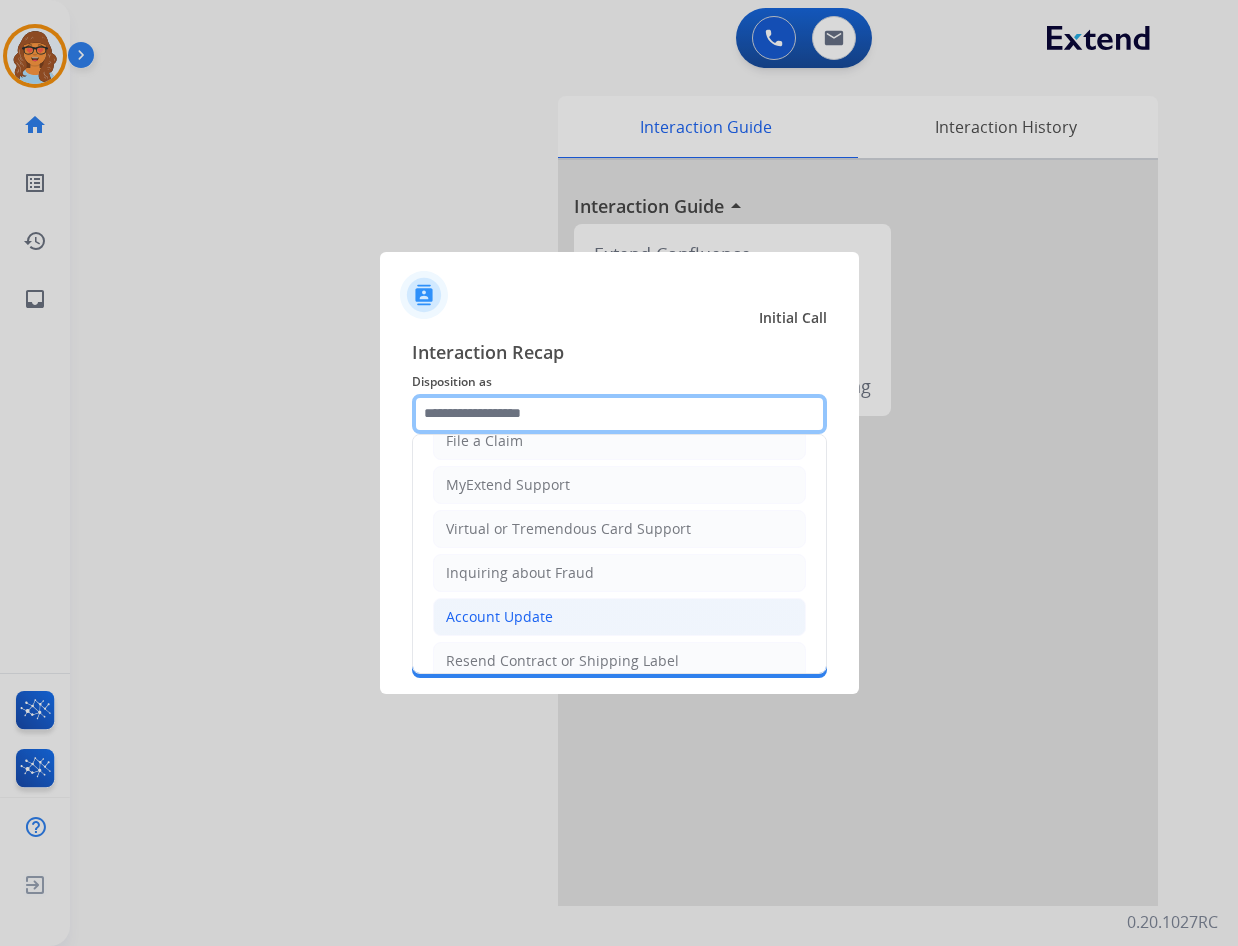 scroll, scrollTop: 200, scrollLeft: 0, axis: vertical 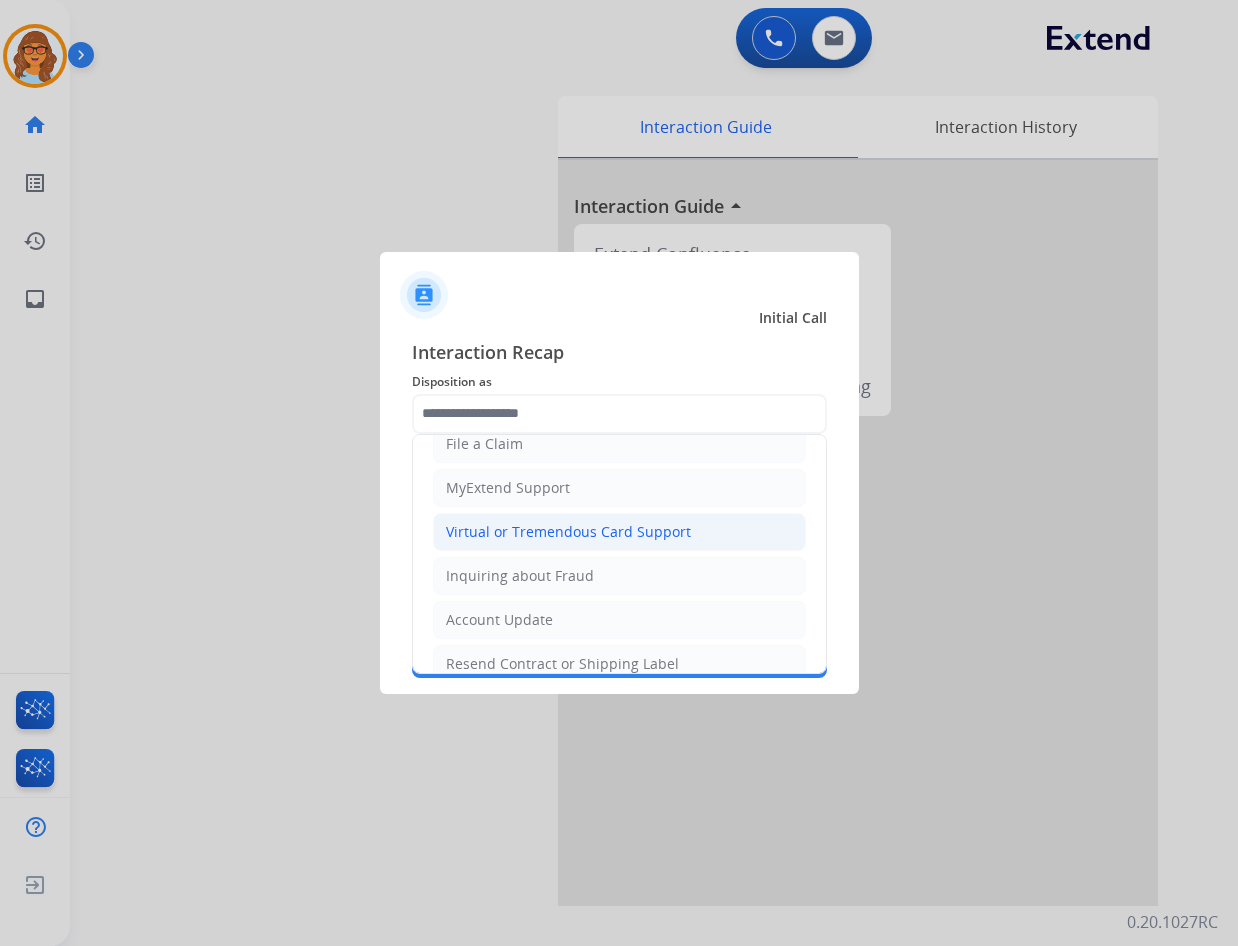 click on "Virtual or Tremendous Card Support" 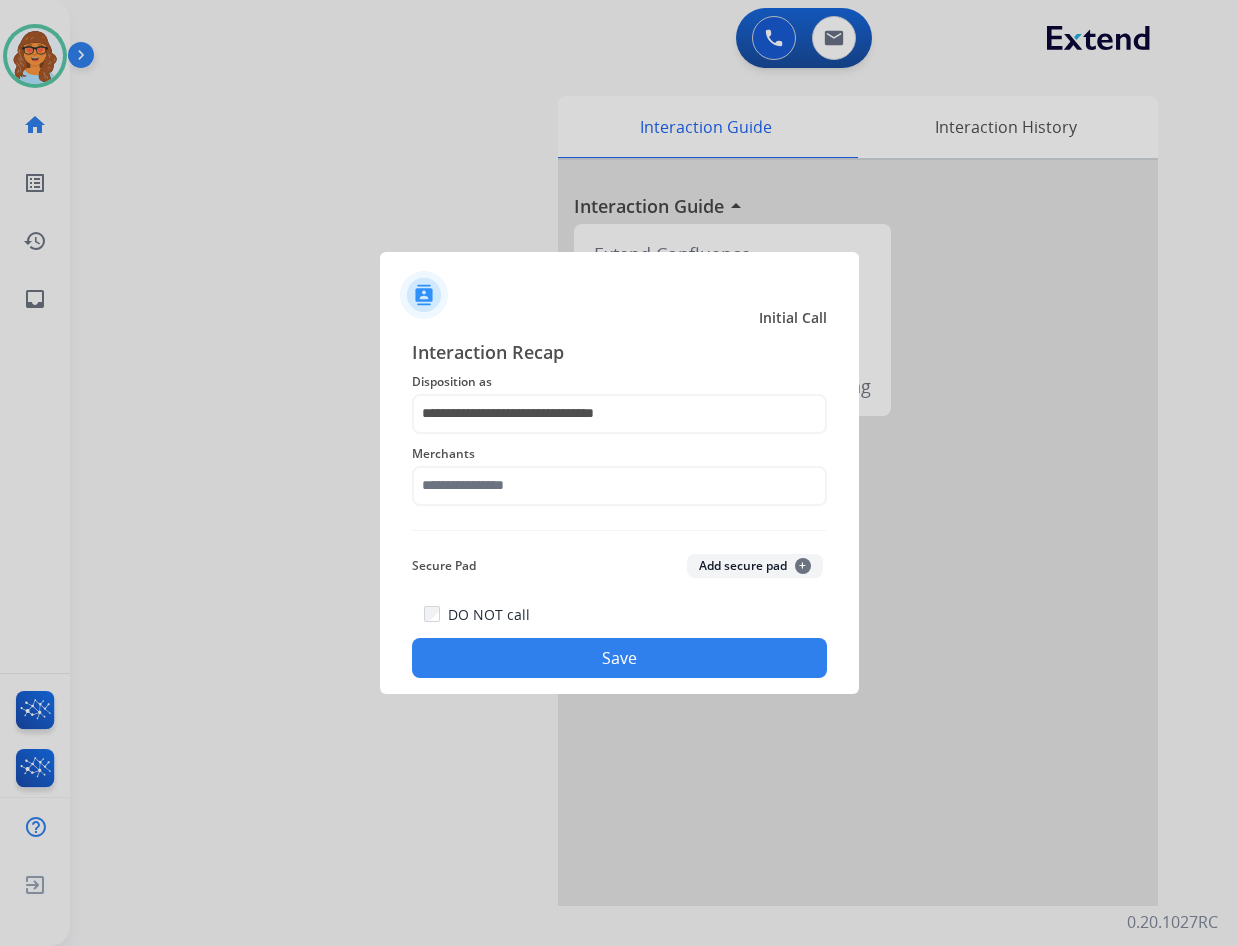 click at bounding box center [619, 473] 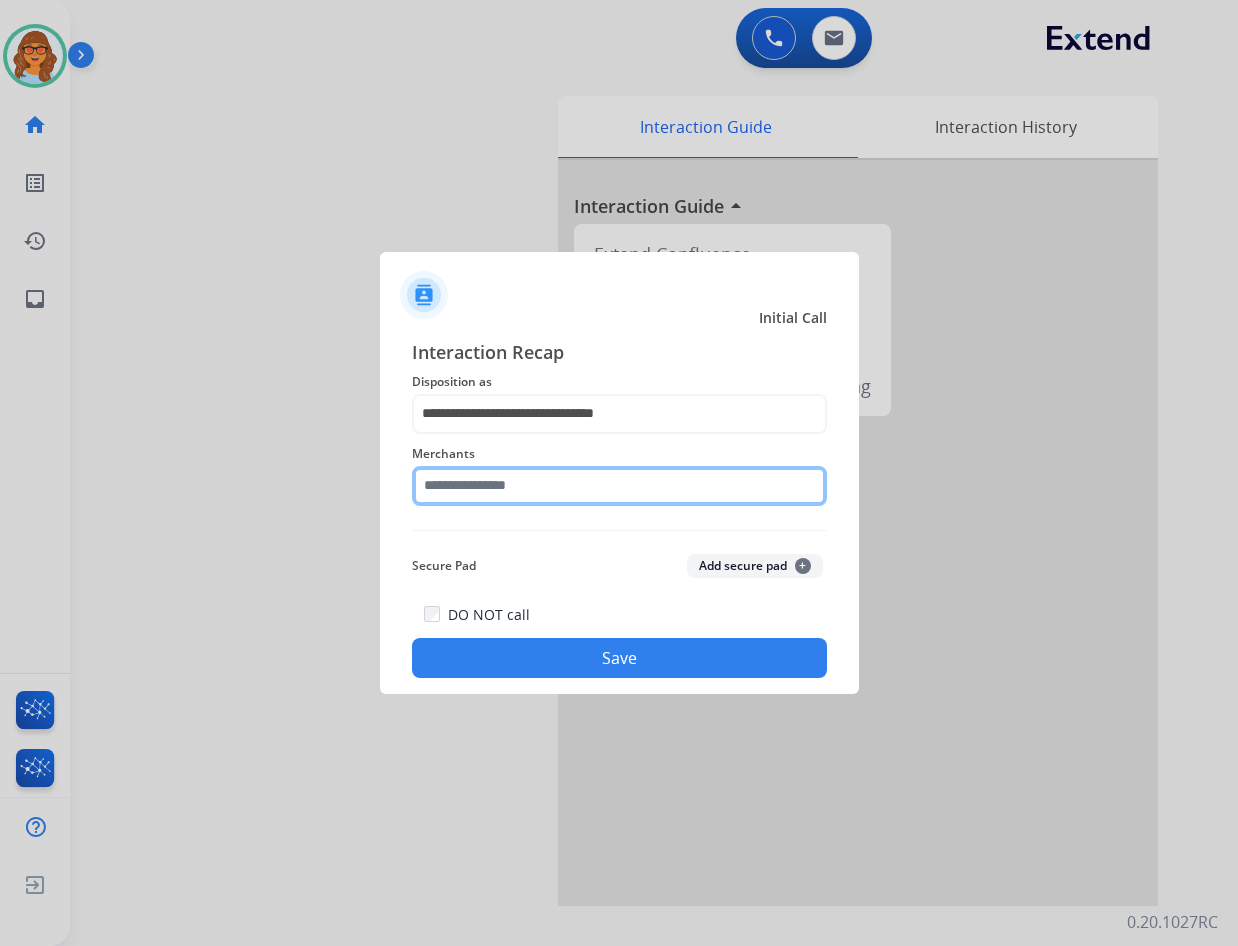 click 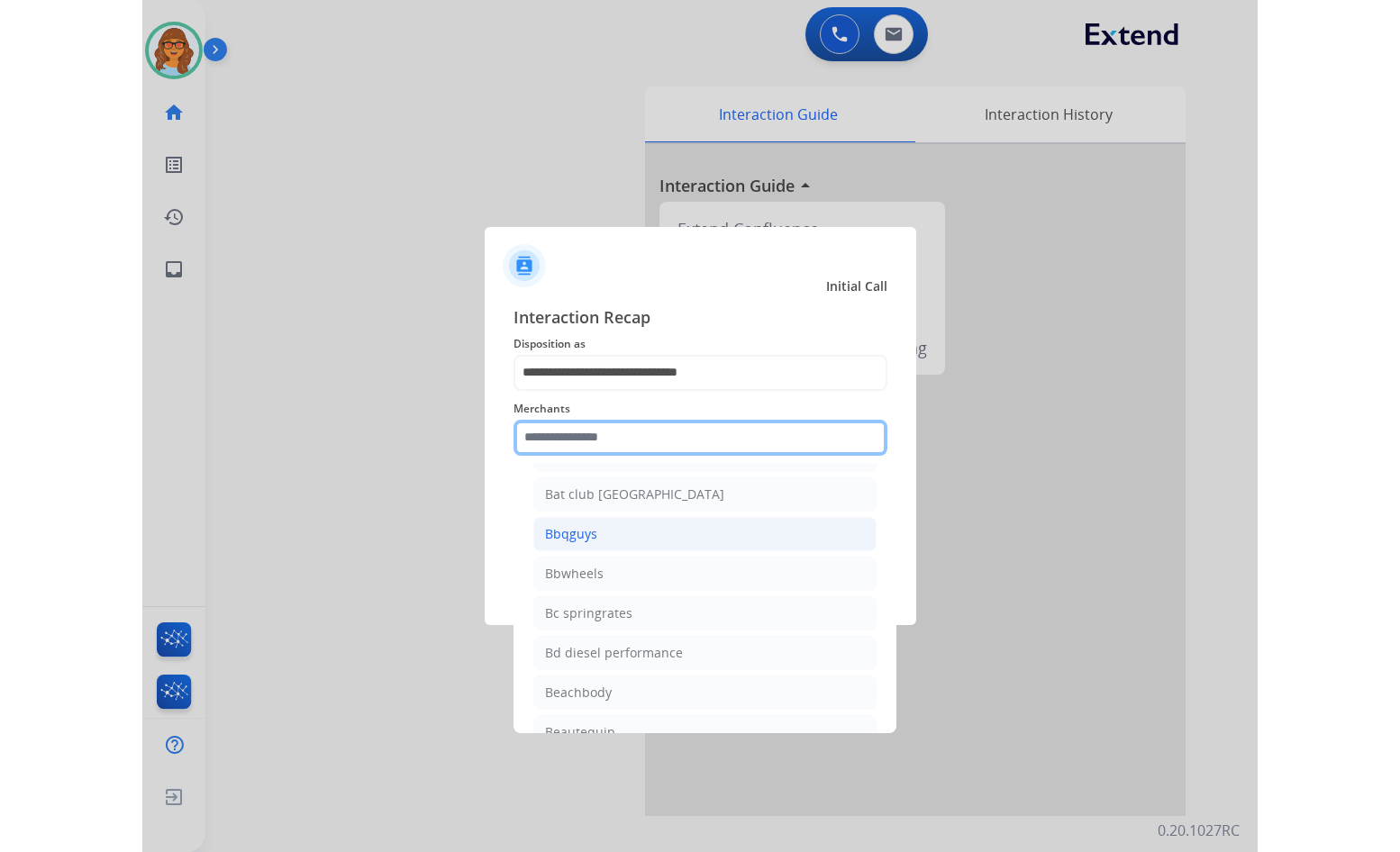 scroll, scrollTop: 4053, scrollLeft: 0, axis: vertical 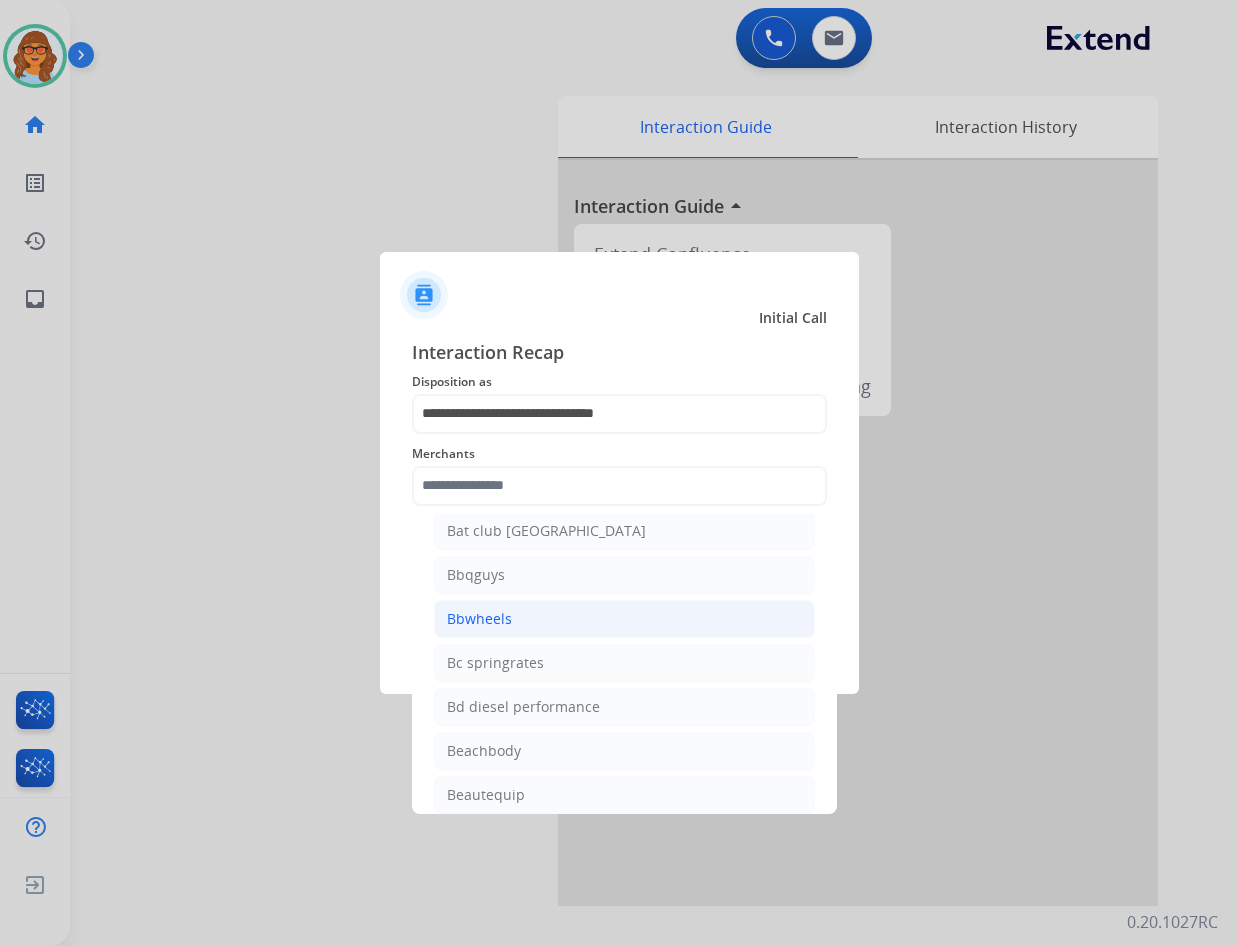 click on "Bbwheels" 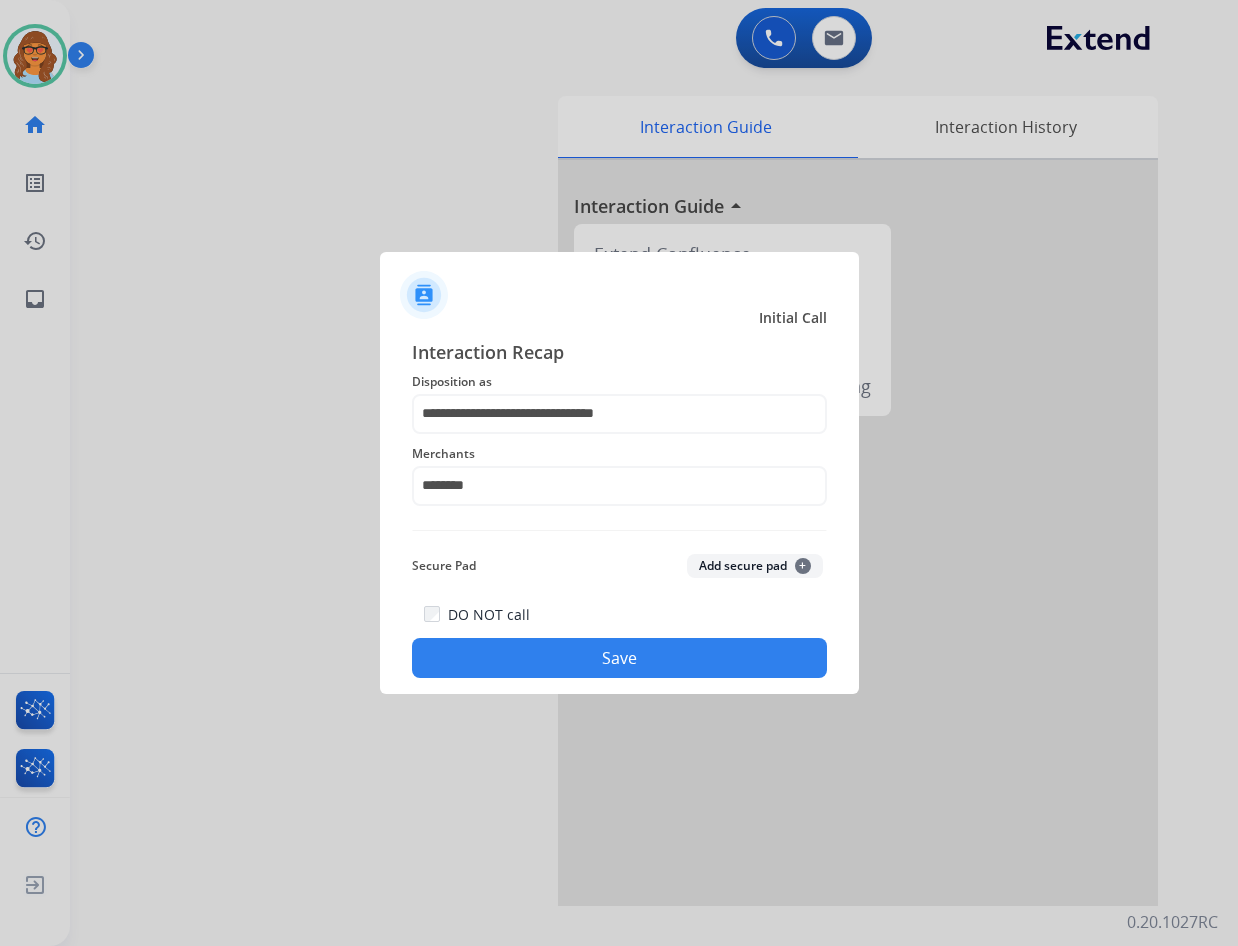 click on "Save" 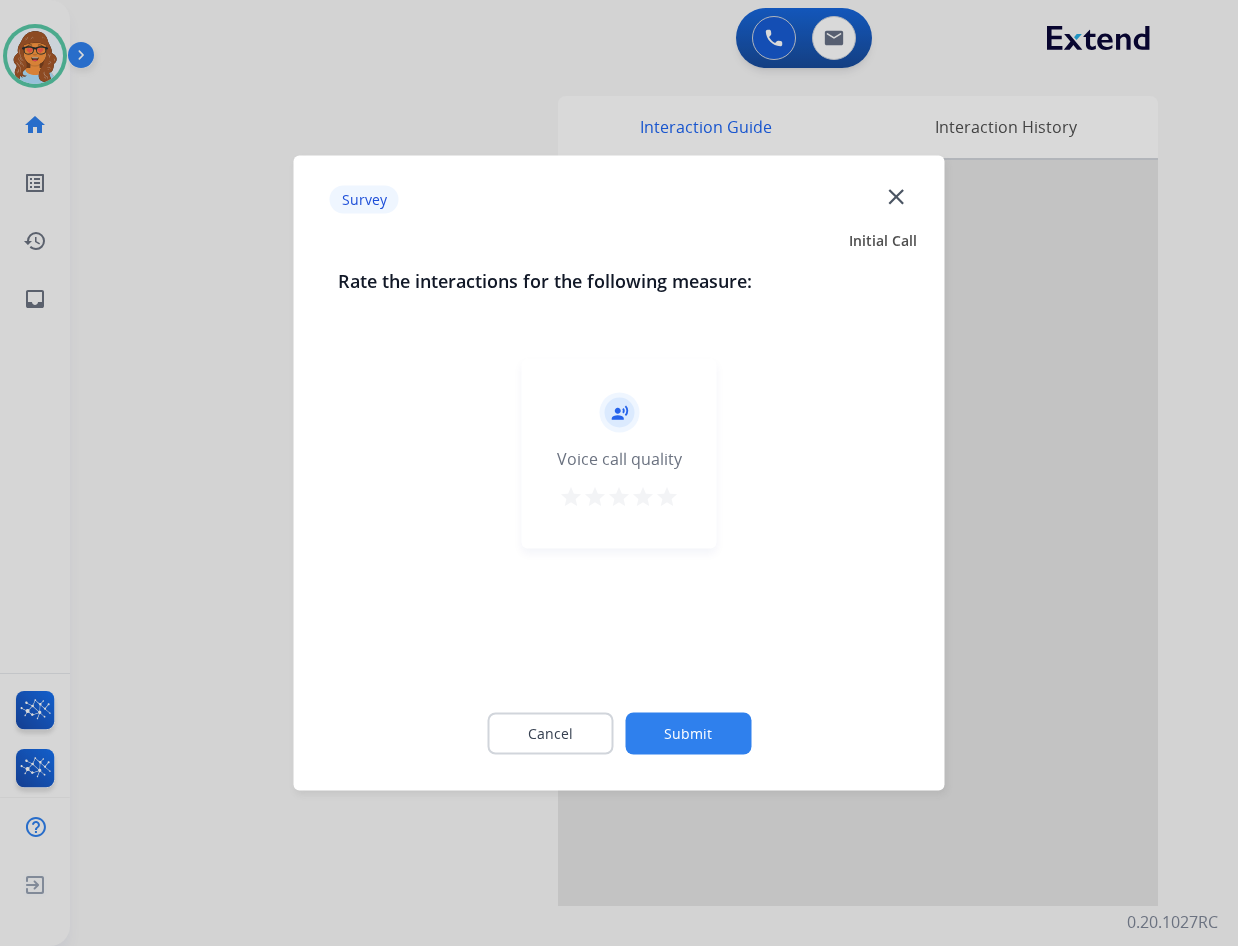 click on "Submit" 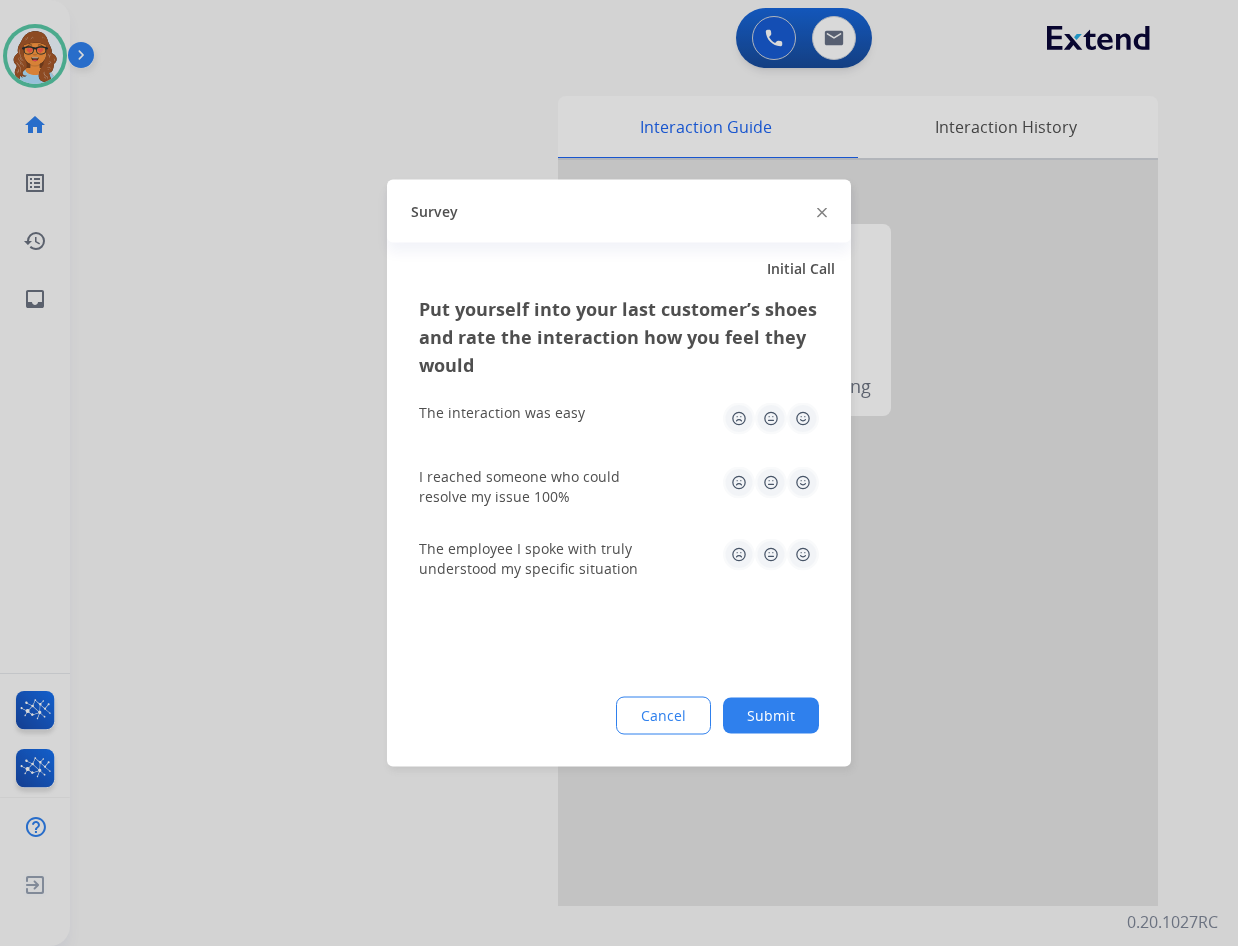 drag, startPoint x: 785, startPoint y: 718, endPoint x: 799, endPoint y: 722, distance: 14.56022 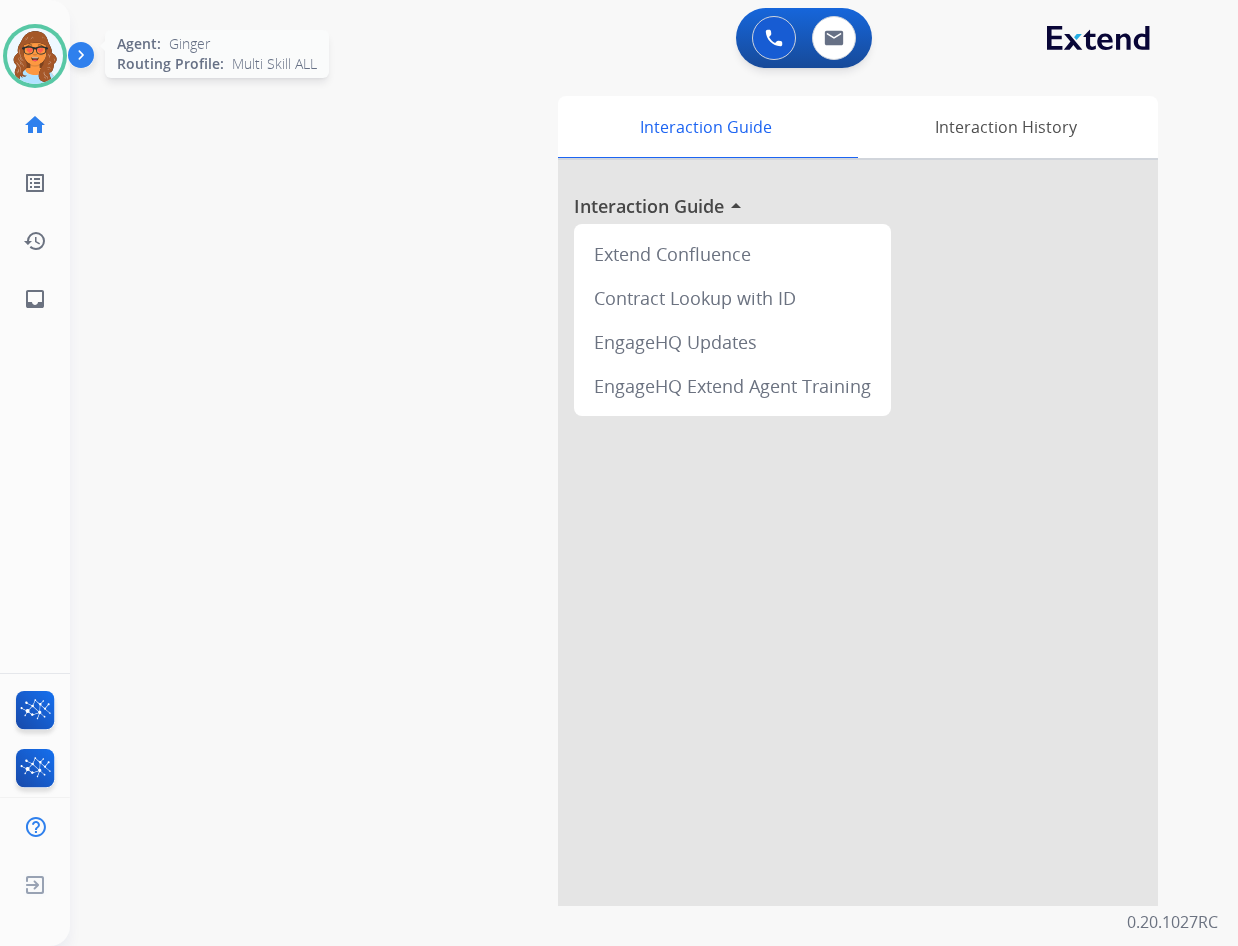 click at bounding box center [35, 56] 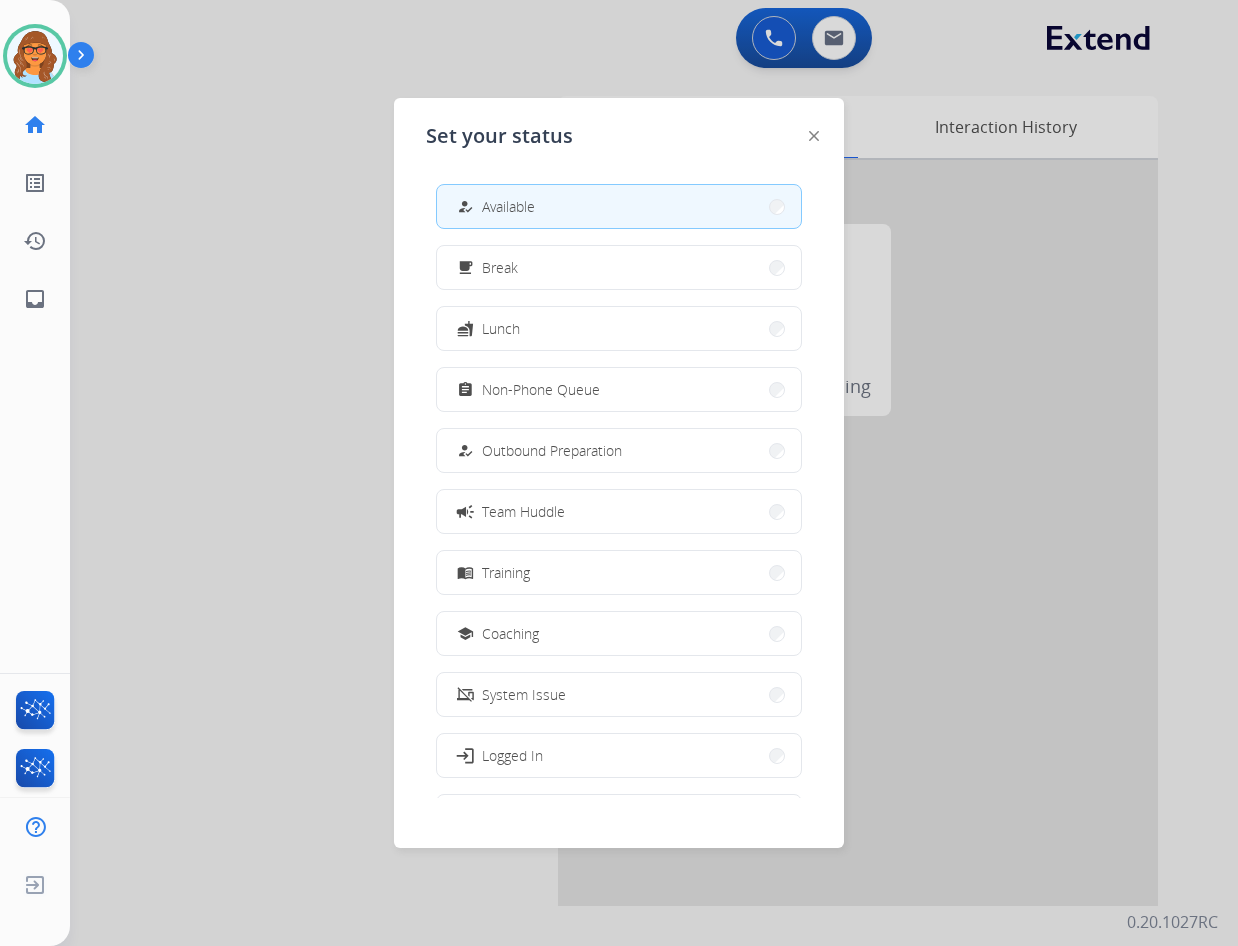 click at bounding box center [619, 473] 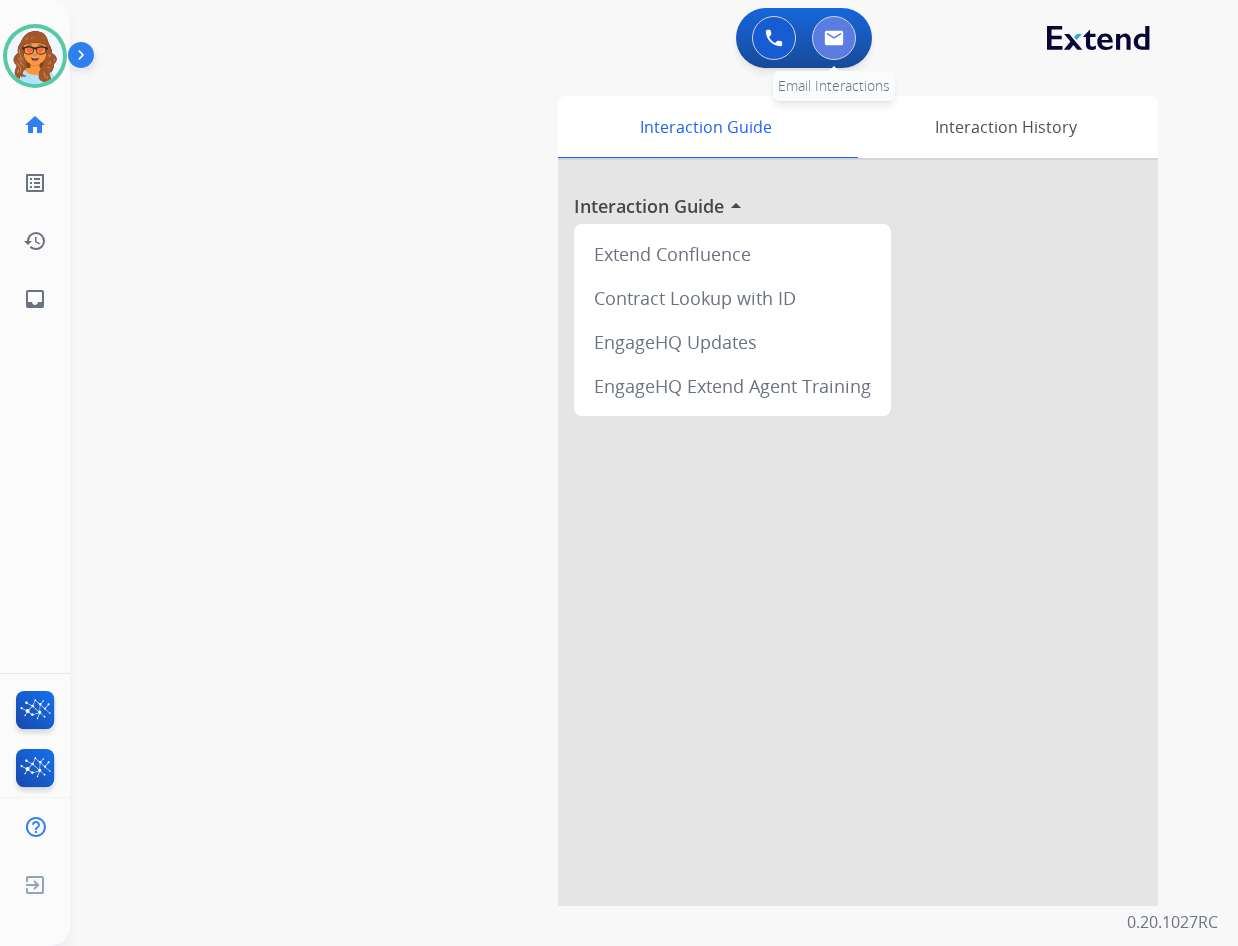 click at bounding box center [834, 38] 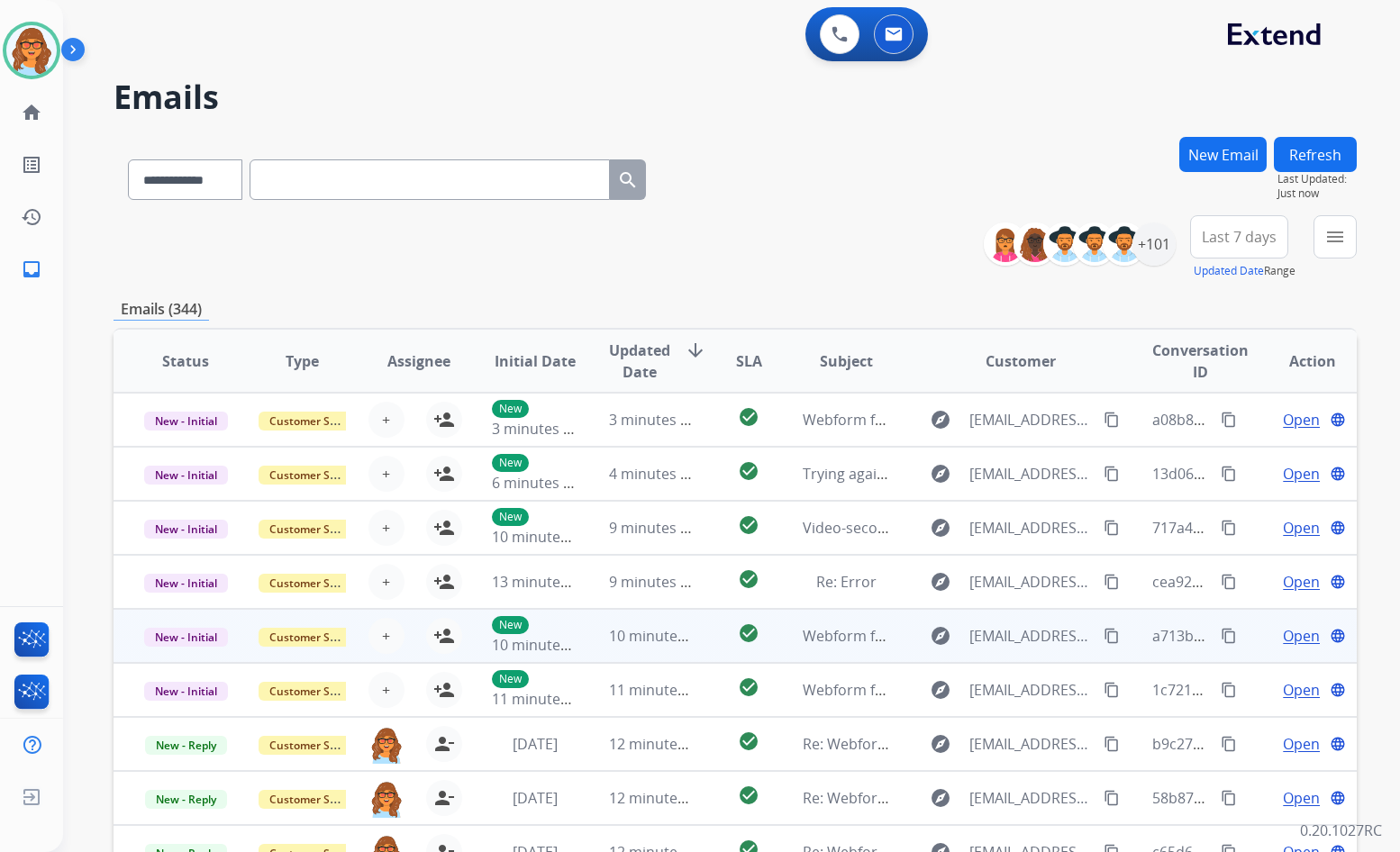 scroll, scrollTop: 2, scrollLeft: 0, axis: vertical 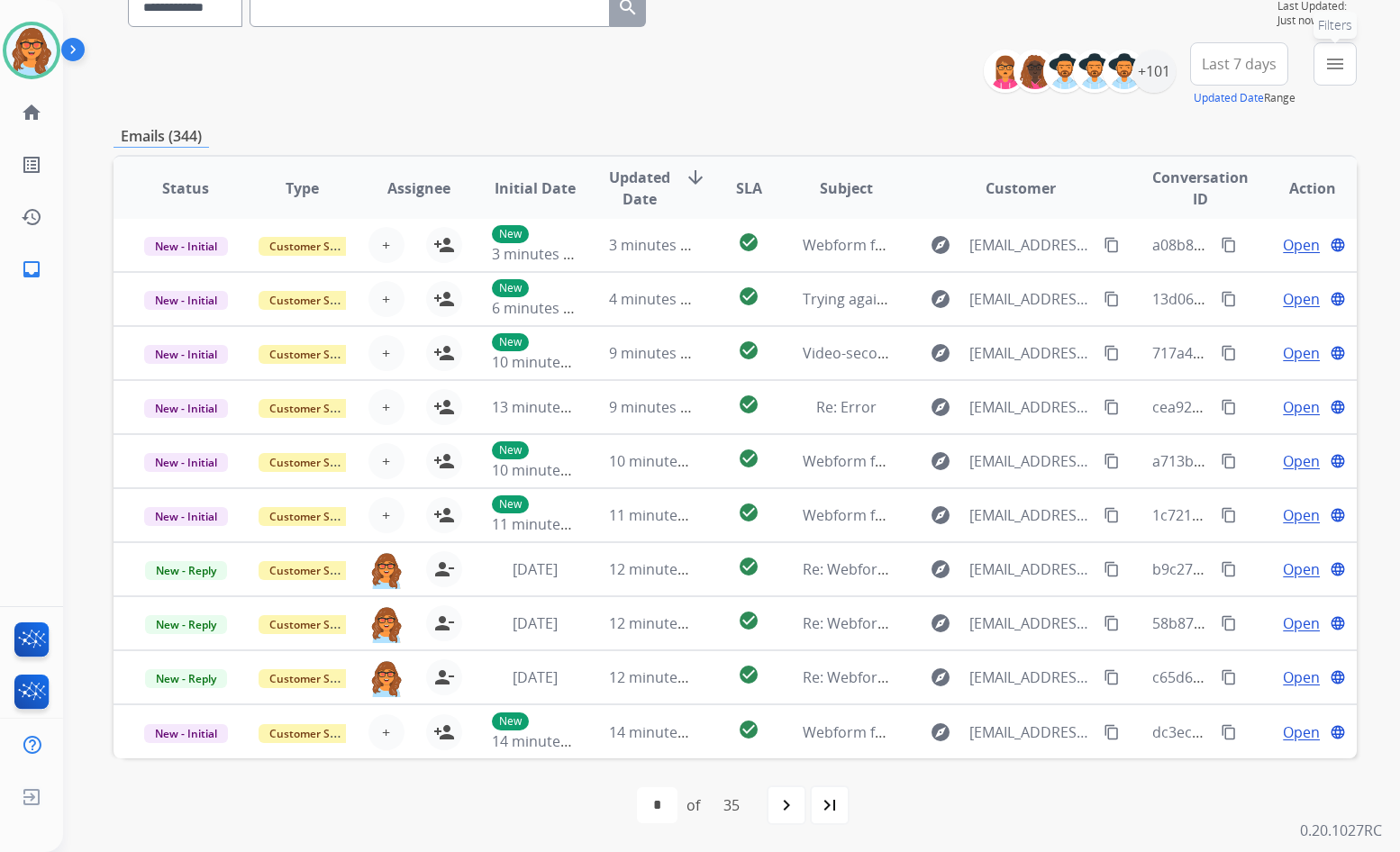 click on "menu  Filters" at bounding box center (1335, 64) 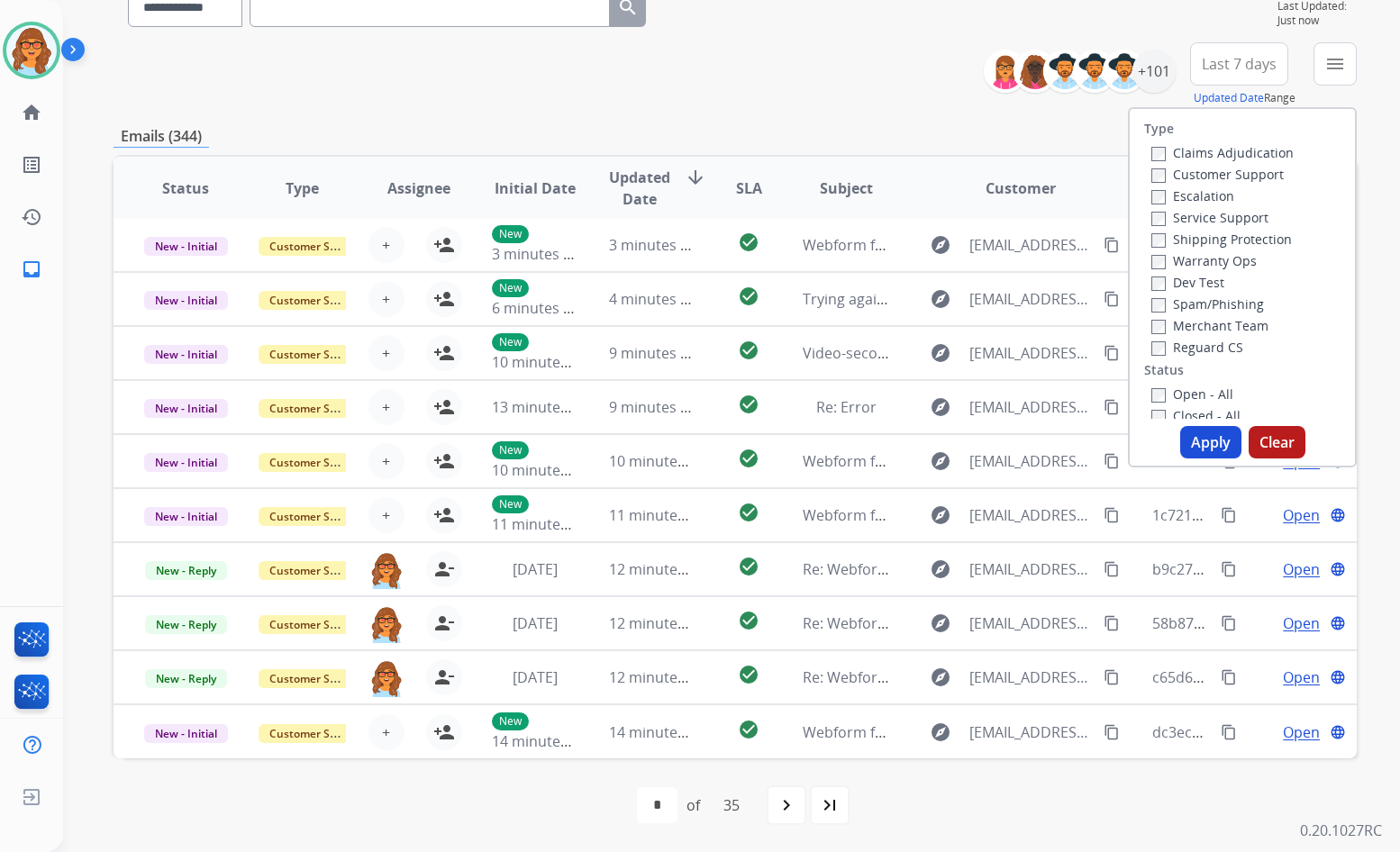 click on "Customer Support" at bounding box center [1217, 174] 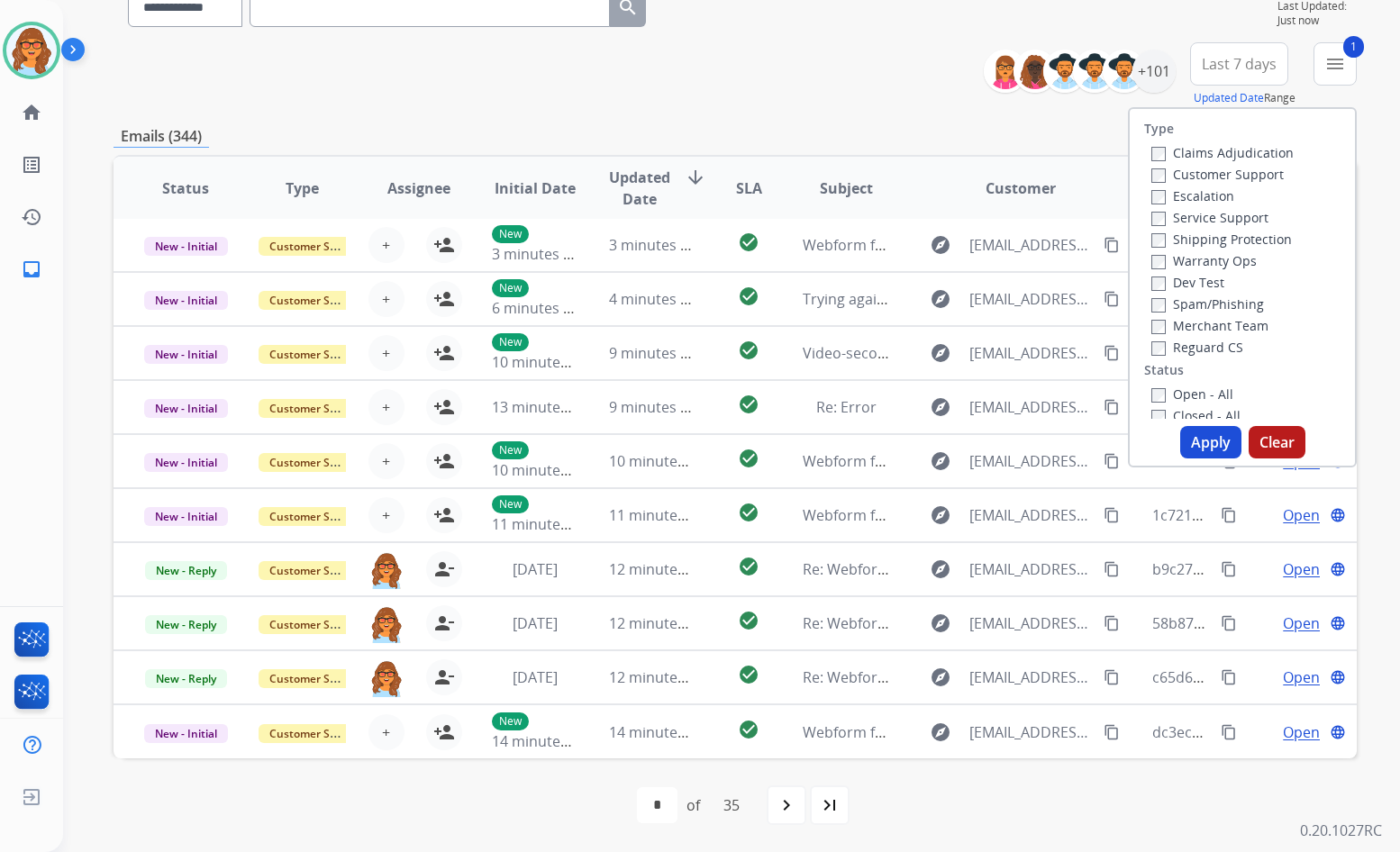 click on "Shipping Protection" at bounding box center [1222, 239] 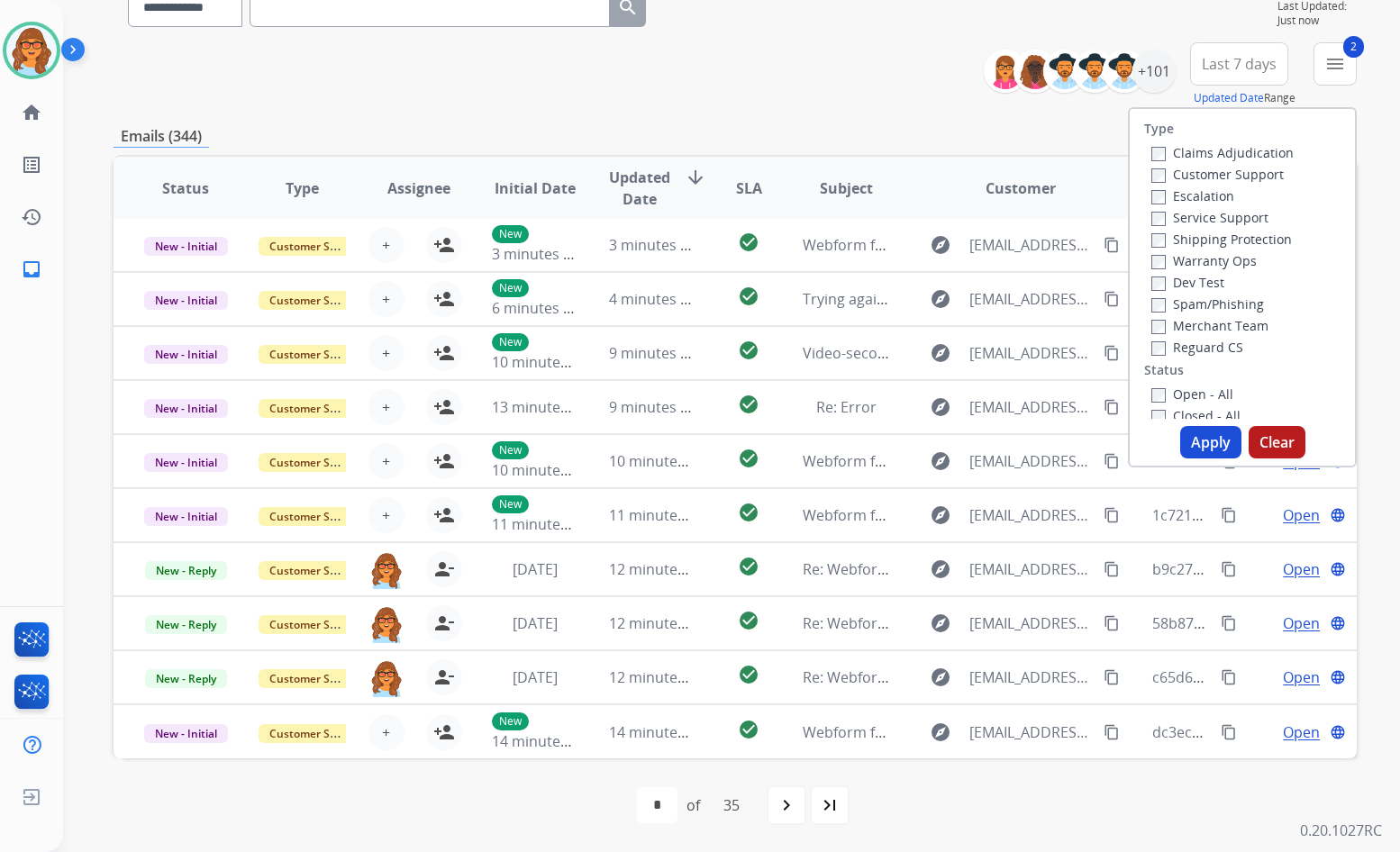 click on "Reguard CS" at bounding box center (1197, 347) 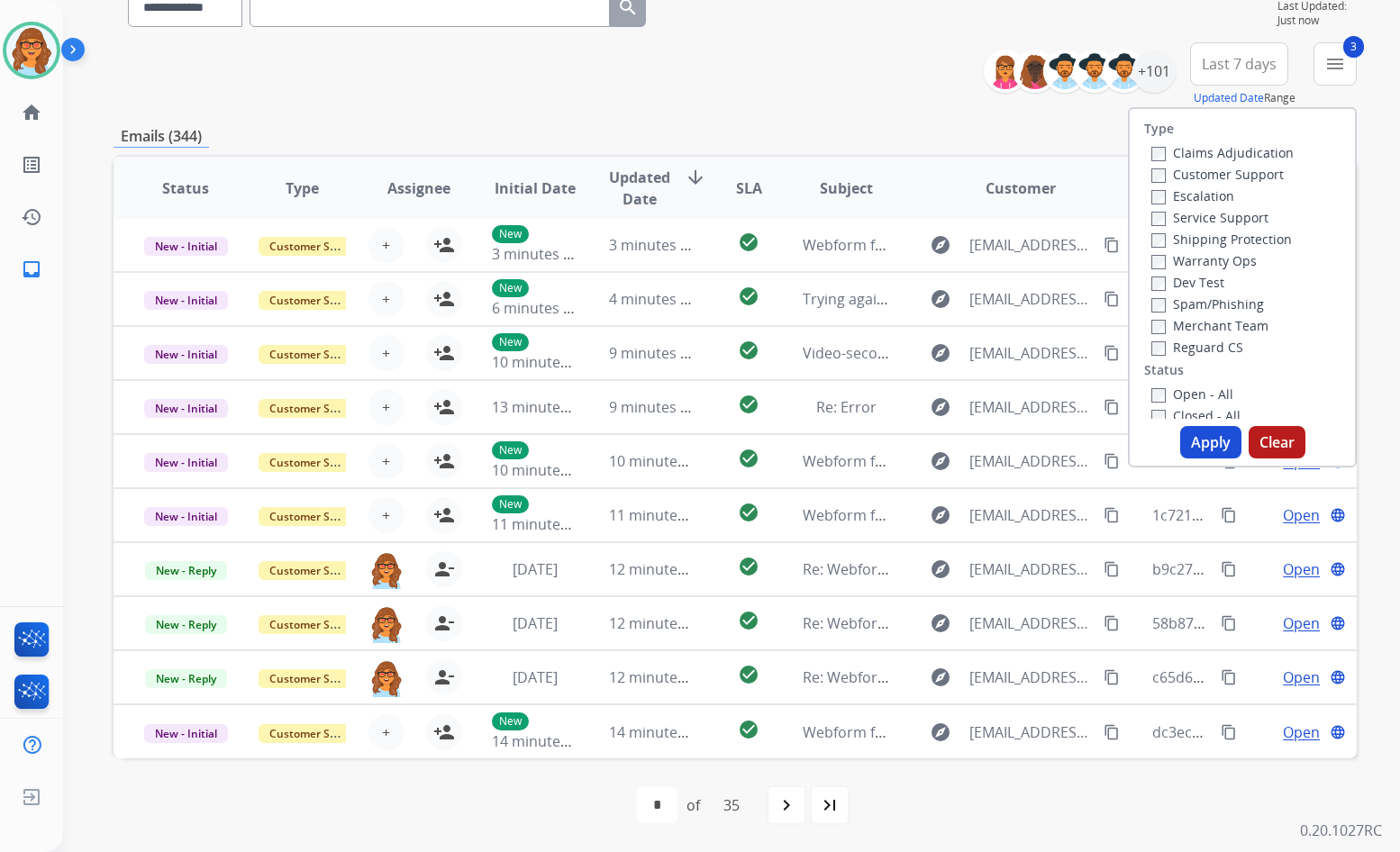 click on "Open - All" at bounding box center (1192, 394) 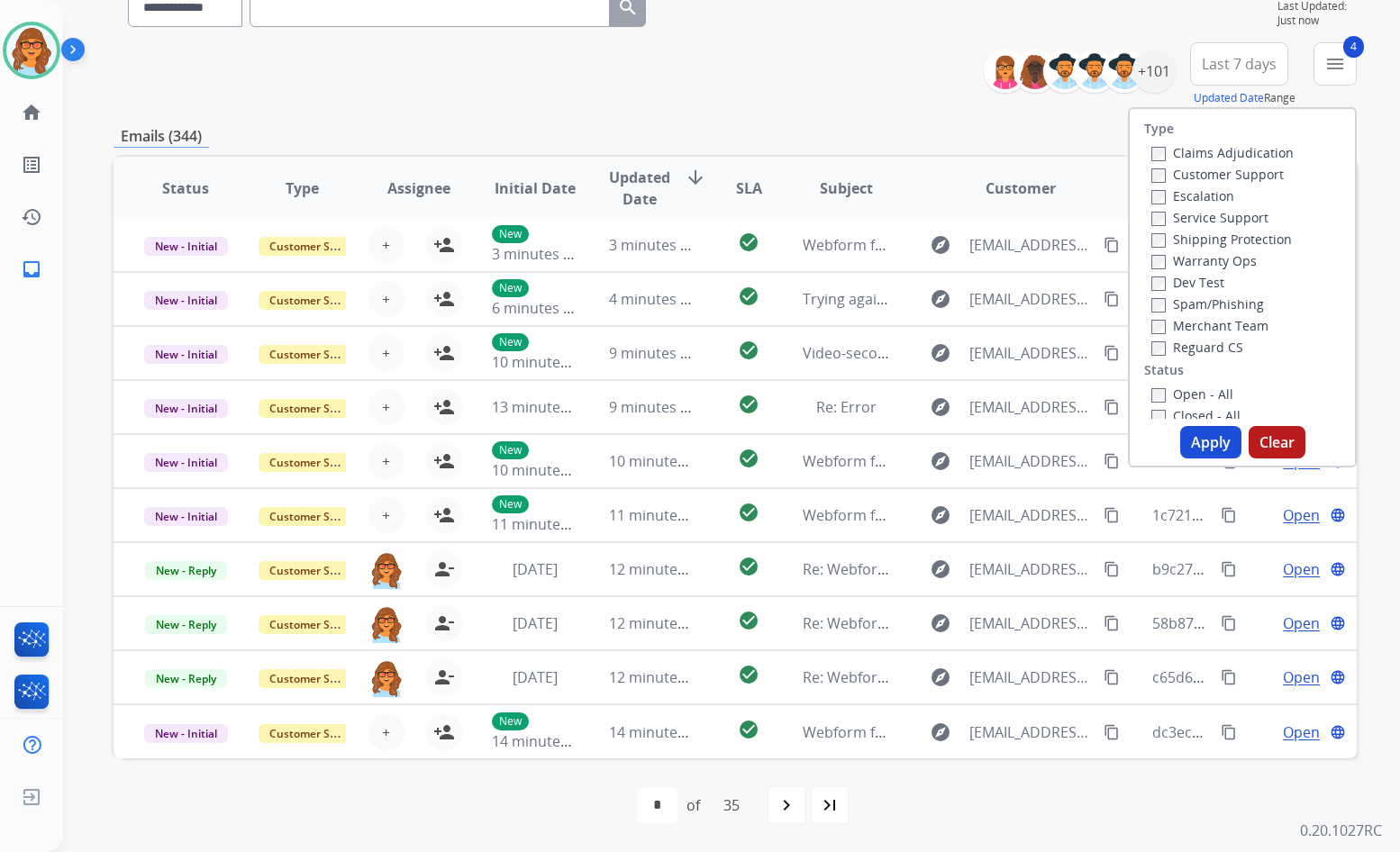 click on "Apply" at bounding box center (1211, 442) 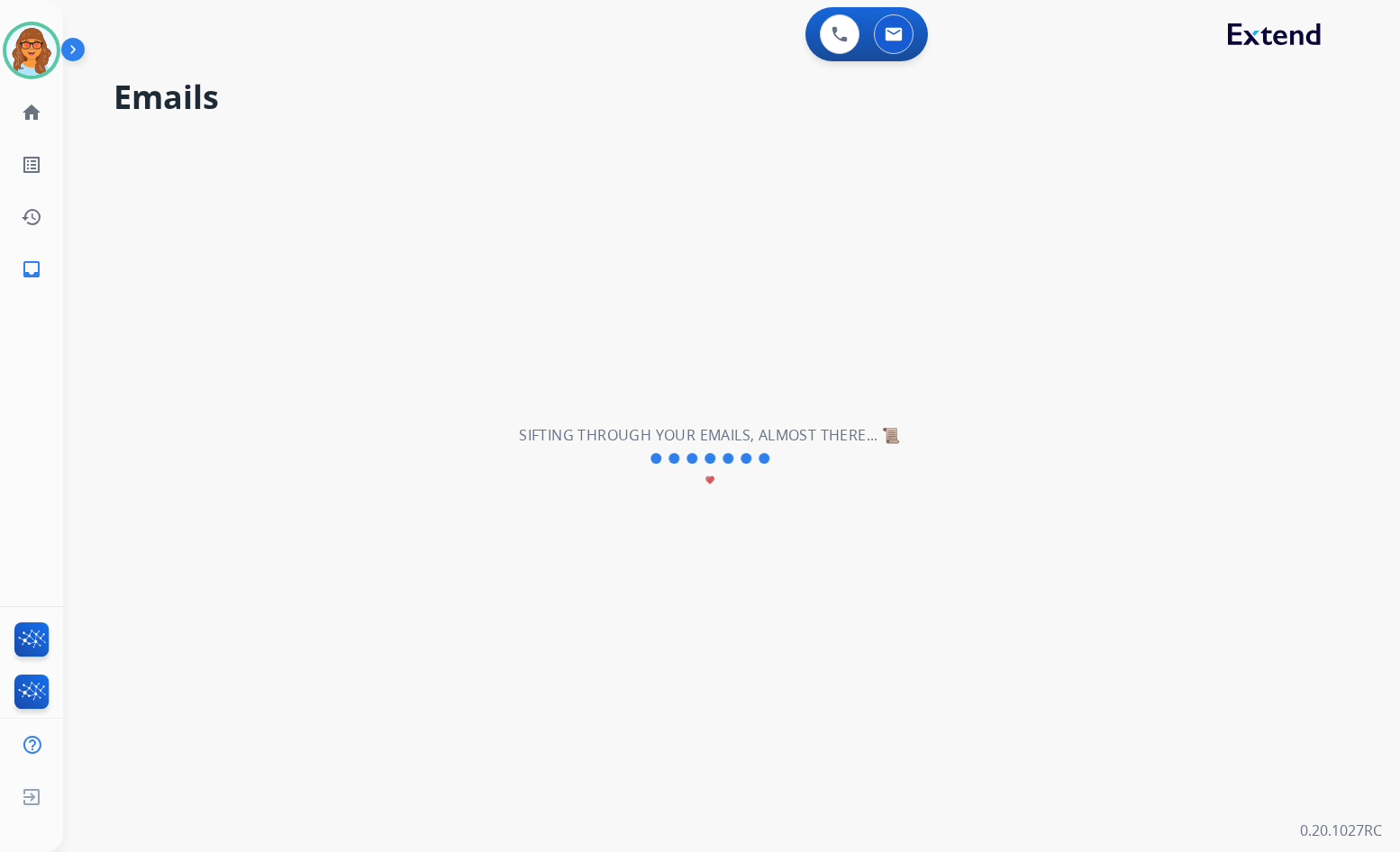 scroll, scrollTop: 0, scrollLeft: 0, axis: both 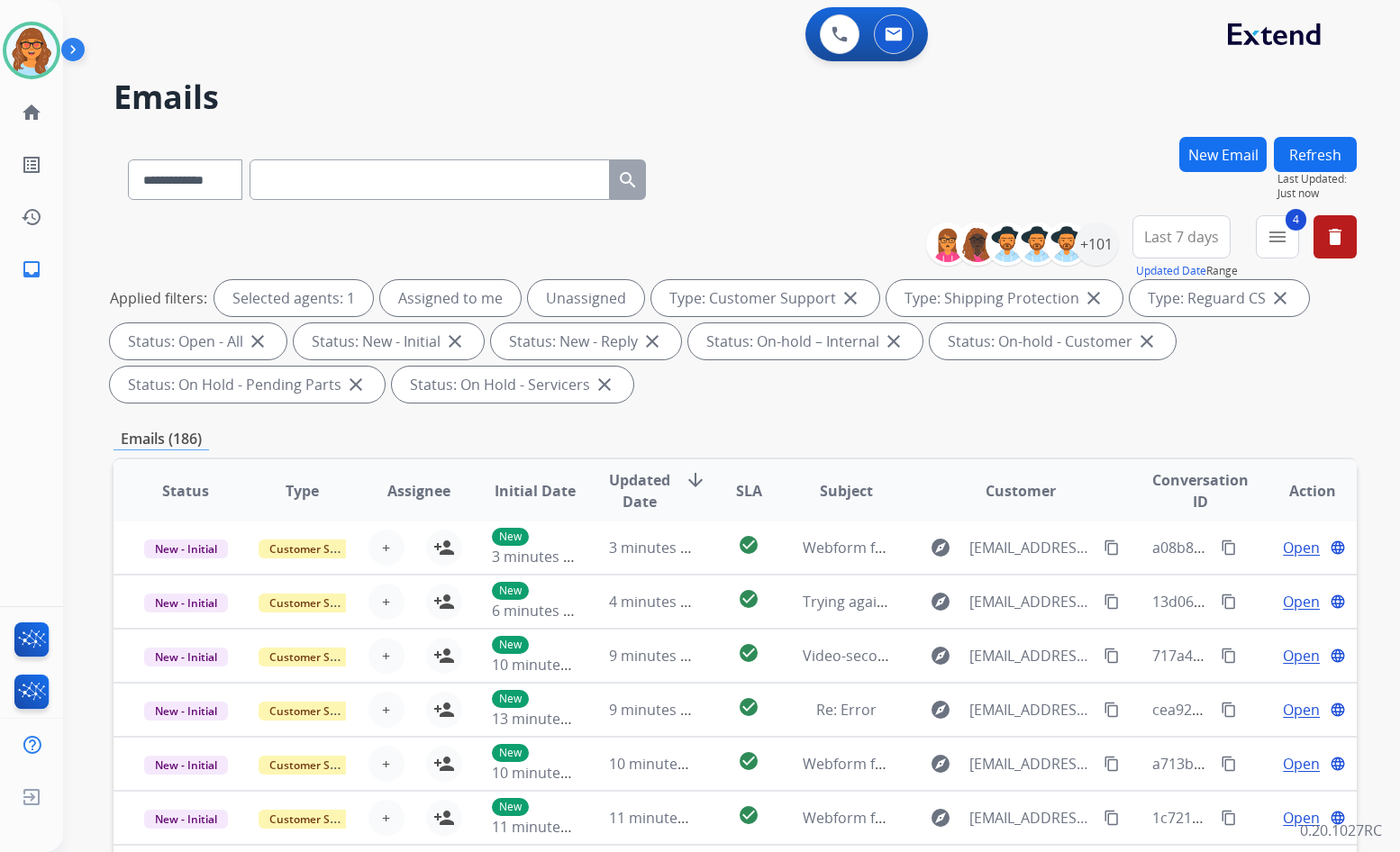 click on "Last 7 days" at bounding box center (1181, 237) 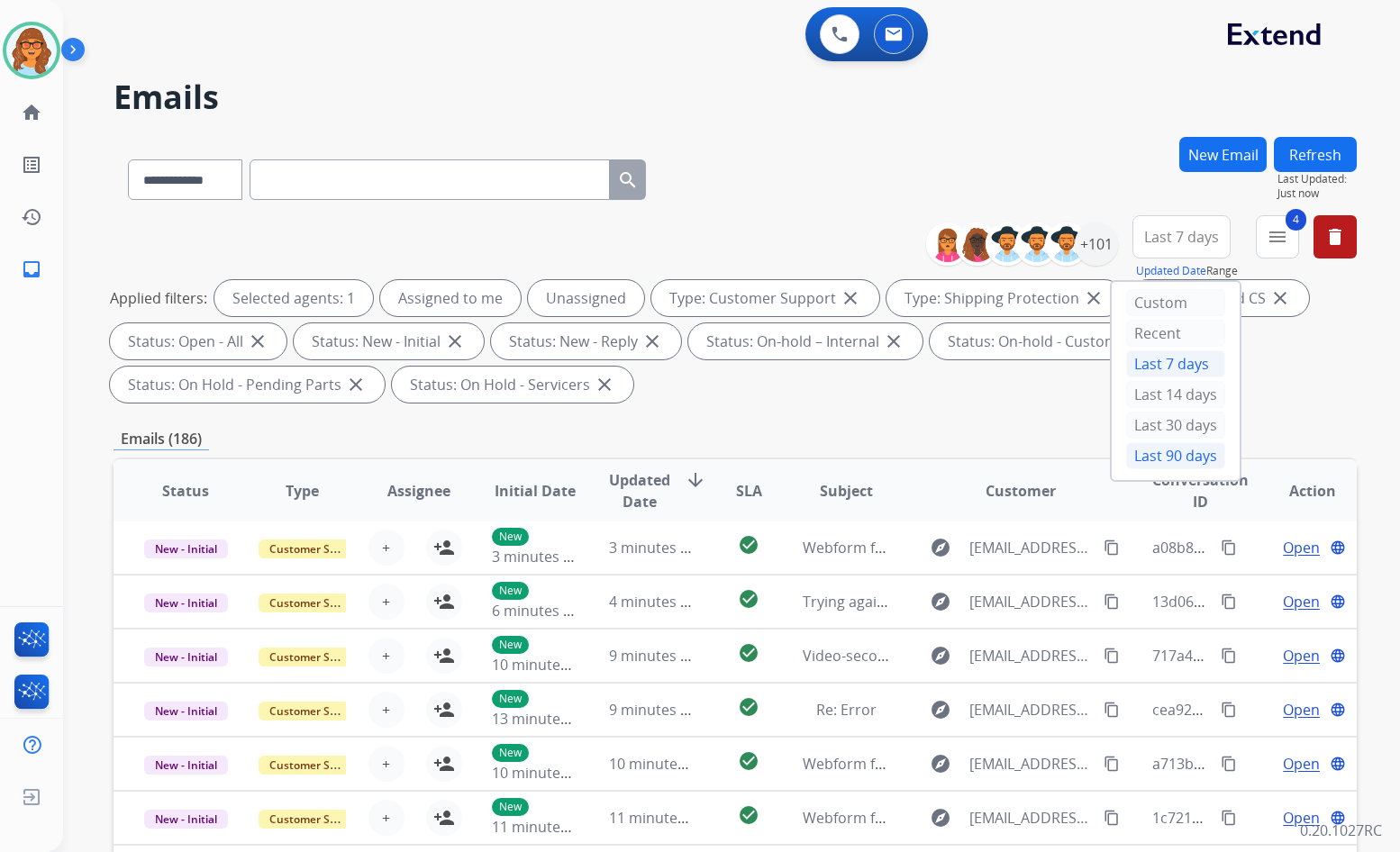 click on "Last 90 days" at bounding box center (1176, 456) 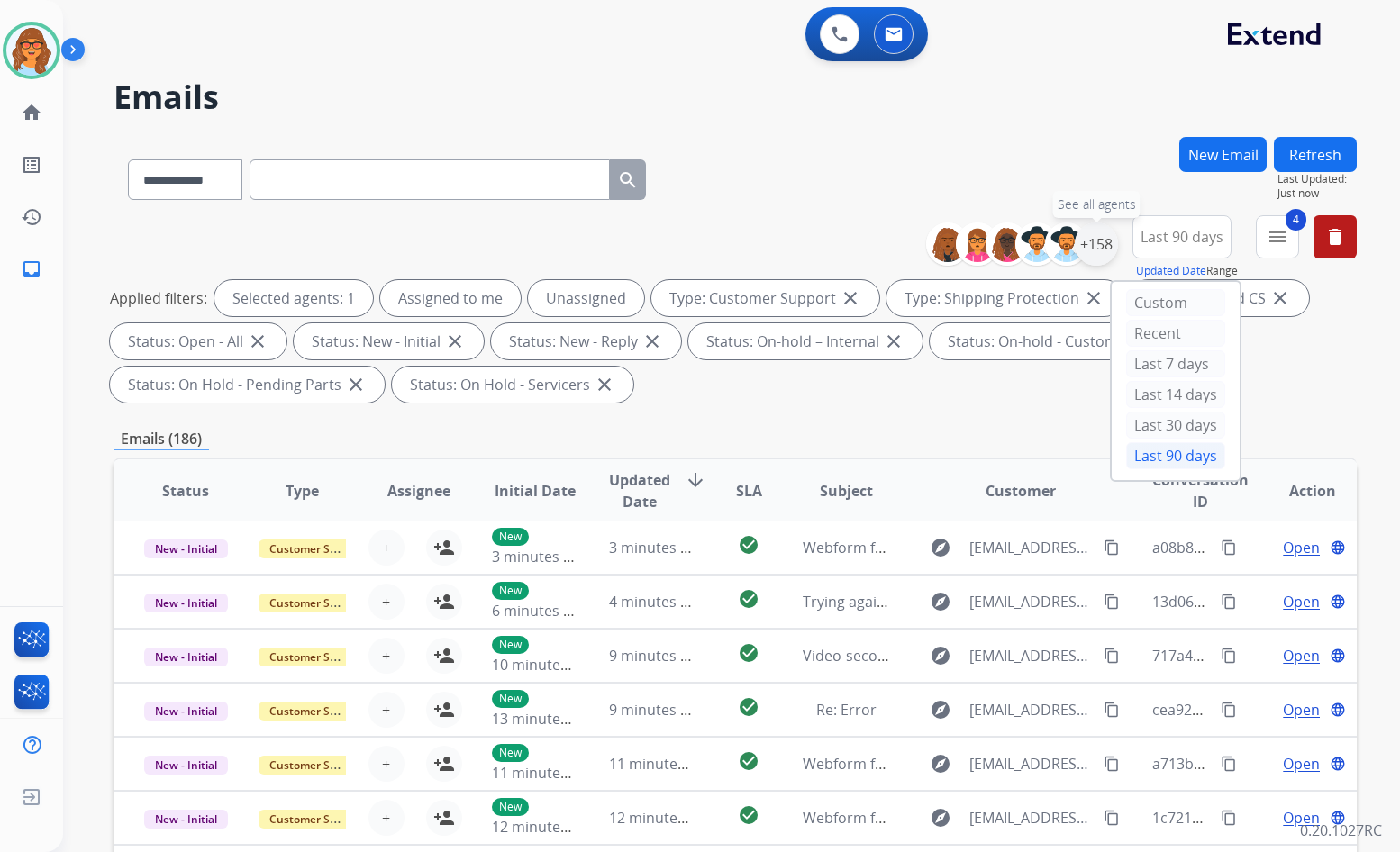 click on "+158" at bounding box center (1096, 244) 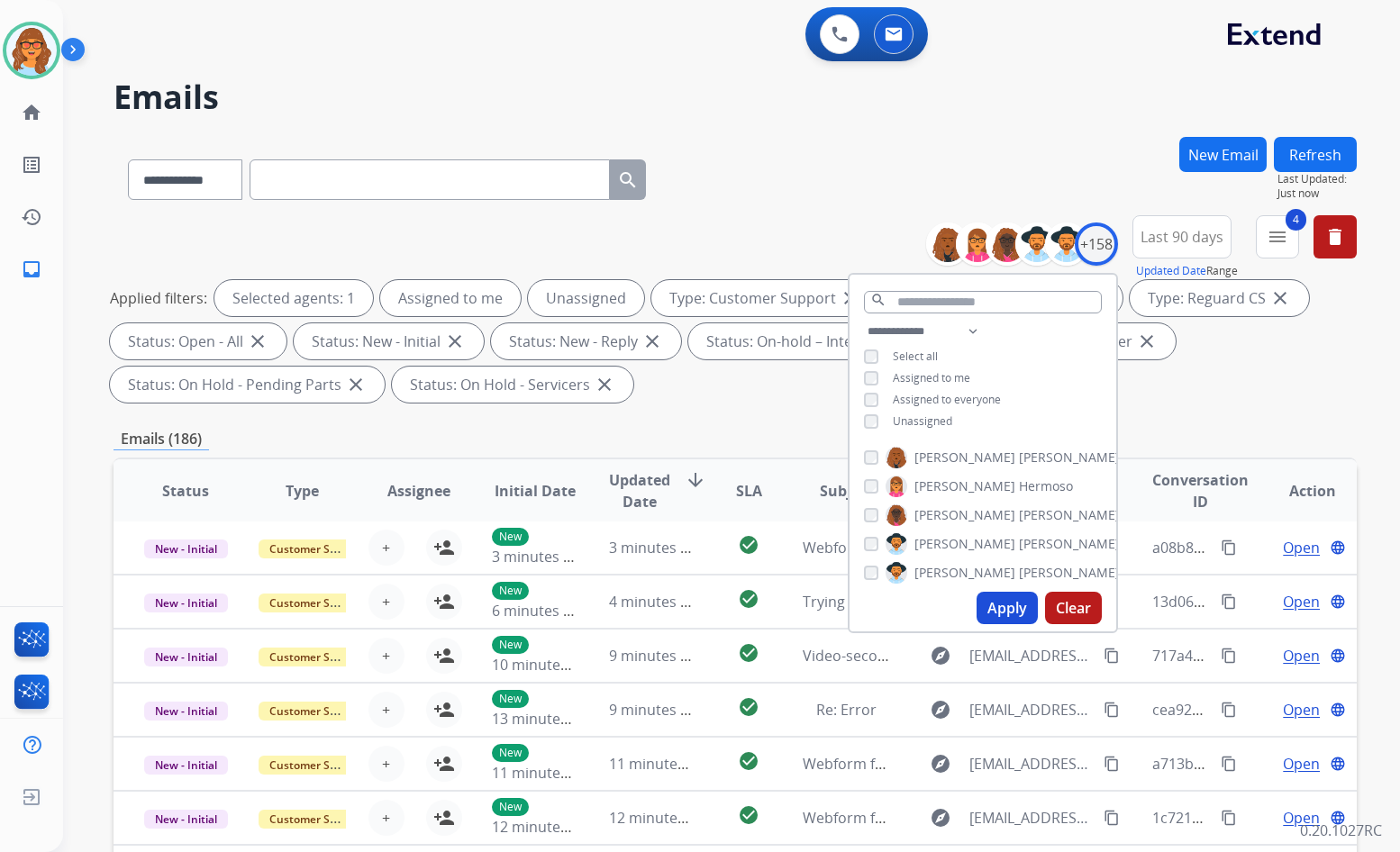 click on "Unassigned" at bounding box center [923, 421] 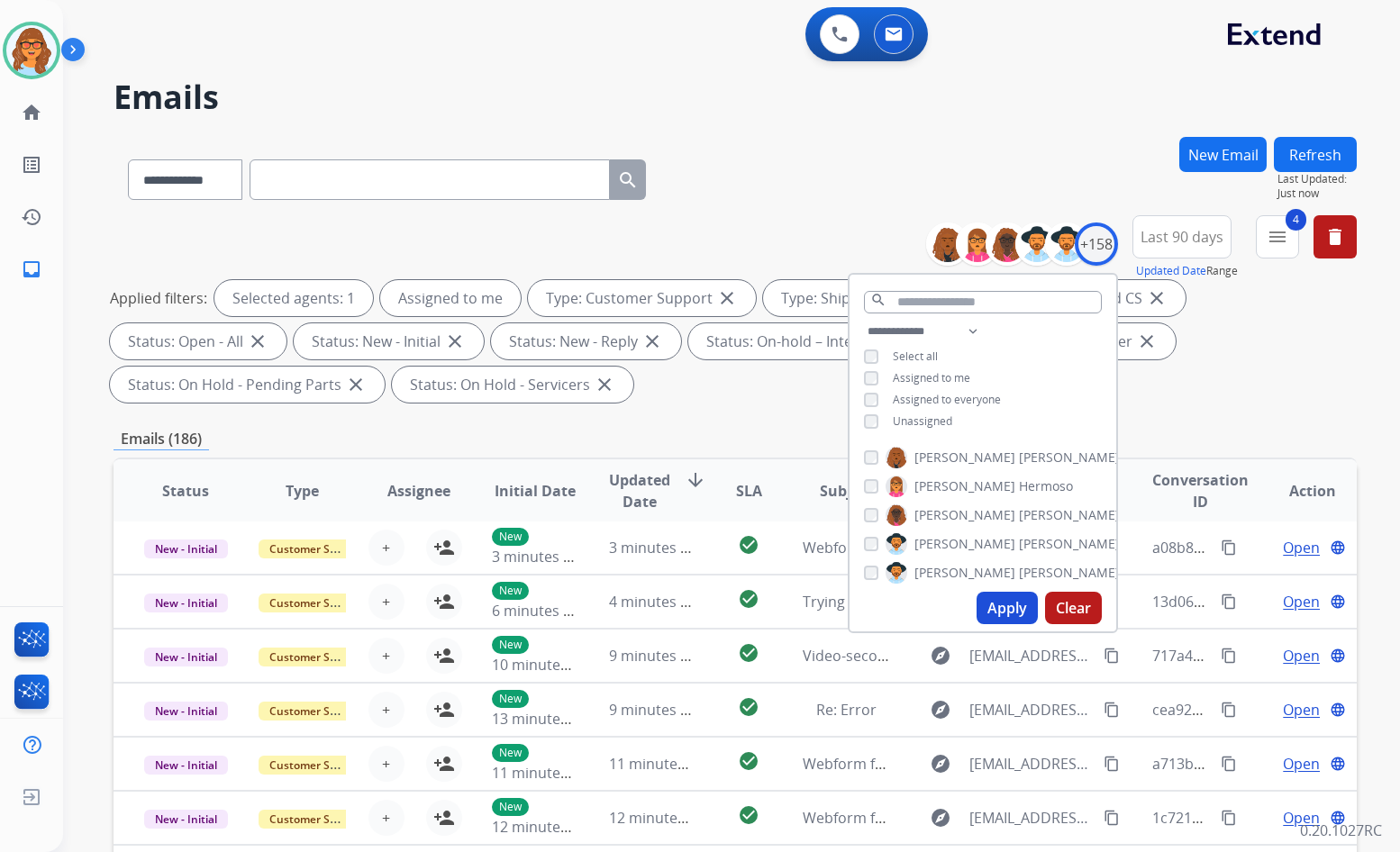 click on "Apply" at bounding box center (1007, 608) 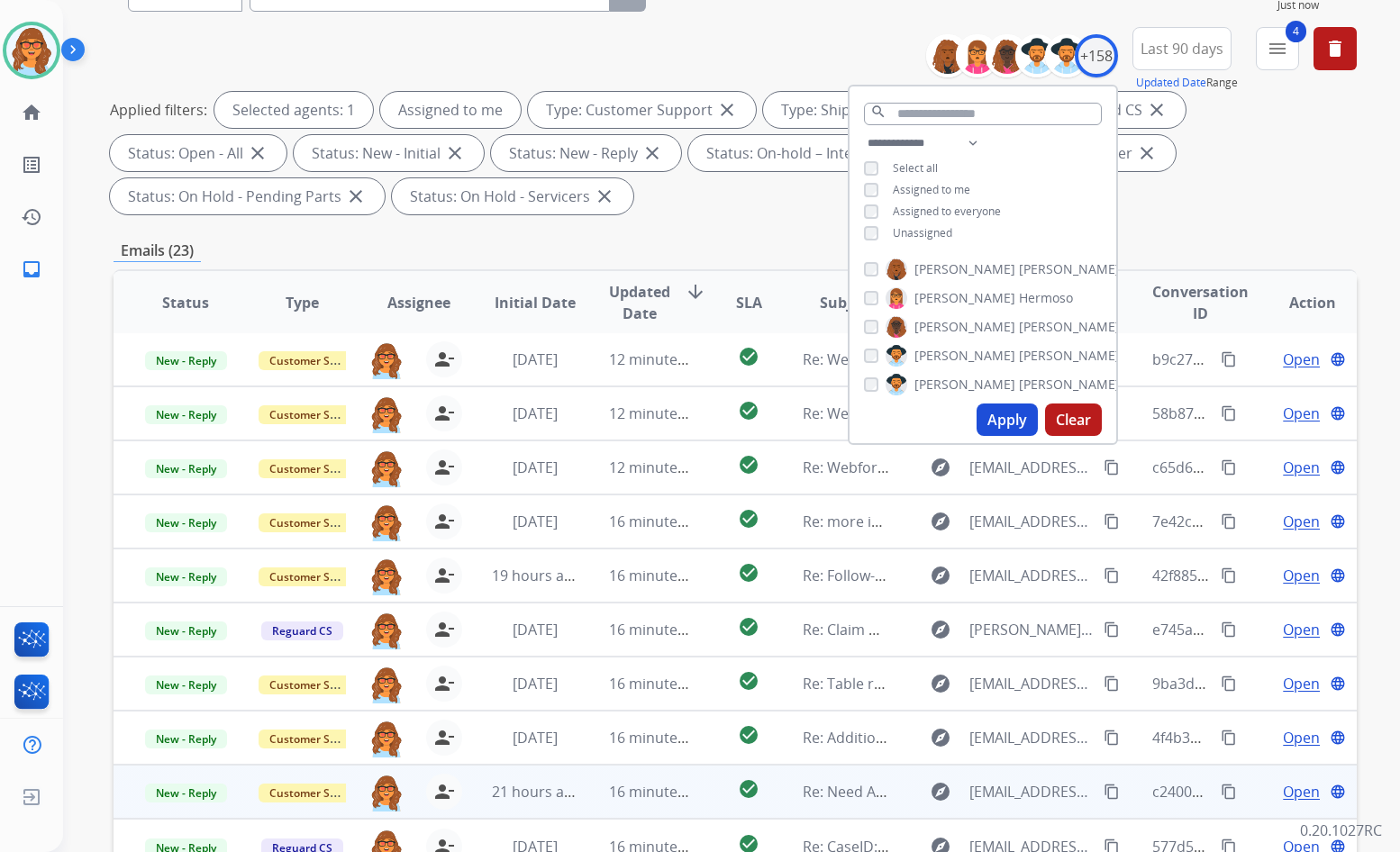 scroll, scrollTop: 303, scrollLeft: 0, axis: vertical 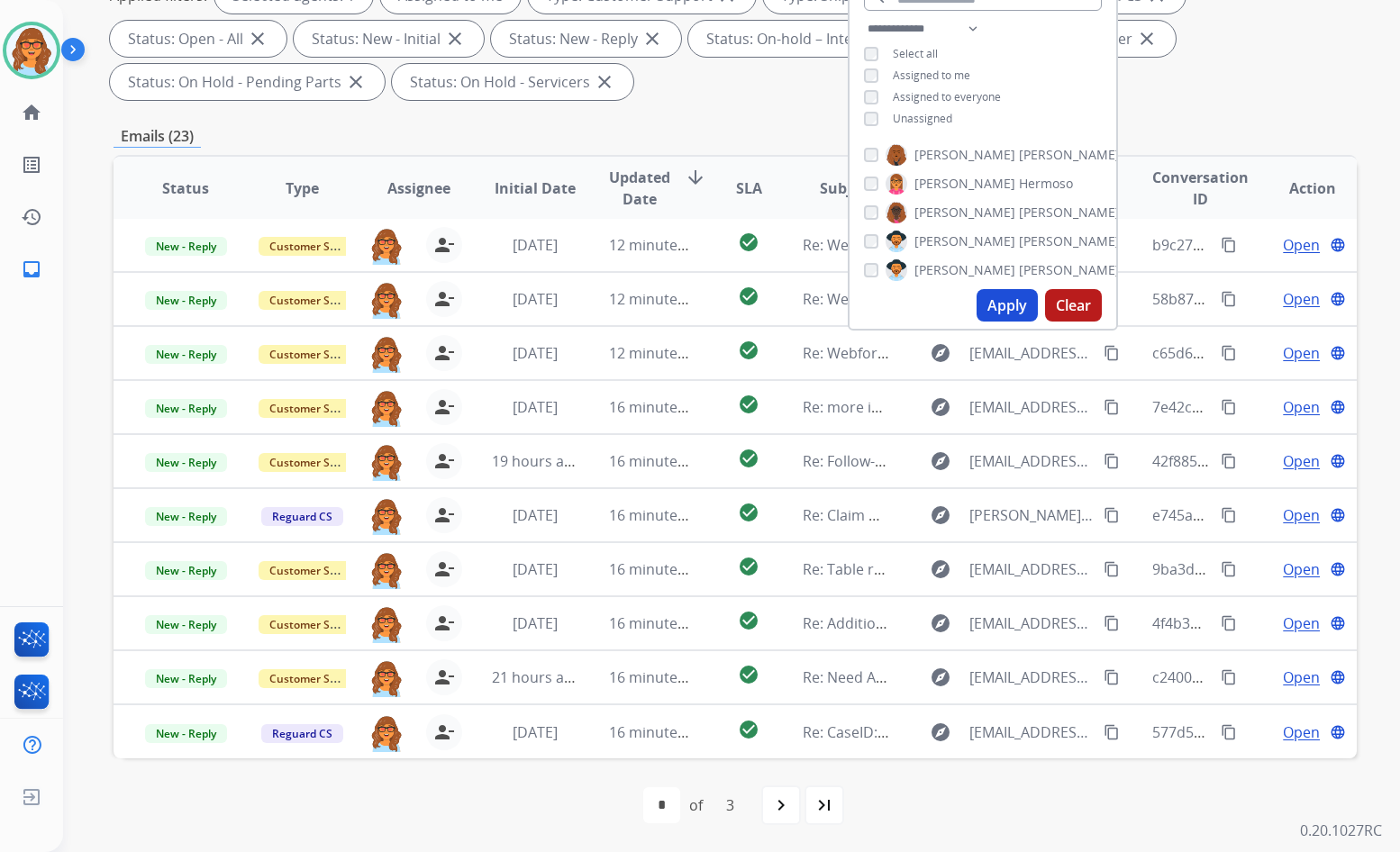 click on "navigate_next" at bounding box center (781, 805) 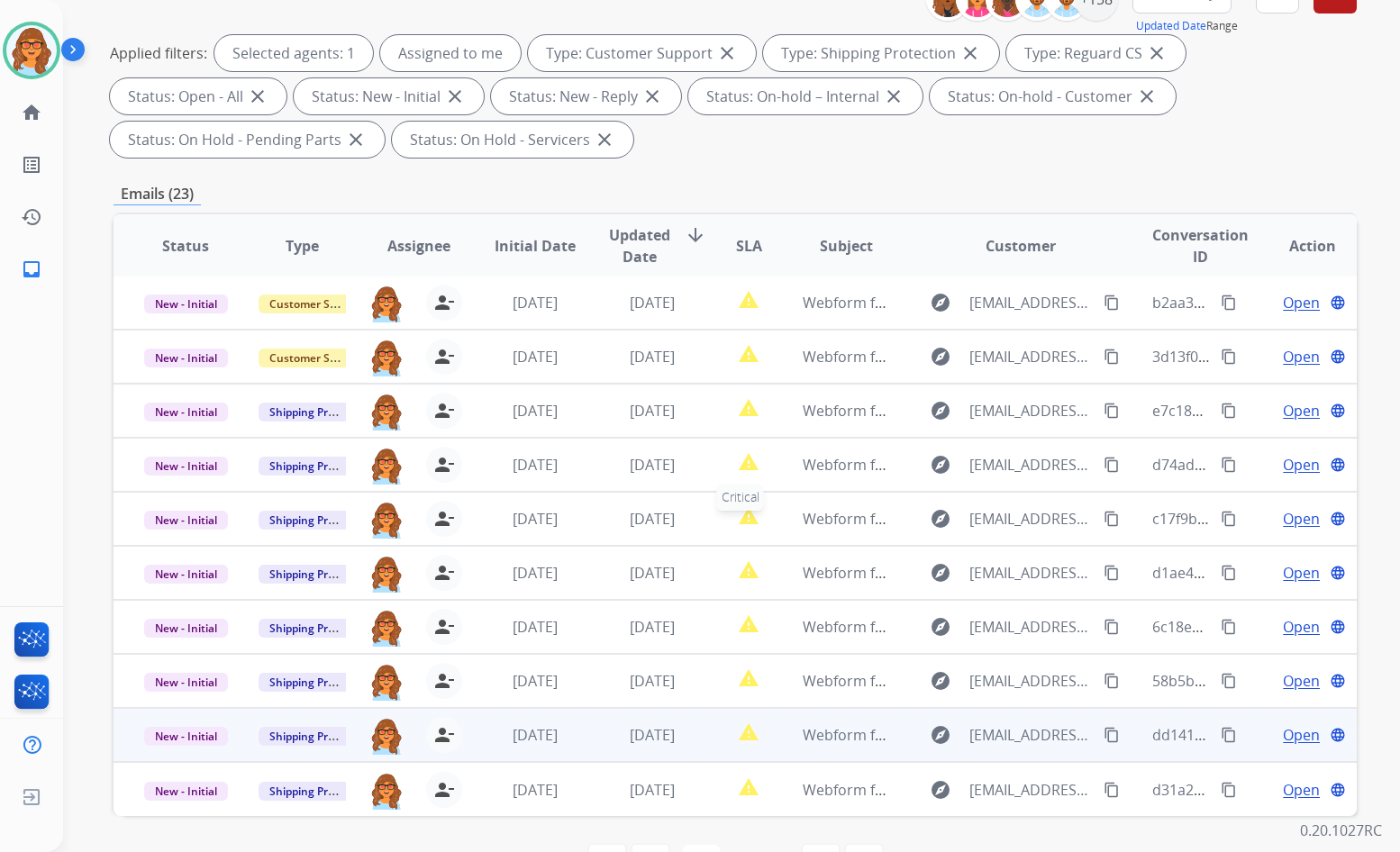 scroll, scrollTop: 303, scrollLeft: 0, axis: vertical 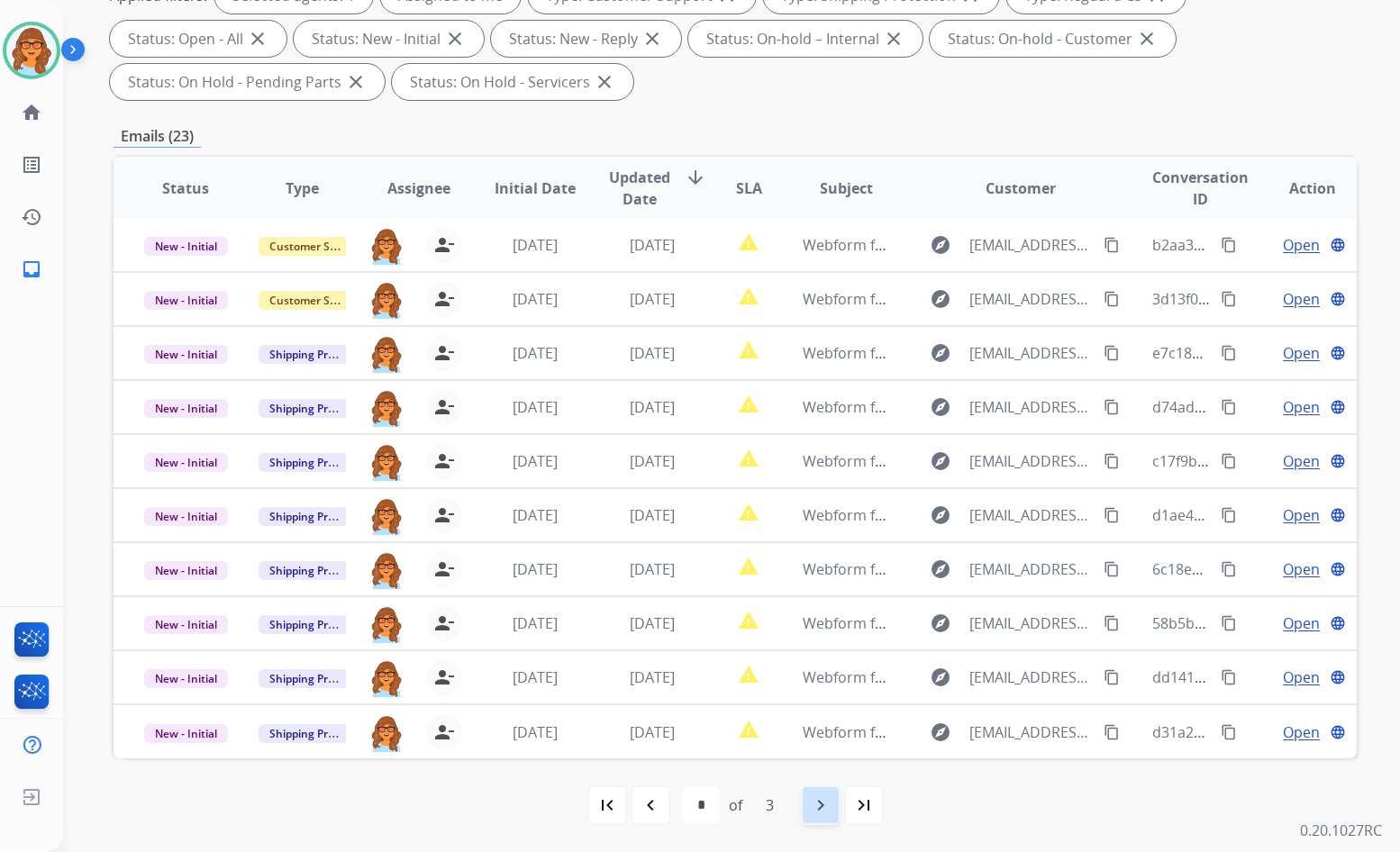 click on "navigate_next" at bounding box center [821, 805] 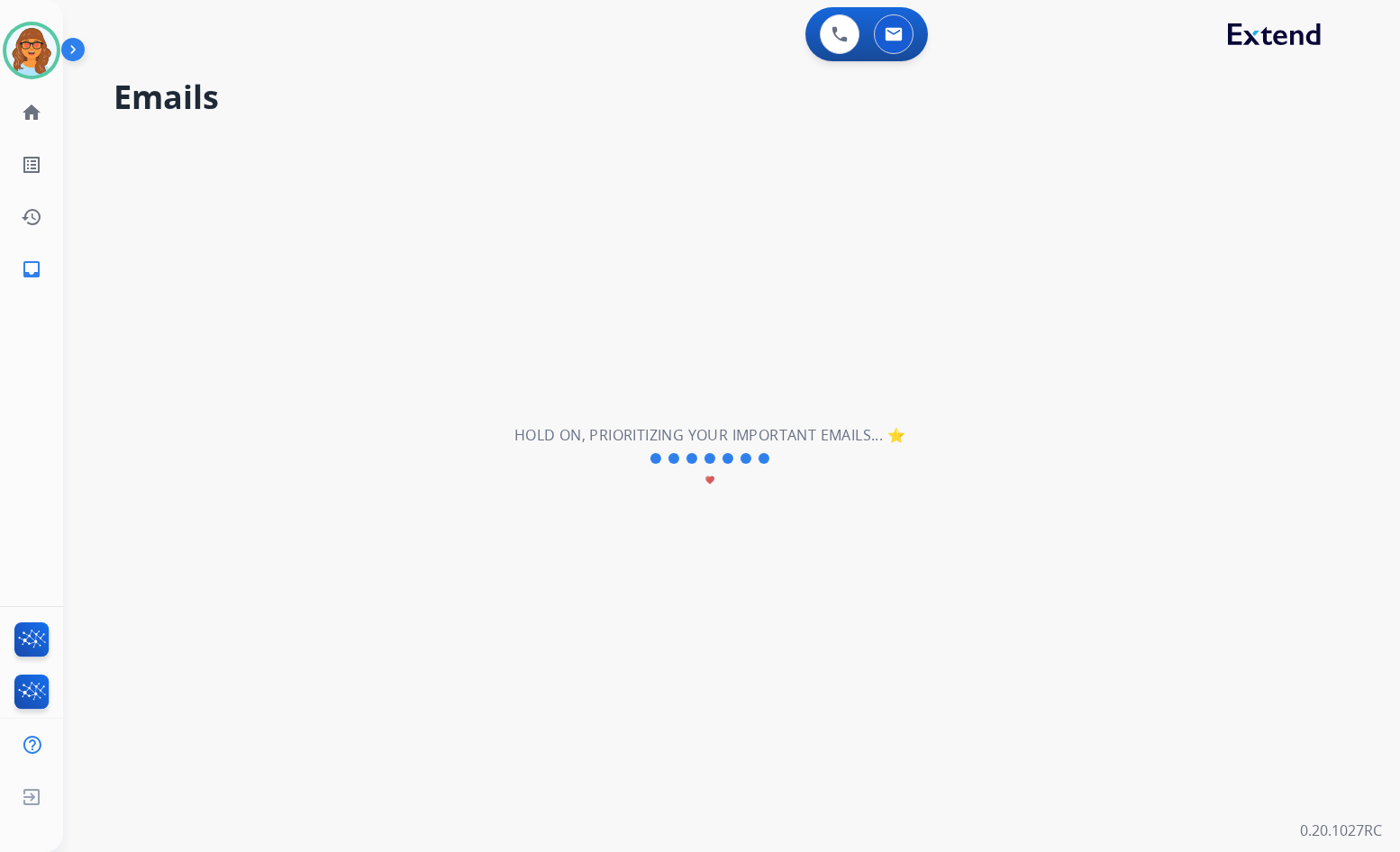 scroll, scrollTop: 0, scrollLeft: 0, axis: both 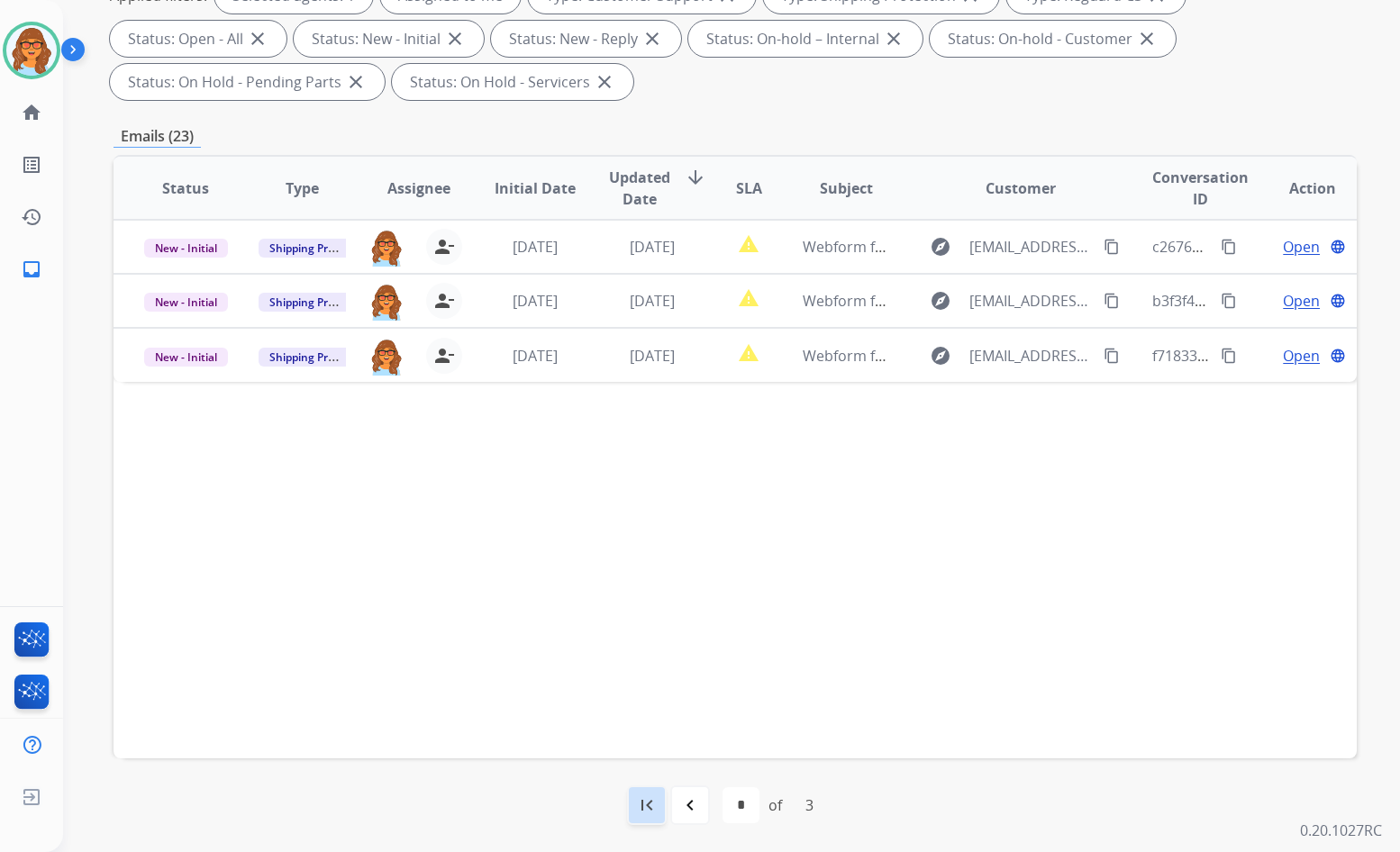 click on "first_page" at bounding box center (647, 805) 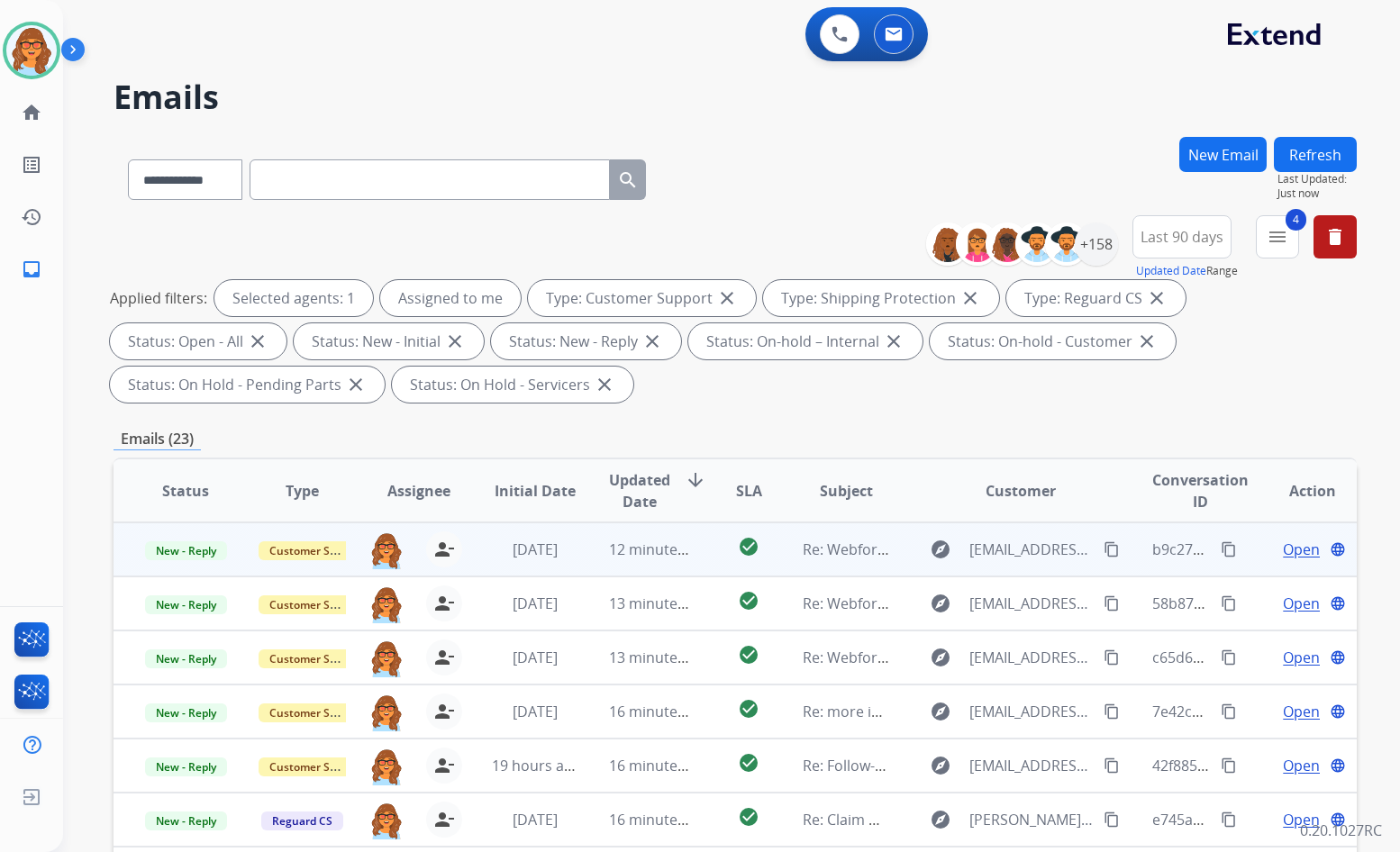 click on "Open" at bounding box center [1301, 549] 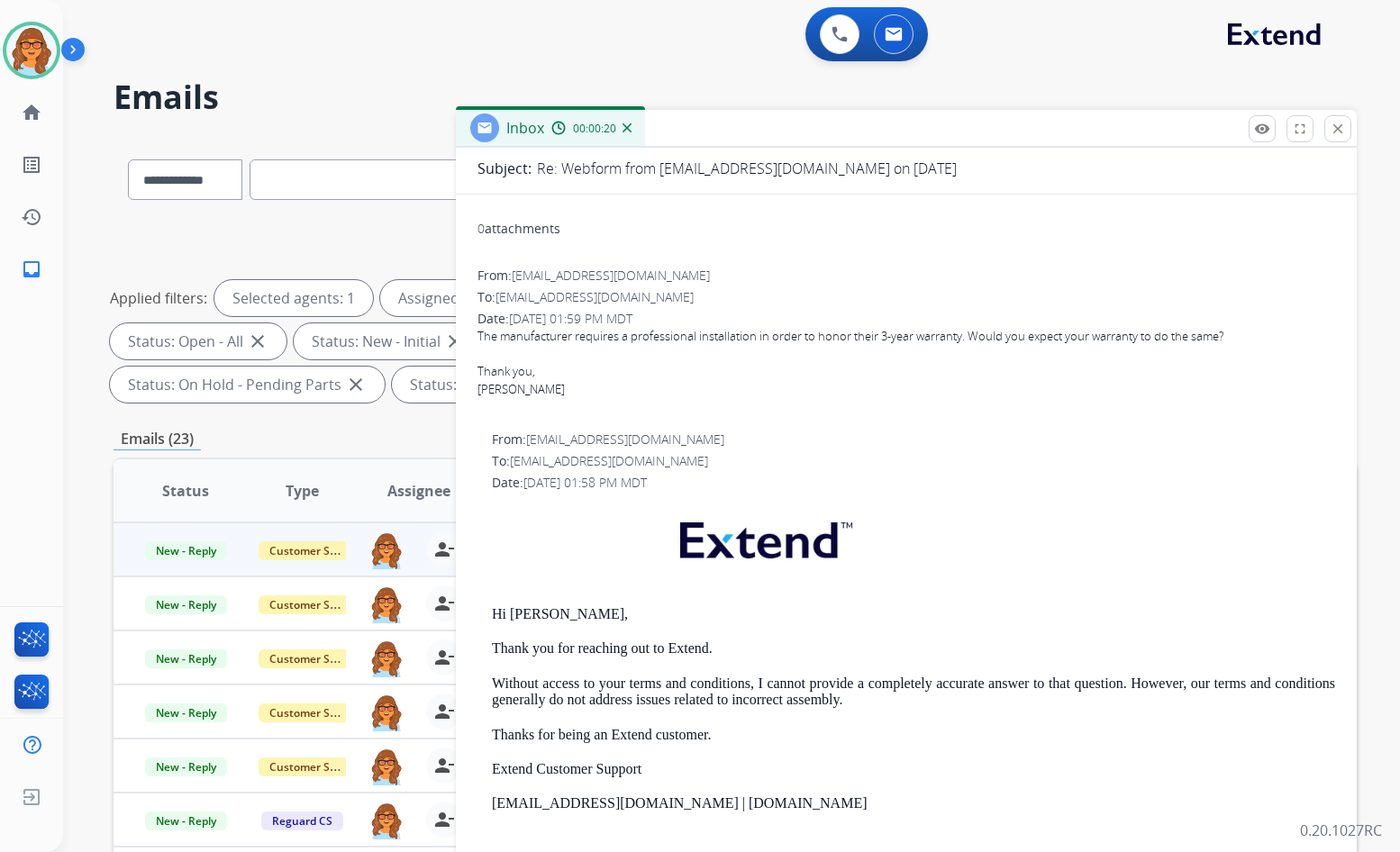 scroll, scrollTop: 180, scrollLeft: 0, axis: vertical 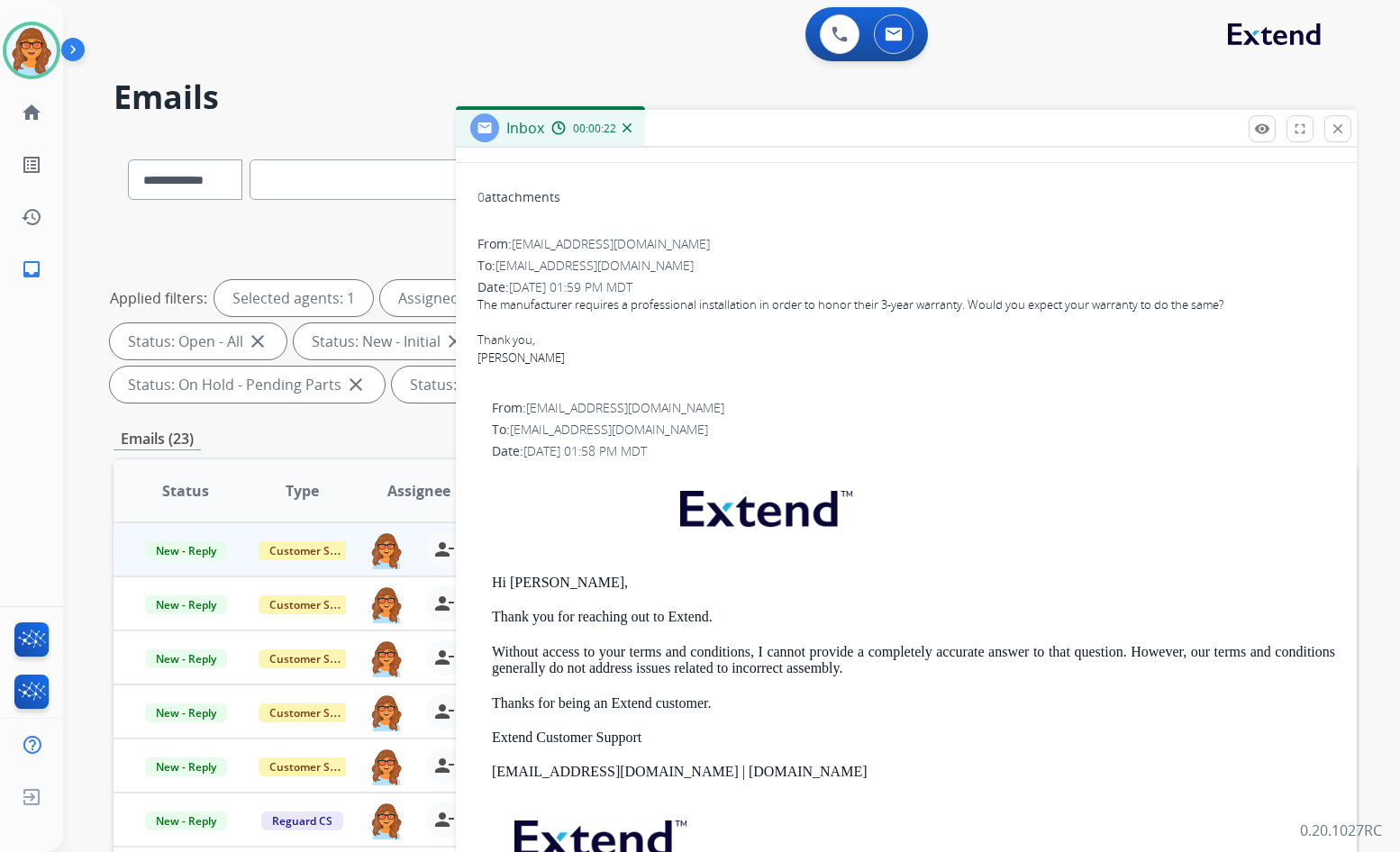 click on "Without access to your terms and conditions, I cannot provide a completely accurate answer to that question. However, our terms and conditions generally do not address issues related to incorrect assembly." at bounding box center (914, 660) 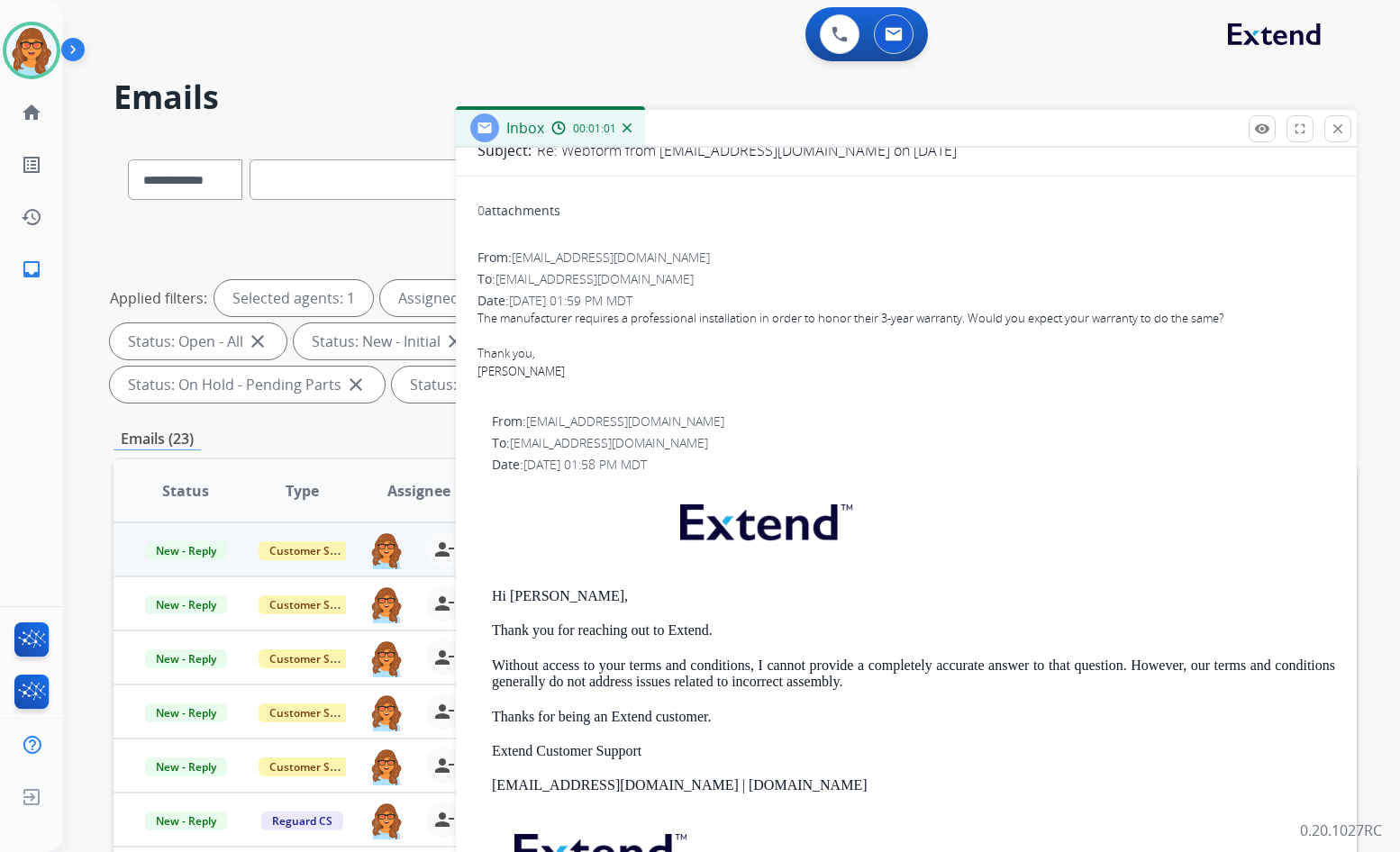 scroll, scrollTop: 413, scrollLeft: 0, axis: vertical 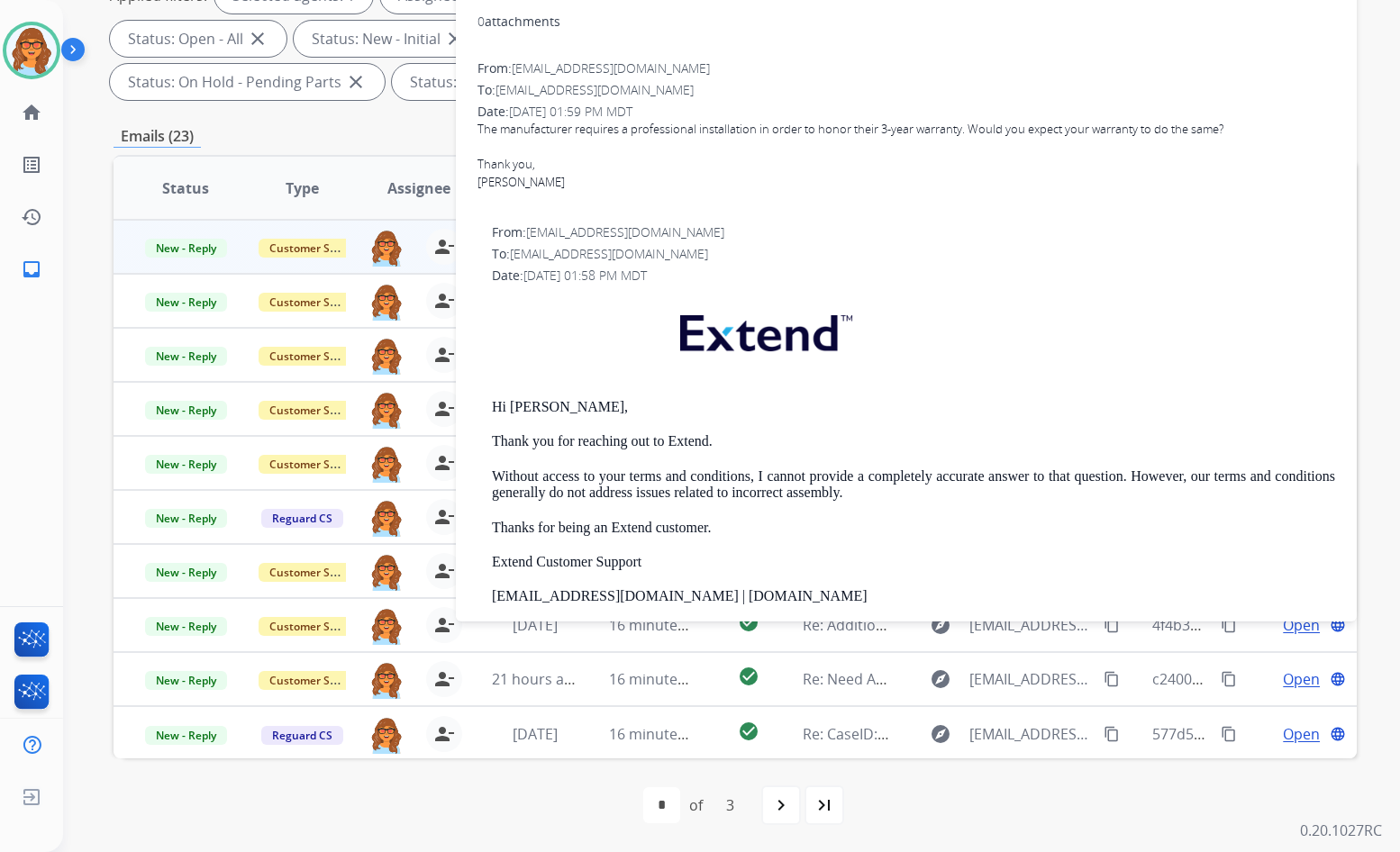 drag, startPoint x: 670, startPoint y: 67, endPoint x: 514, endPoint y: 74, distance: 156.157 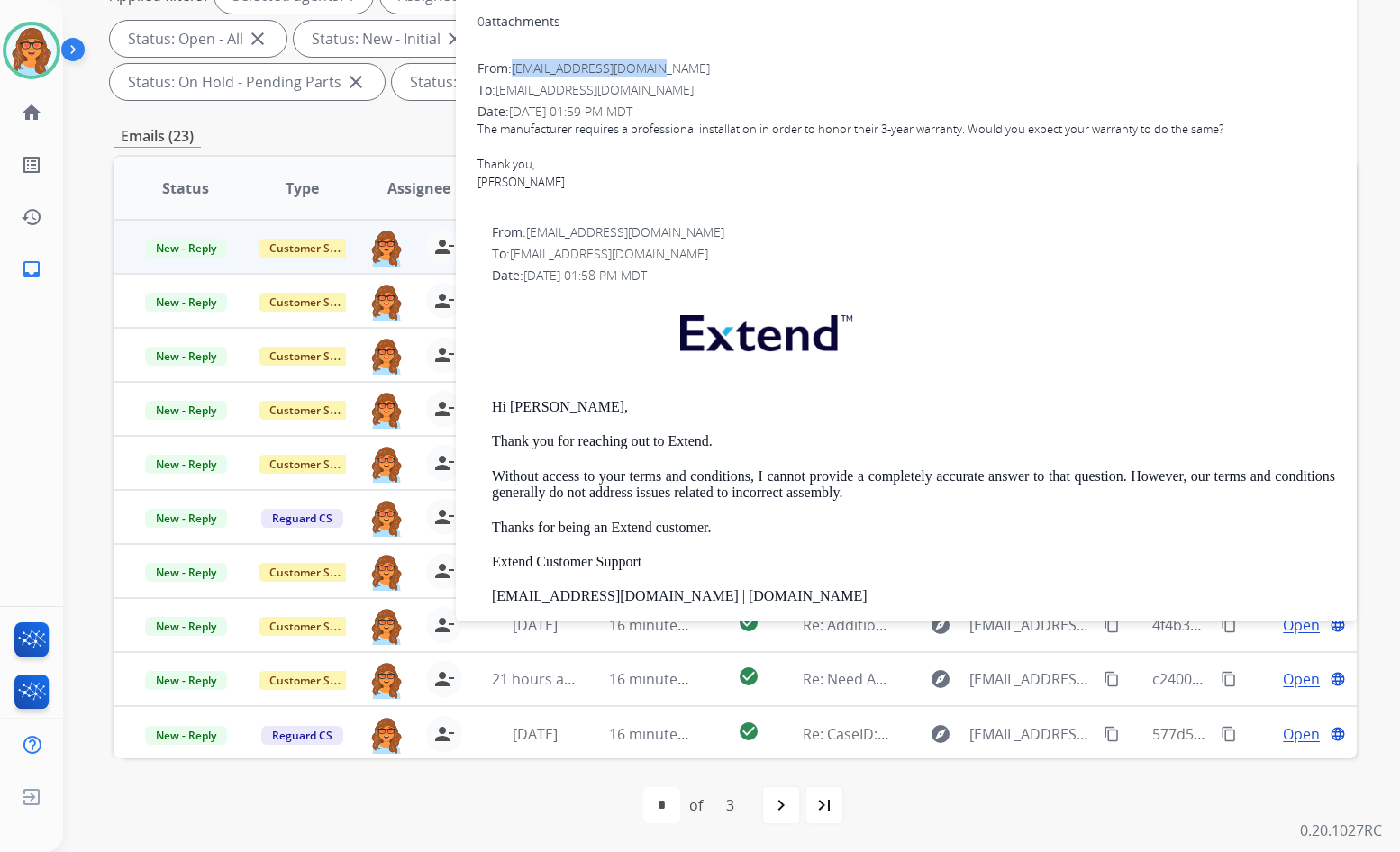 copy on "[EMAIL_ADDRESS][DOMAIN_NAME]" 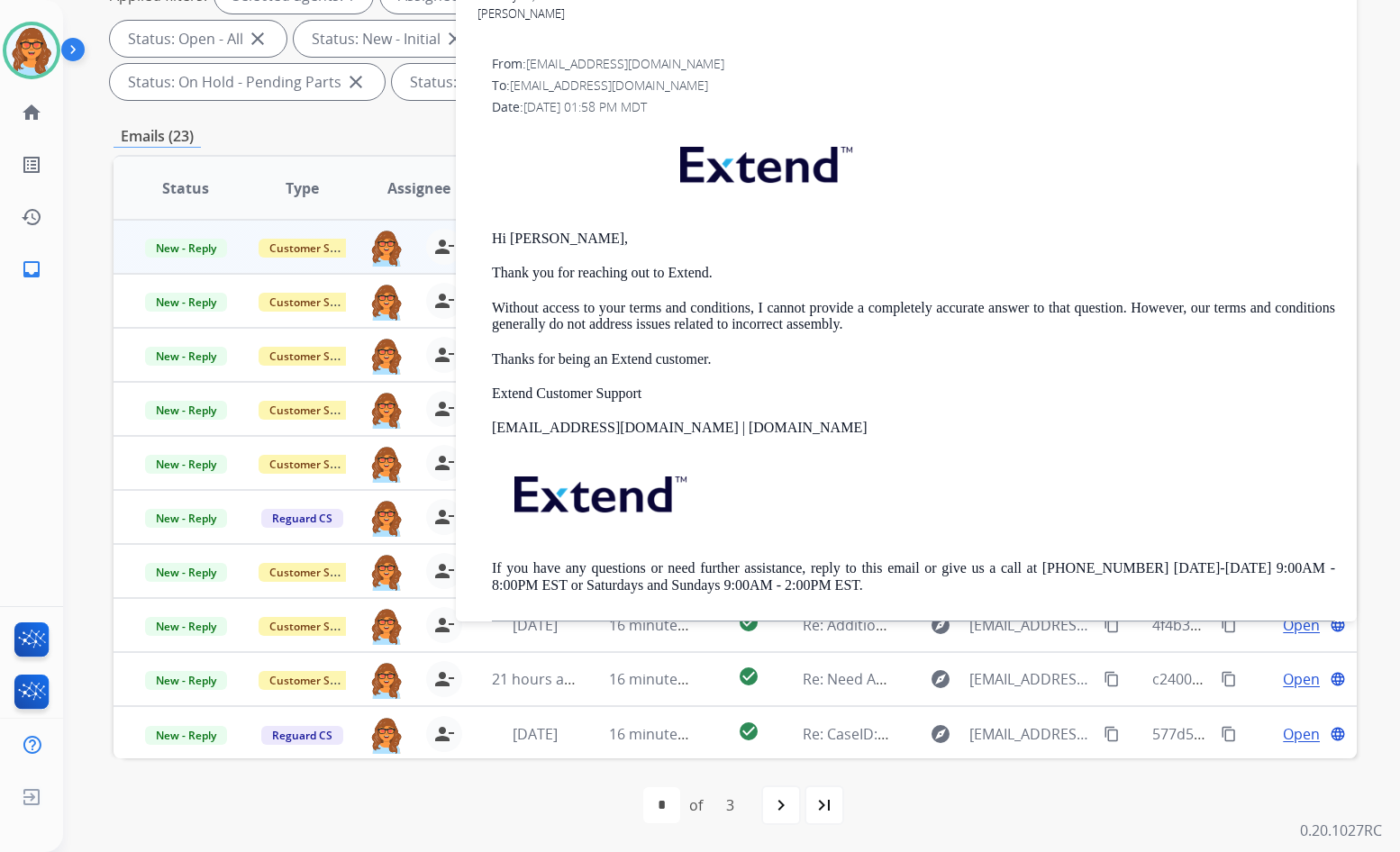 scroll, scrollTop: 233, scrollLeft: 0, axis: vertical 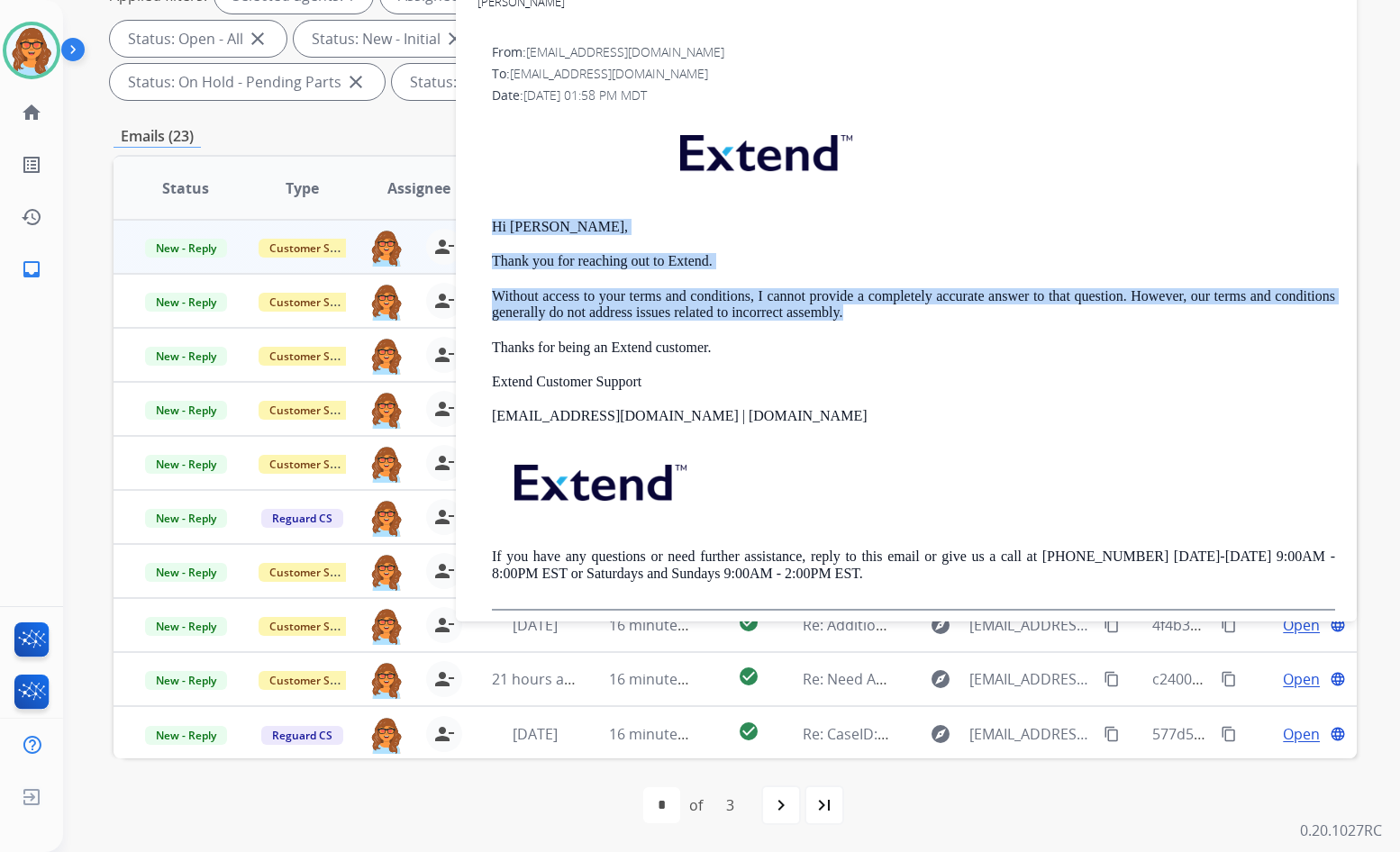 drag, startPoint x: 924, startPoint y: 311, endPoint x: 491, endPoint y: 227, distance: 441.07256 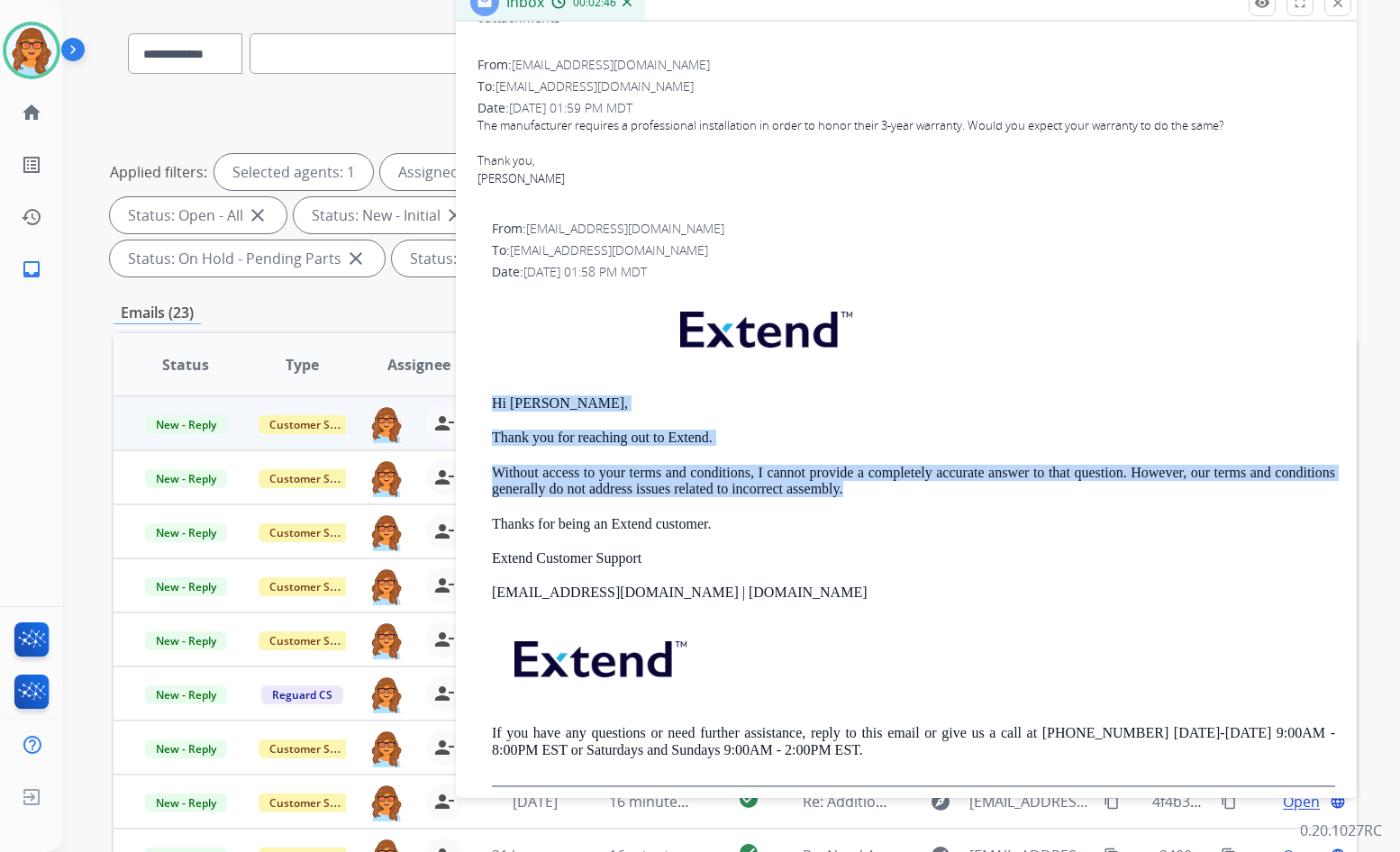 scroll, scrollTop: 0, scrollLeft: 0, axis: both 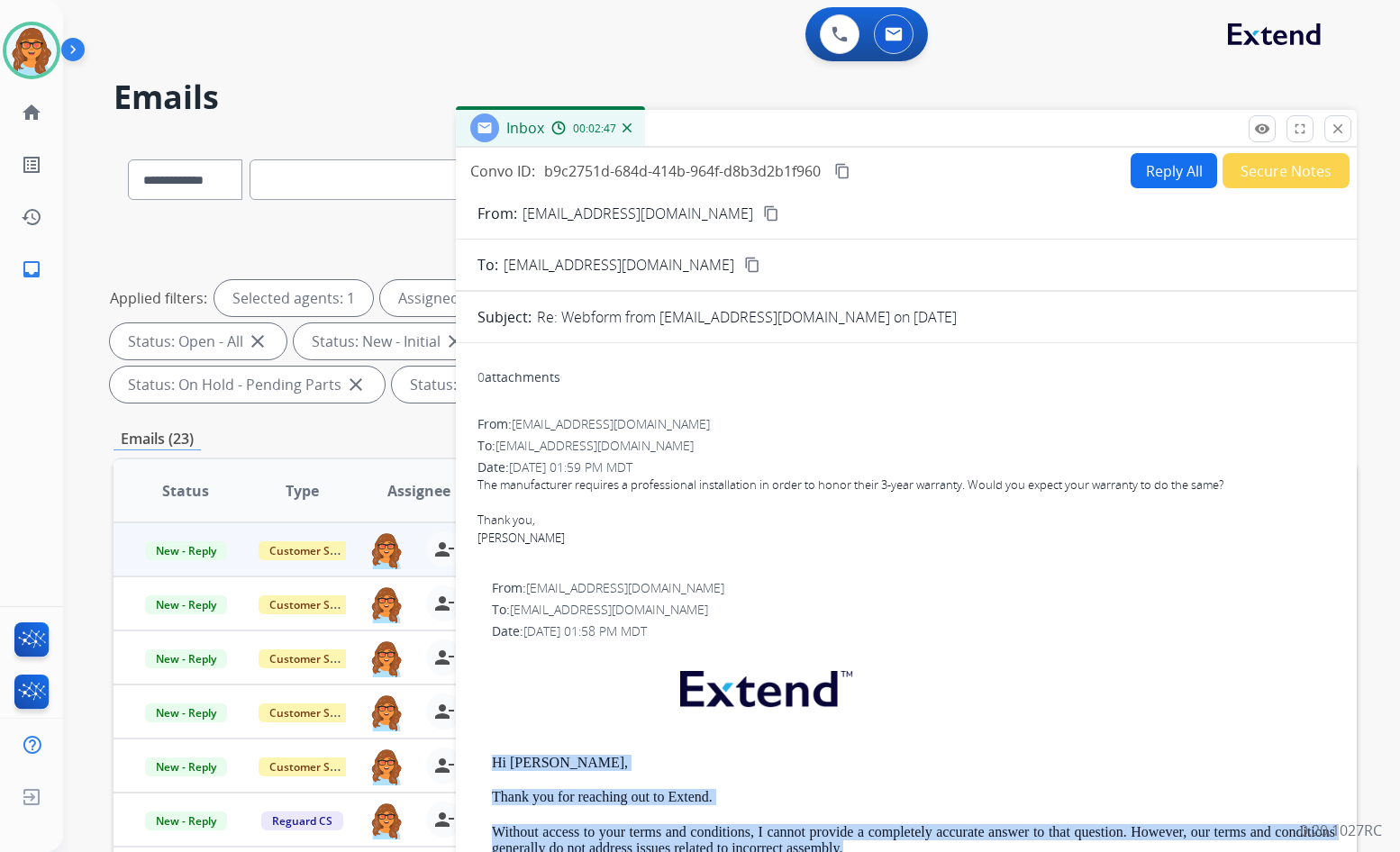 click on "Reply All" at bounding box center [1174, 170] 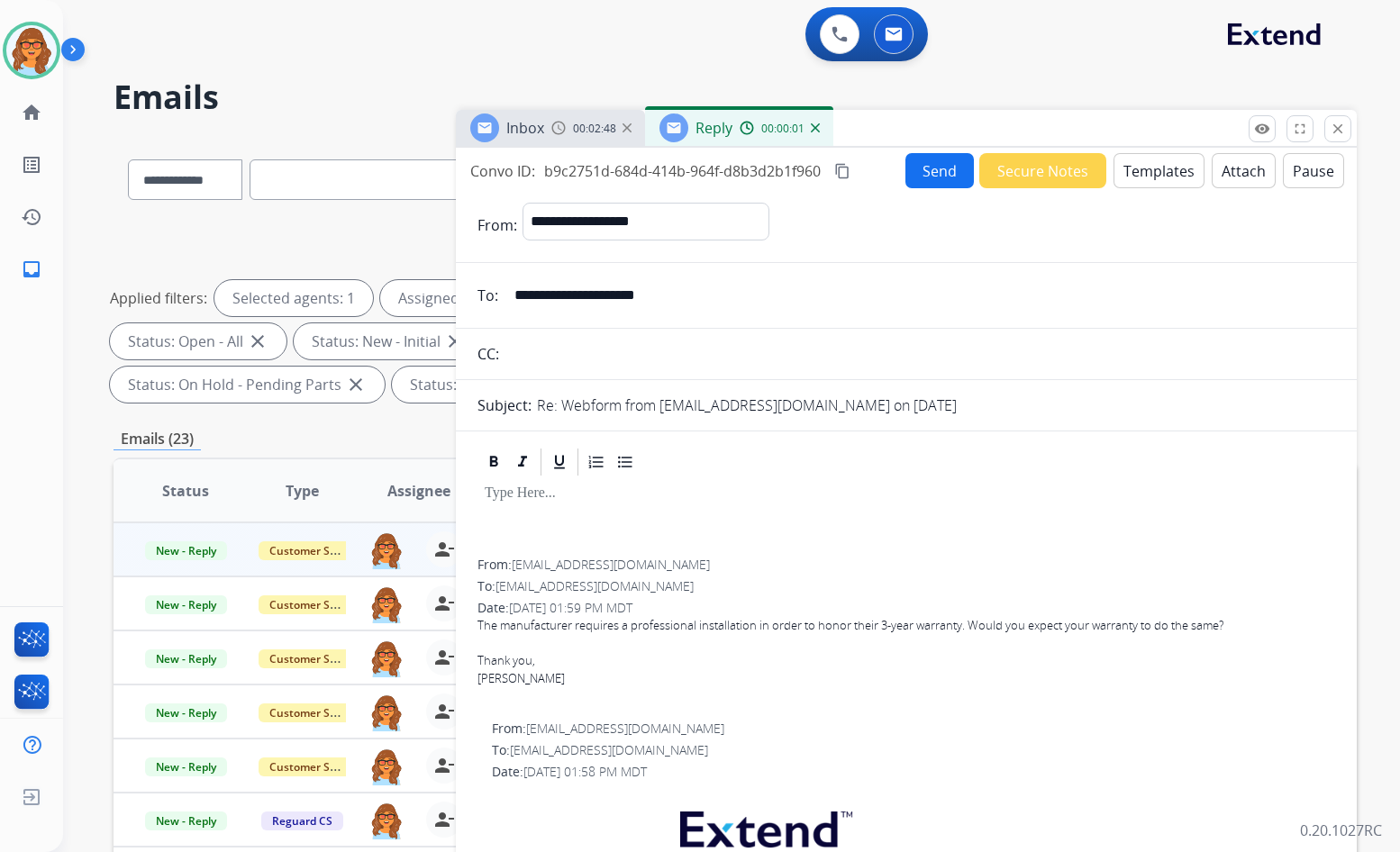 click on "Templates" at bounding box center (1159, 170) 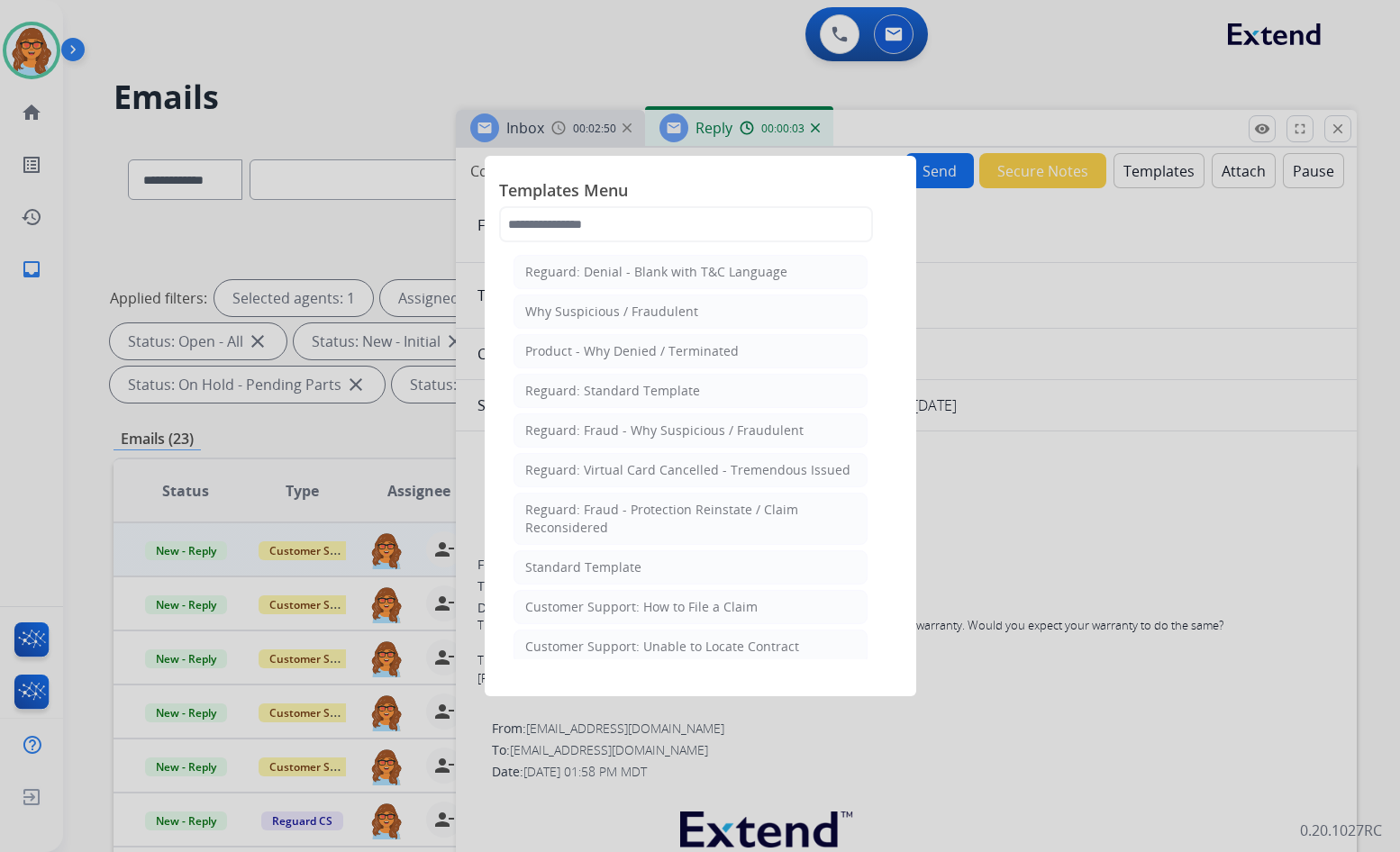 click on "Standard Template" 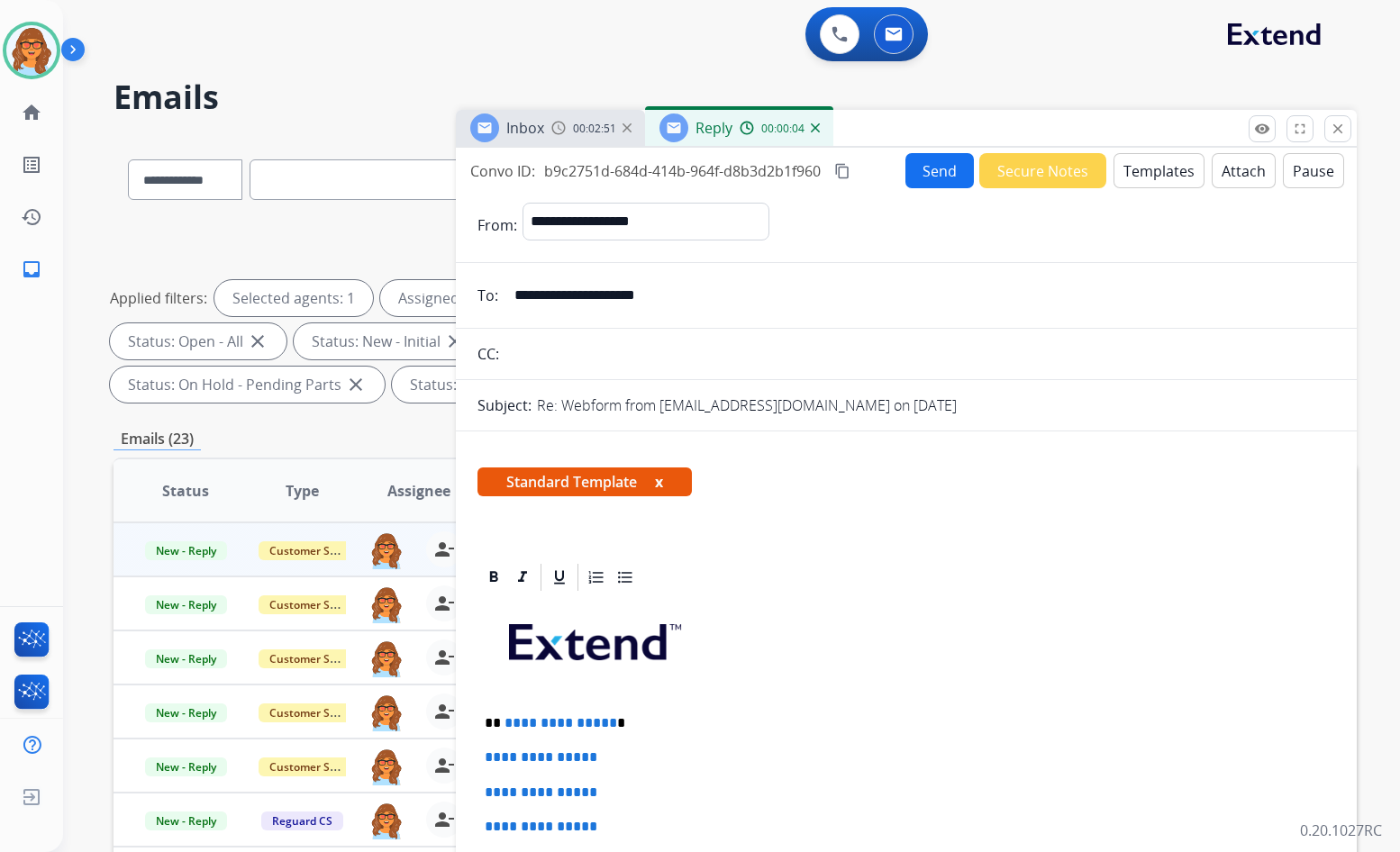 scroll, scrollTop: 450, scrollLeft: 0, axis: vertical 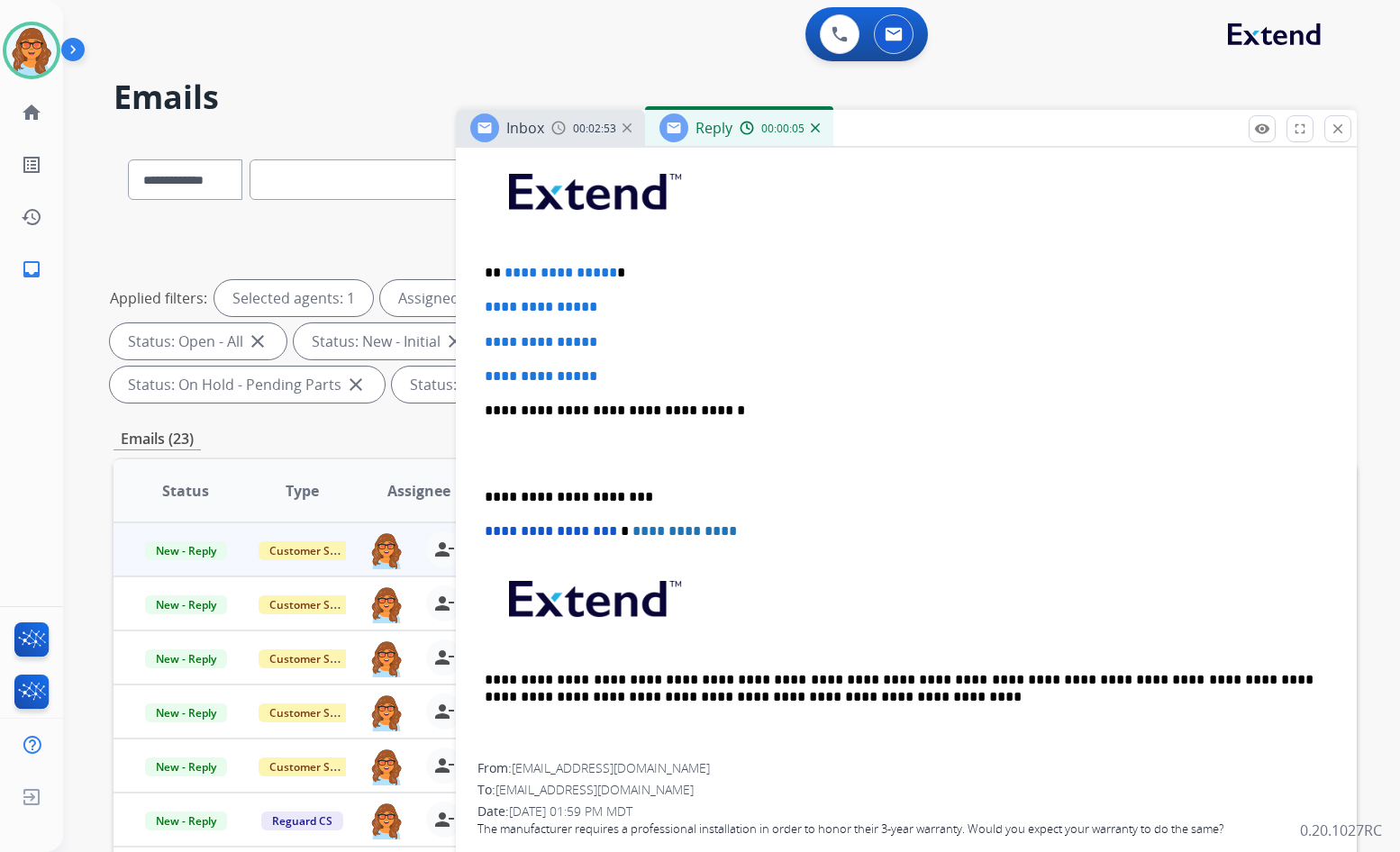 click on "**********" at bounding box center (899, 273) 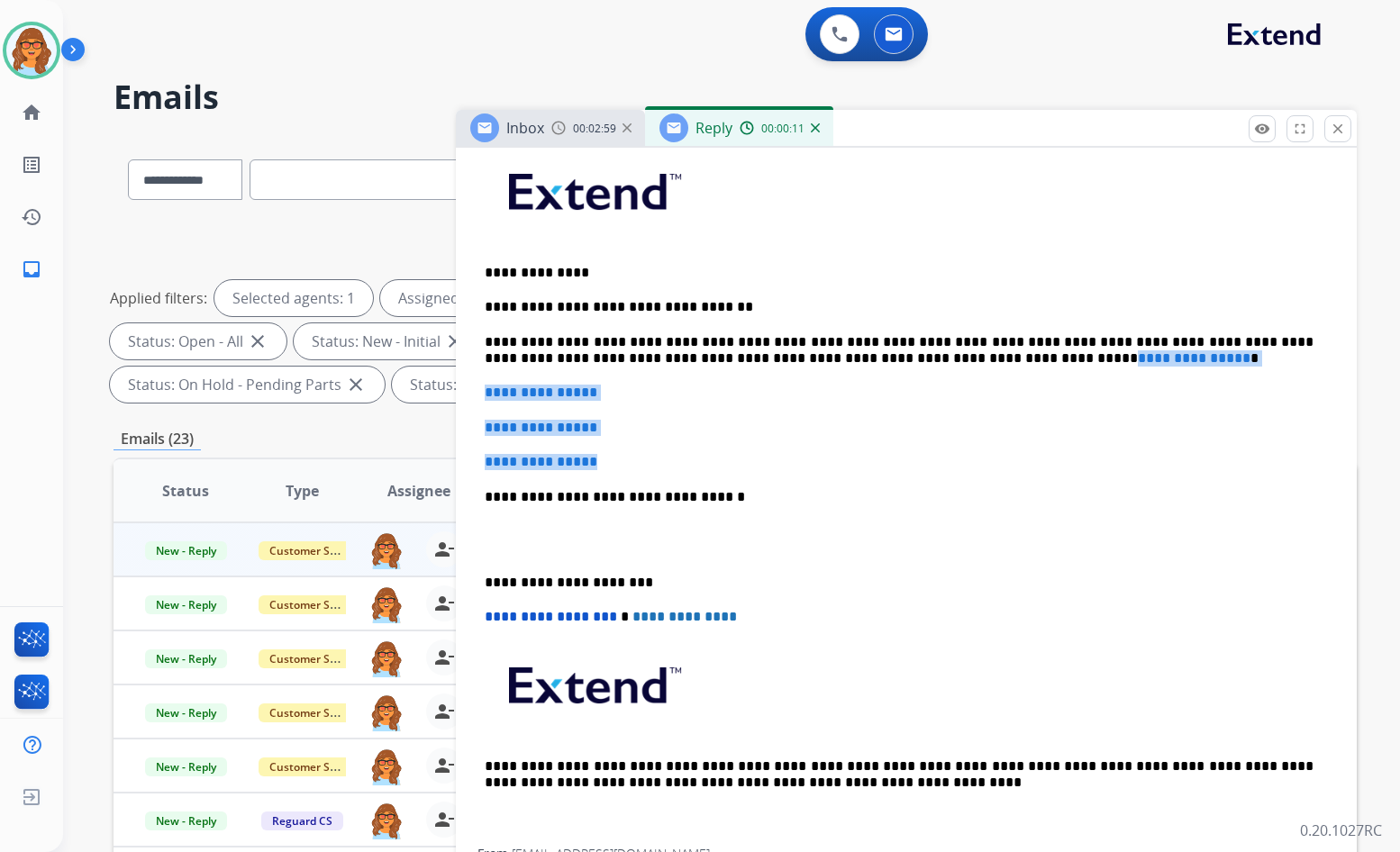 drag, startPoint x: 898, startPoint y: 357, endPoint x: 984, endPoint y: 448, distance: 125.20783 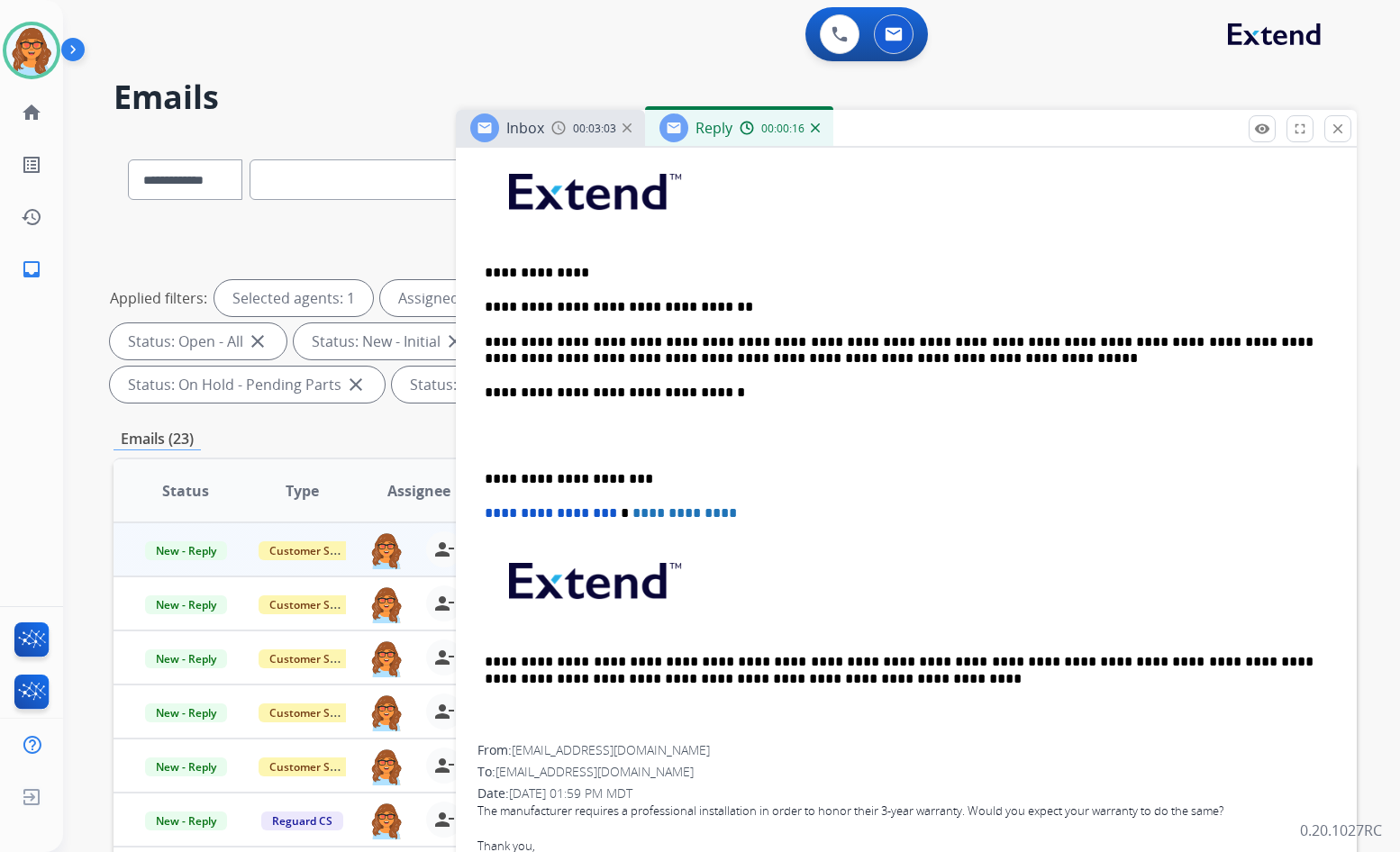 click on "**********" at bounding box center [899, 350] 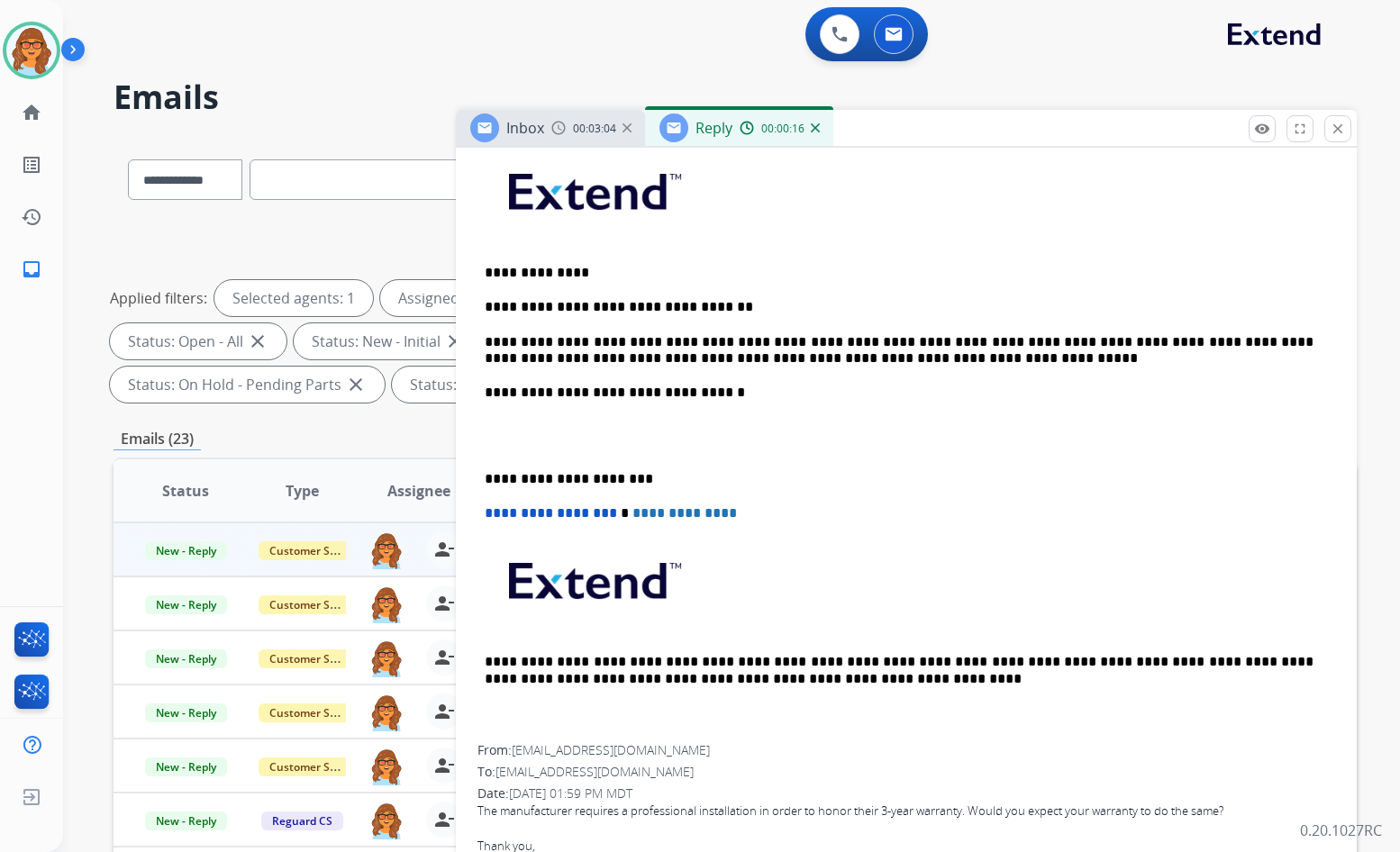 click on "**********" at bounding box center [899, 350] 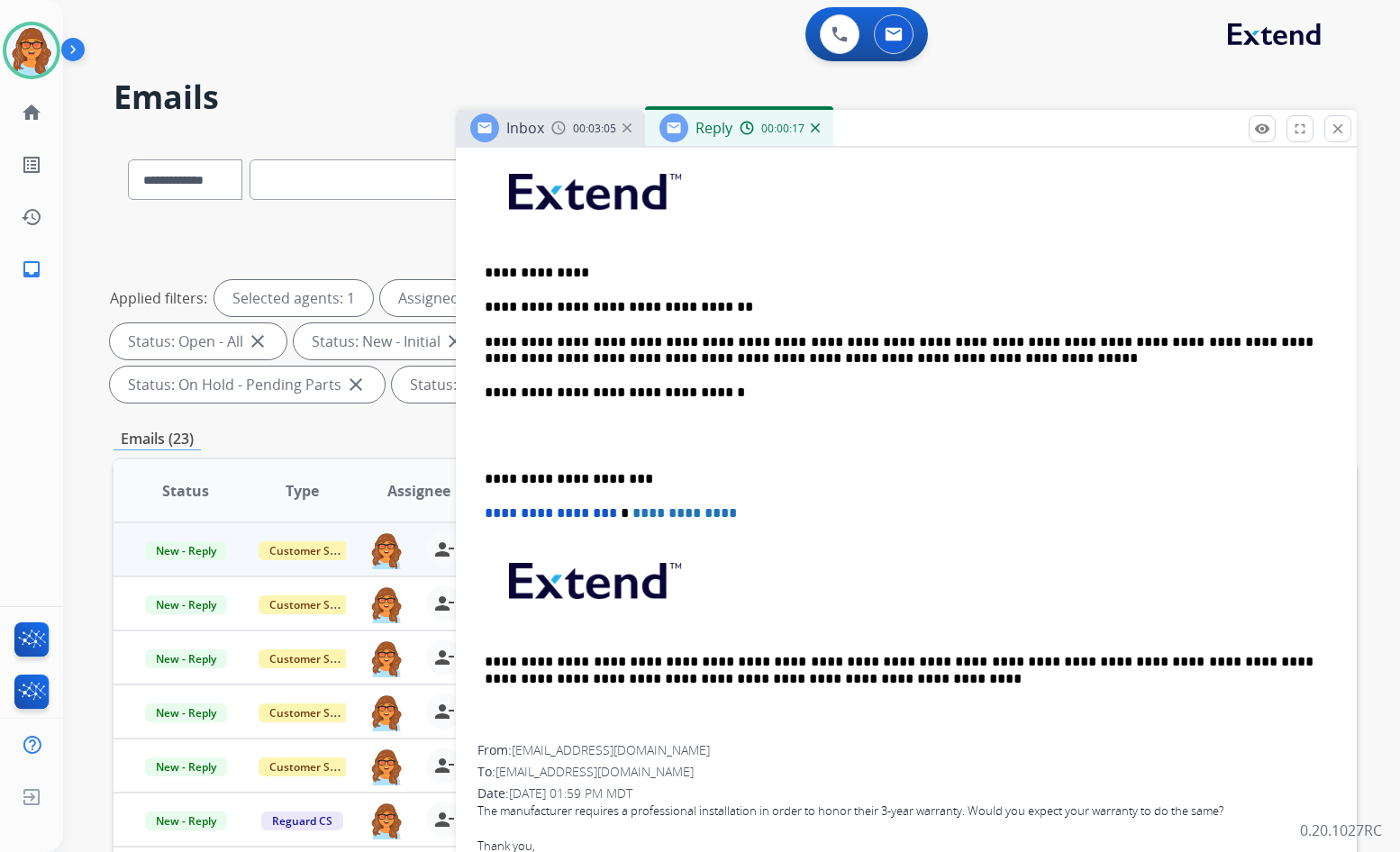 click on "**********" at bounding box center [906, 444] 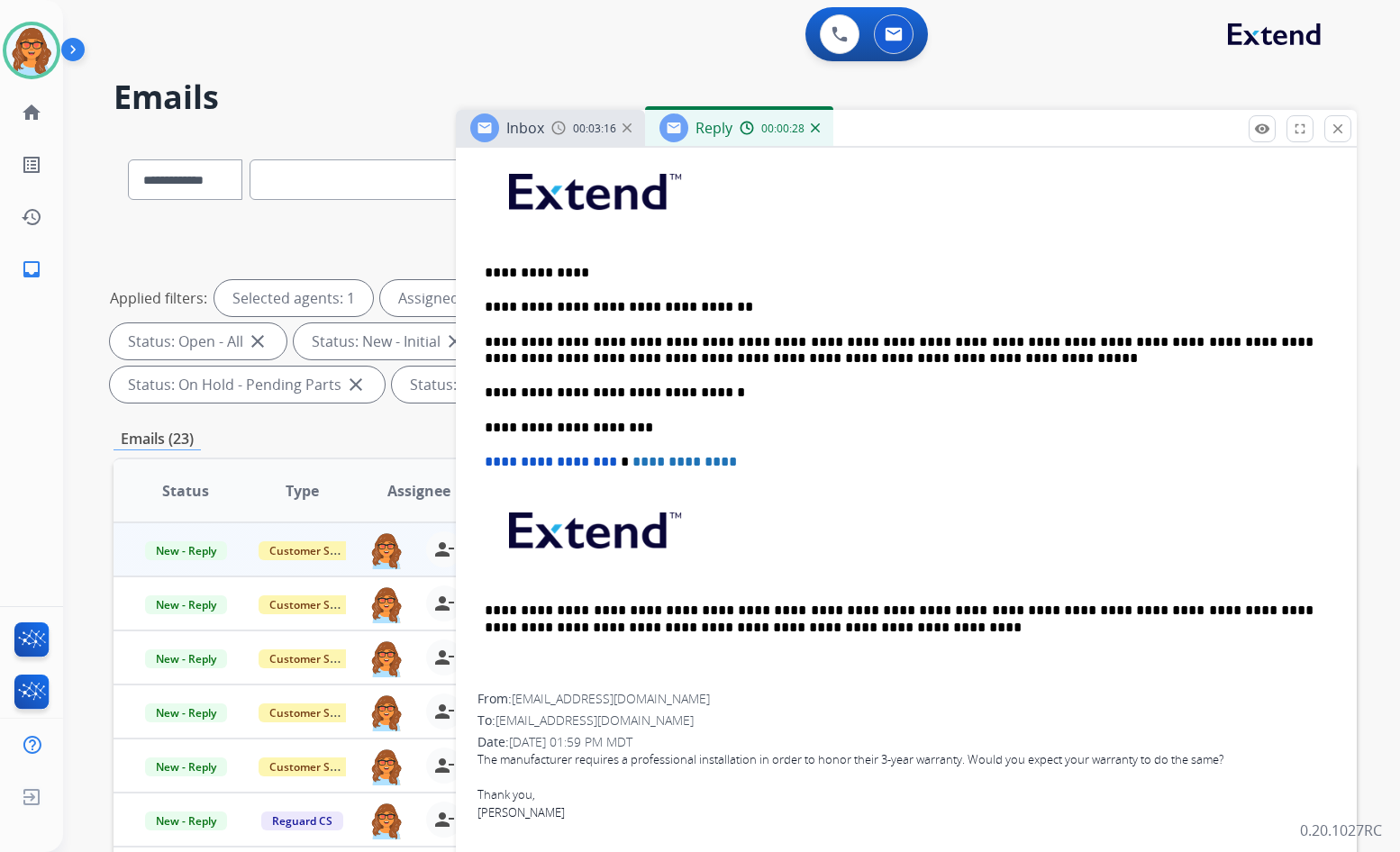 click on "**********" at bounding box center [899, 273] 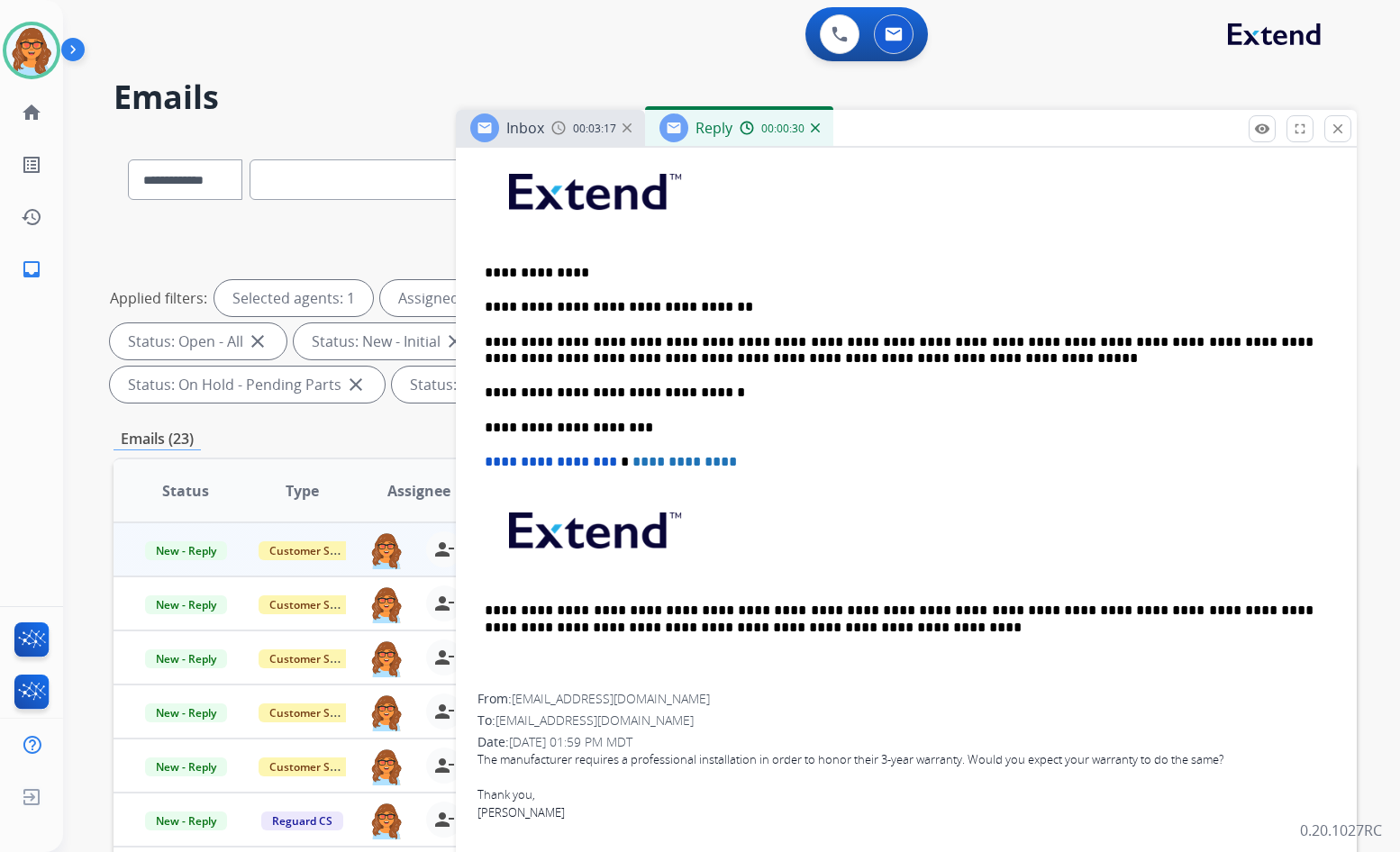 type 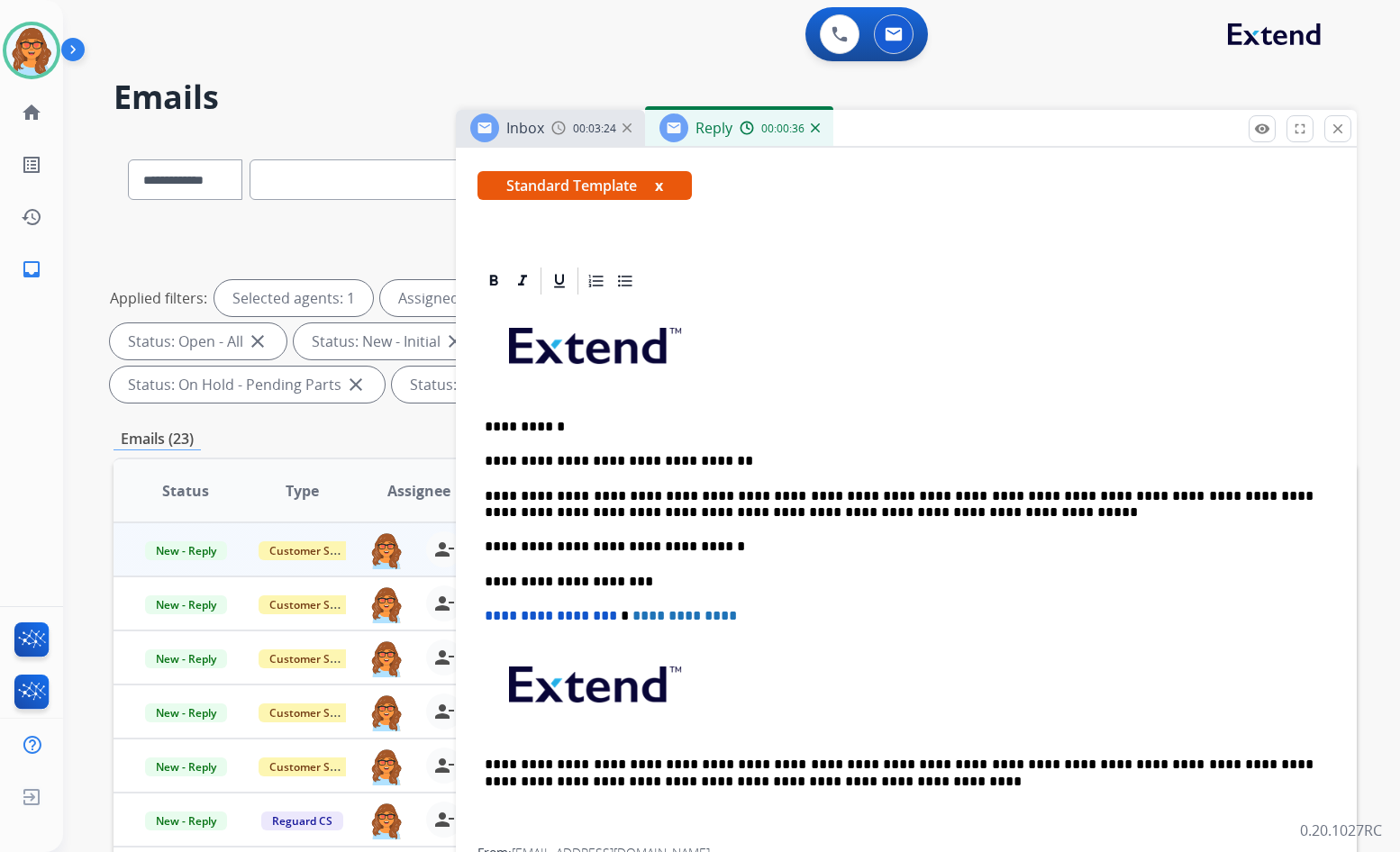 scroll, scrollTop: 0, scrollLeft: 0, axis: both 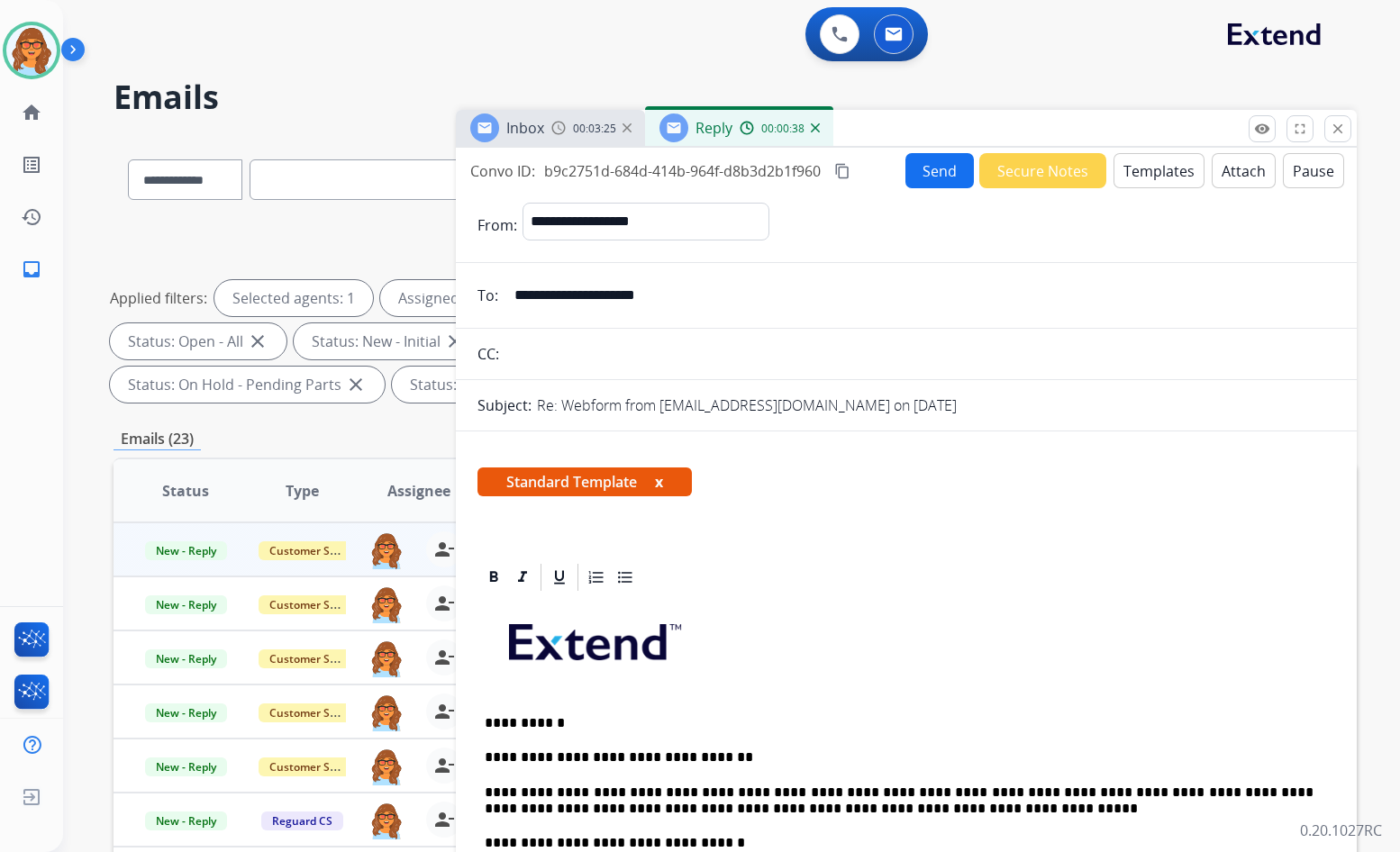 click on "Send" at bounding box center (940, 170) 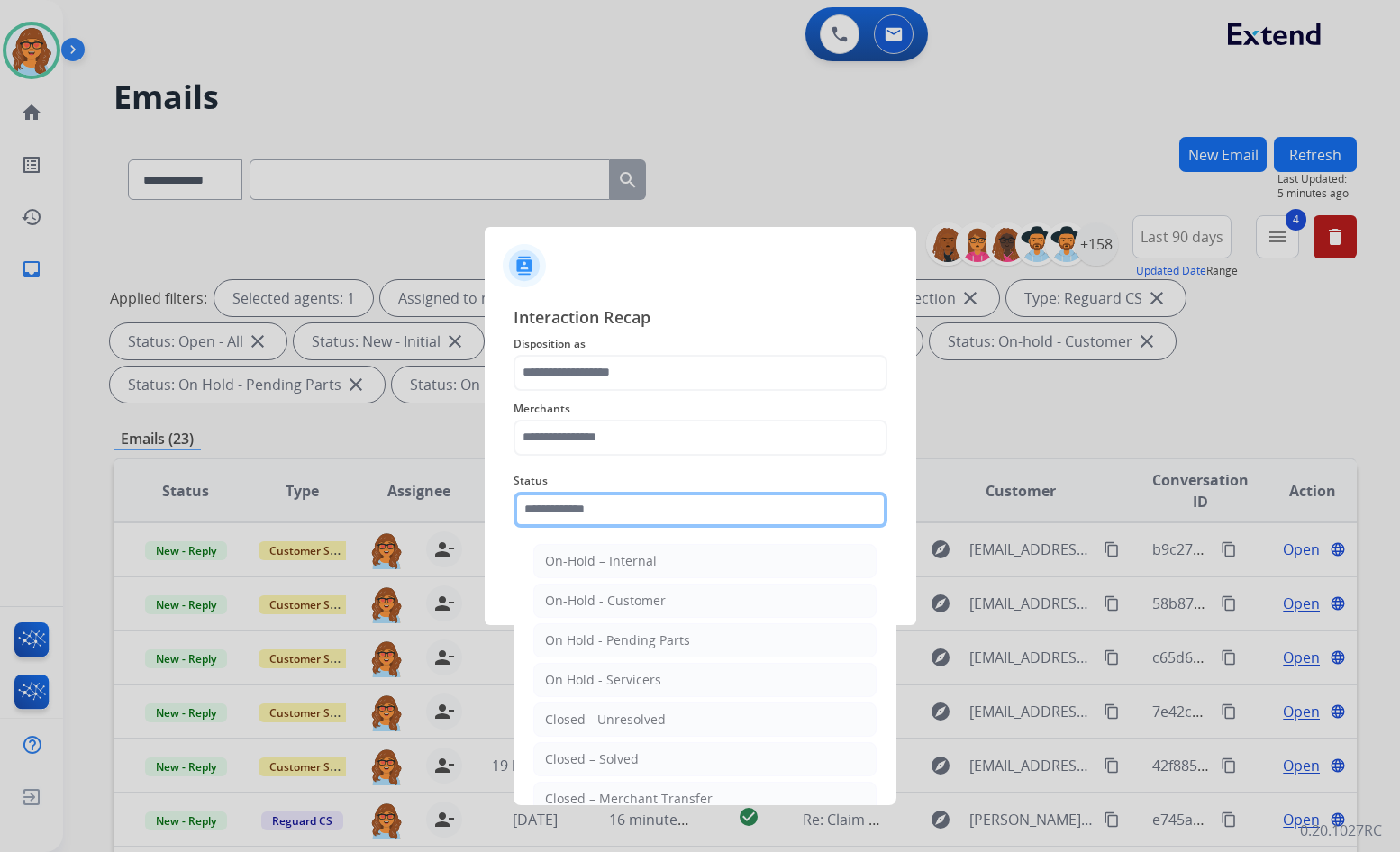 click 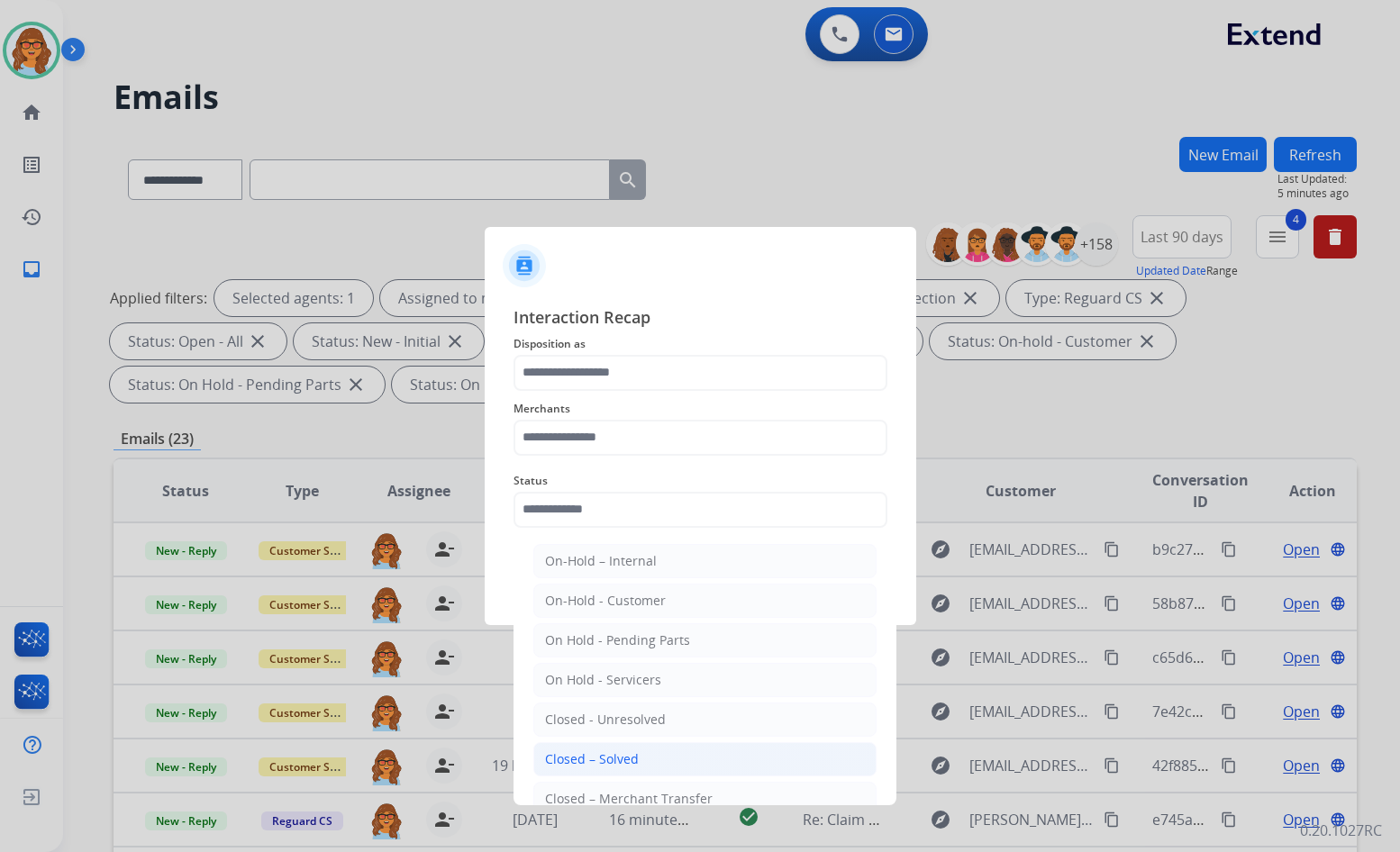 click on "Closed – Solved" 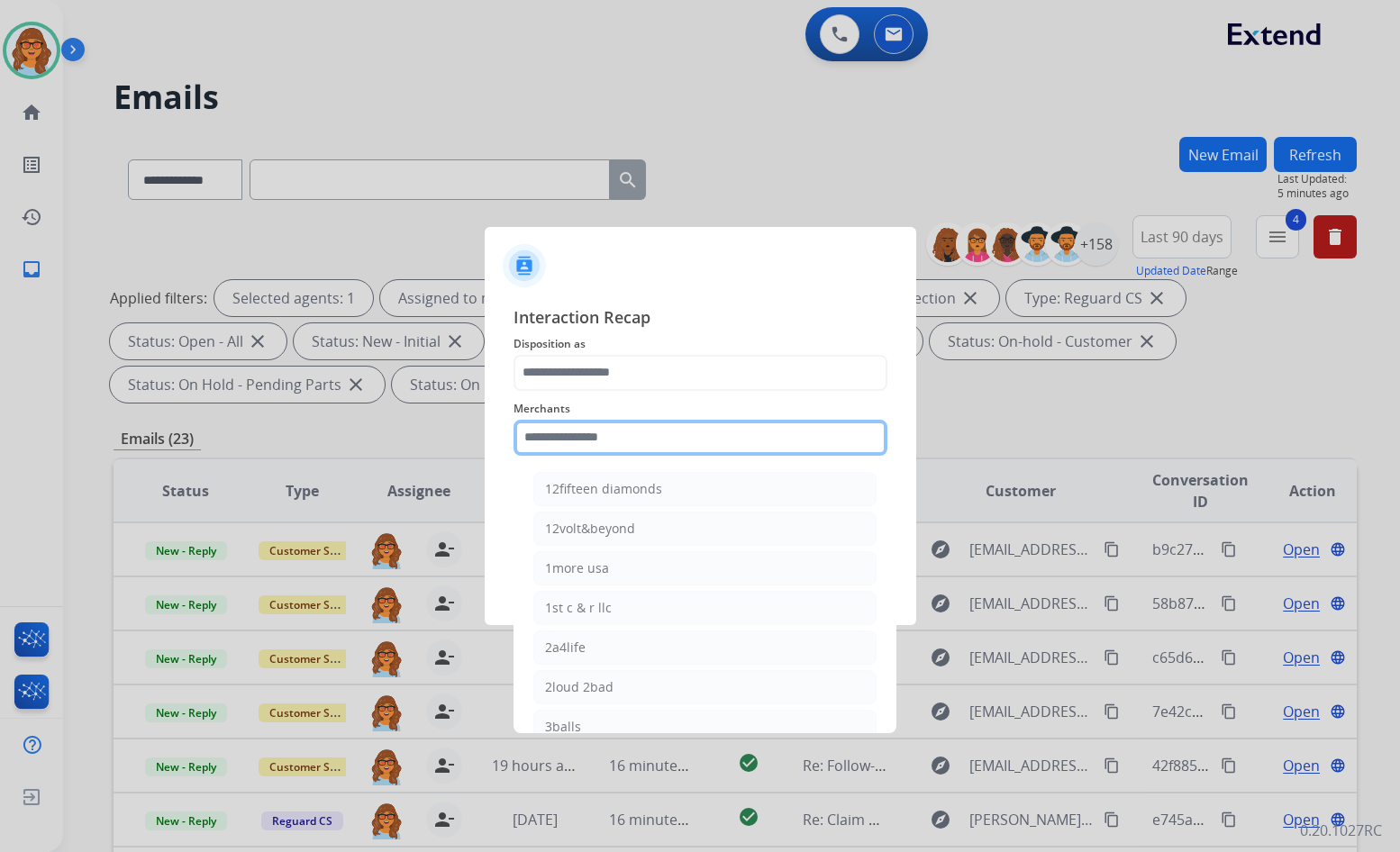click 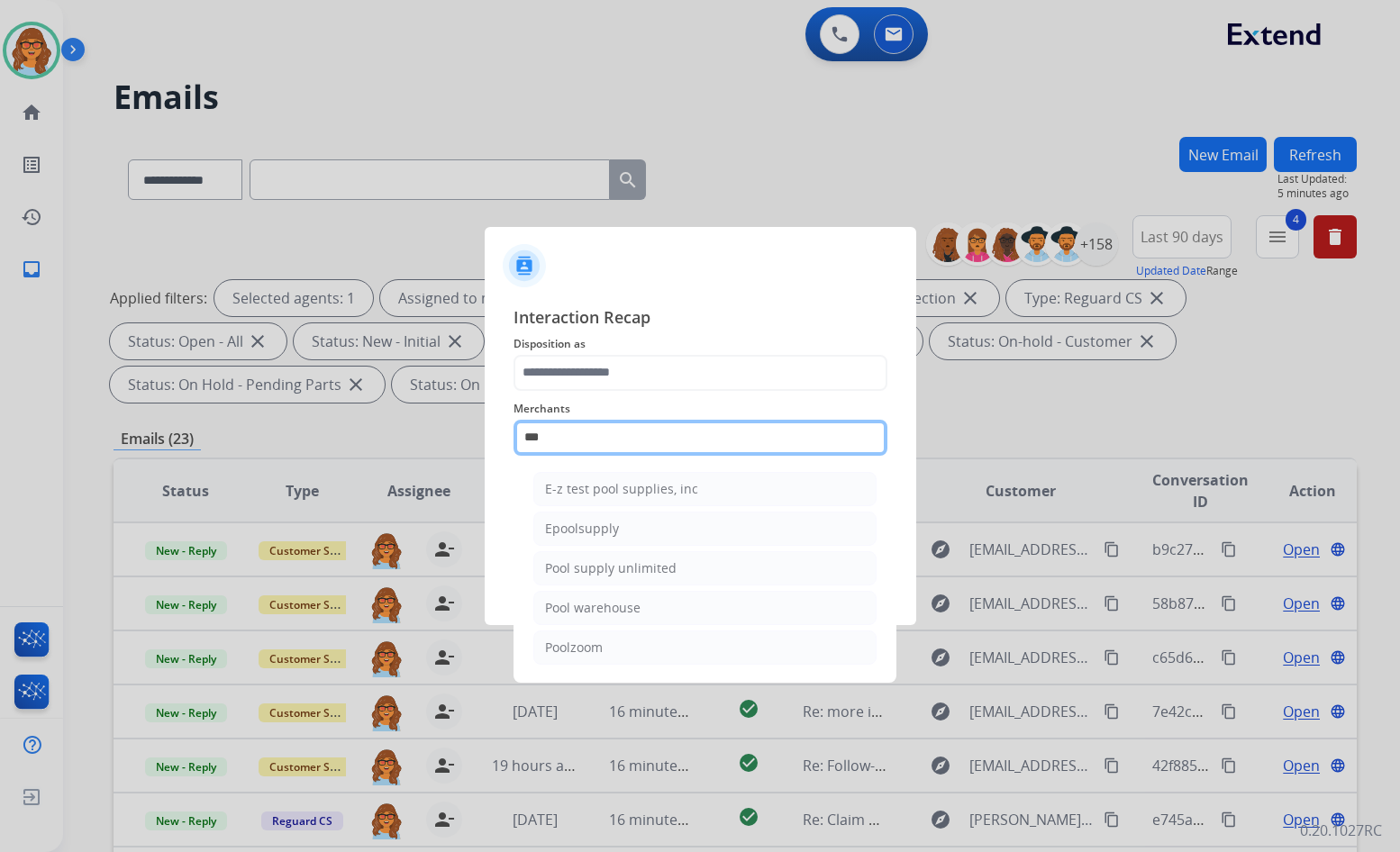 scroll, scrollTop: 0, scrollLeft: 0, axis: both 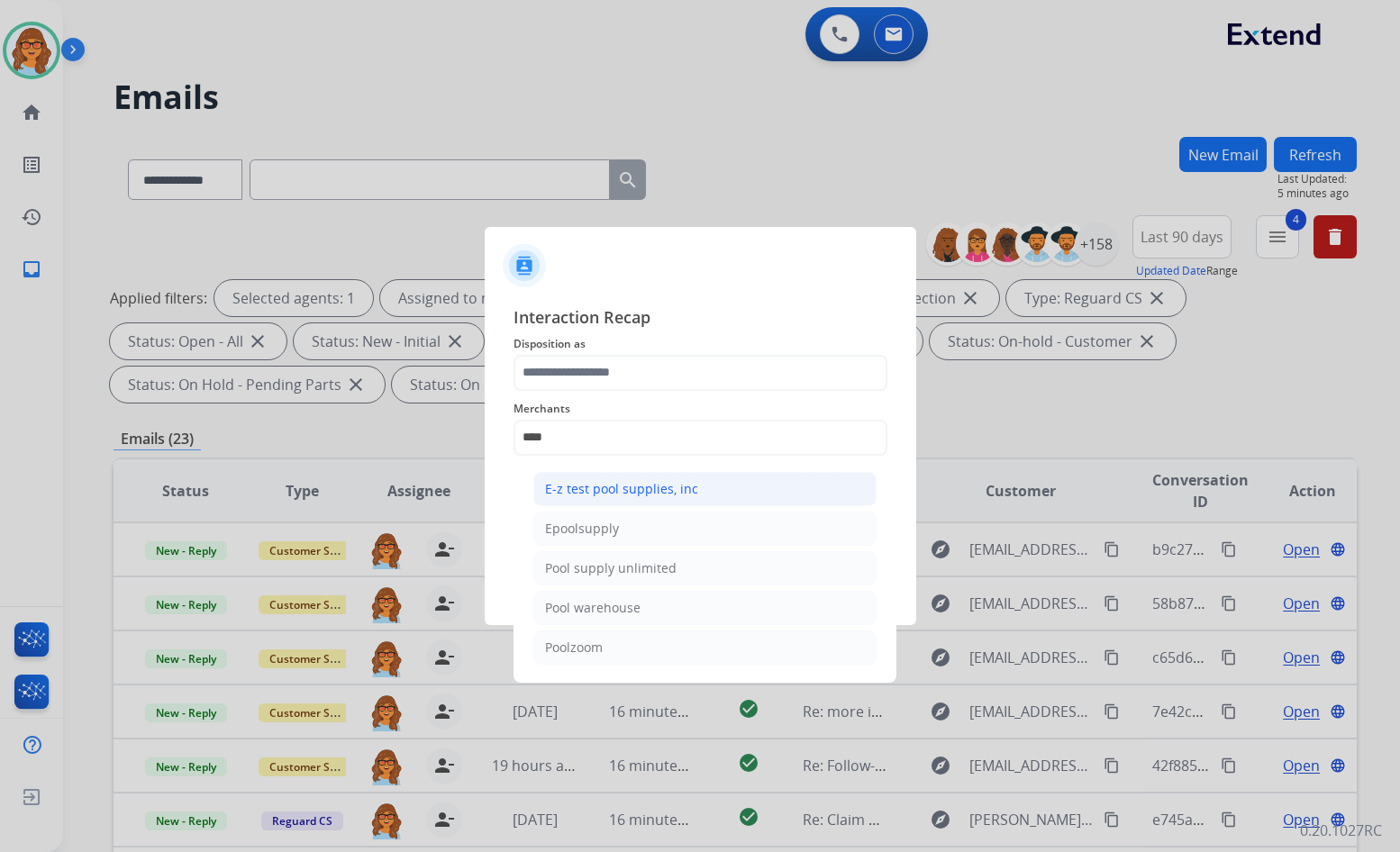 click on "E-z test pool supplies, inc" 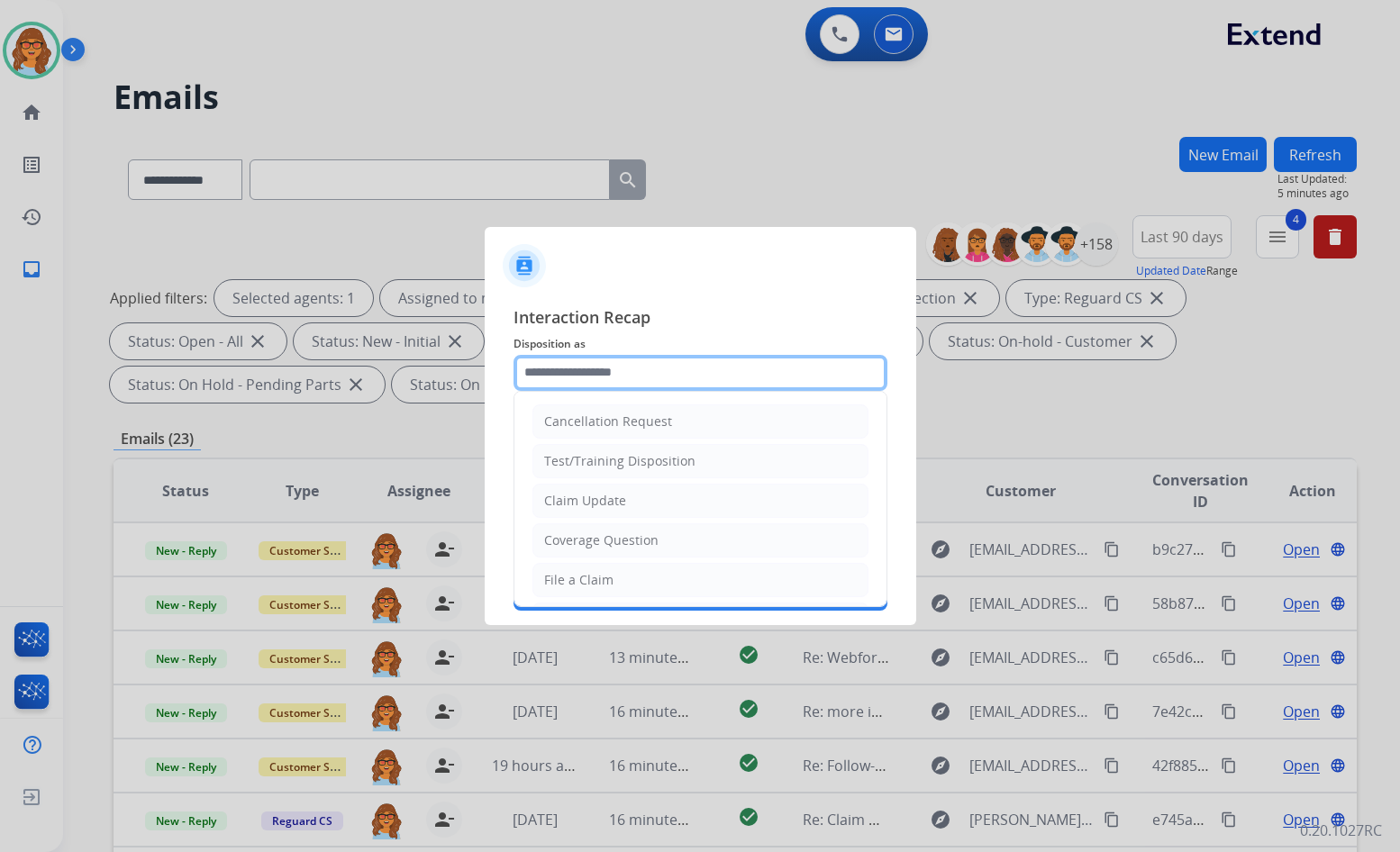click 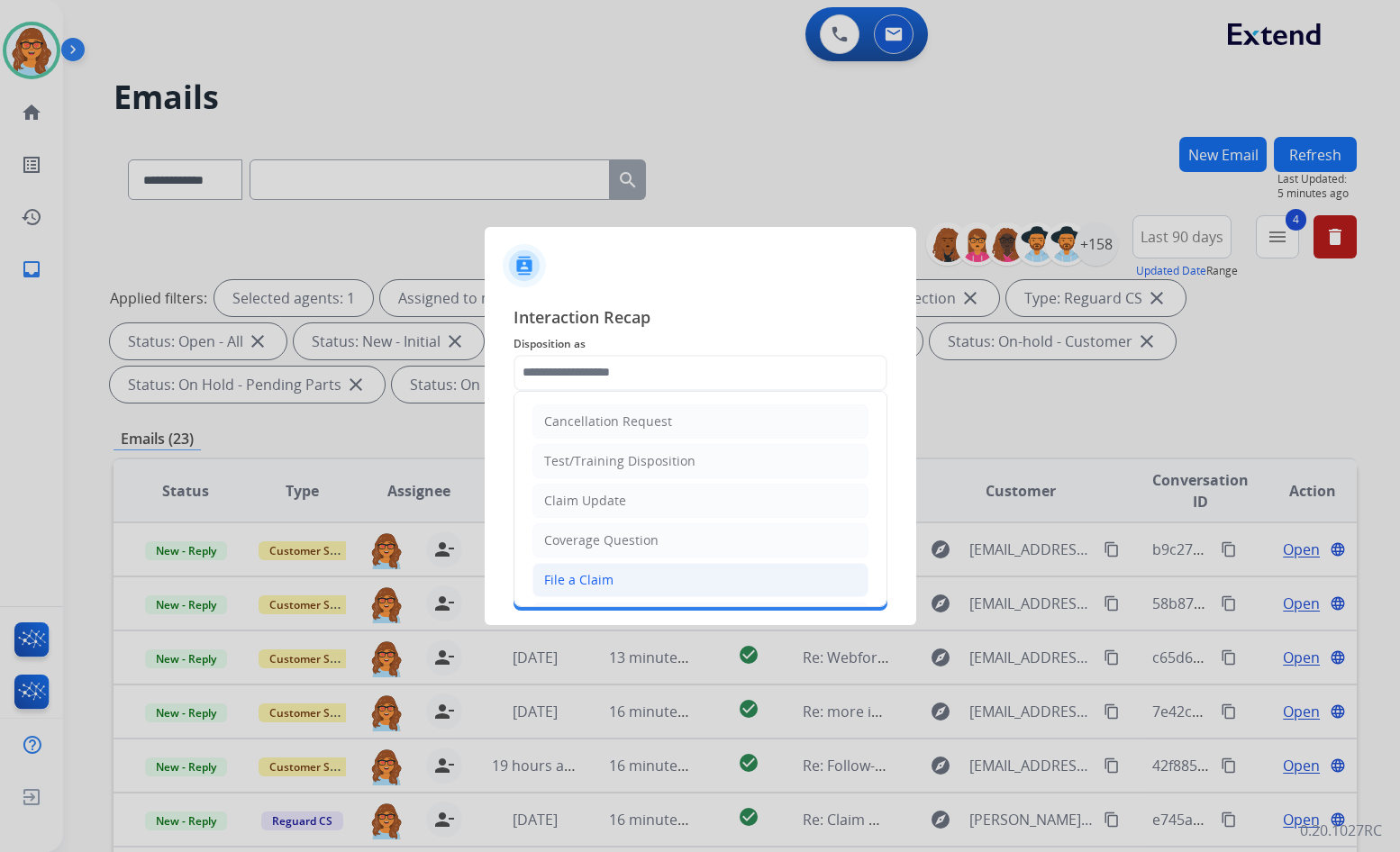 click on "File a Claim" 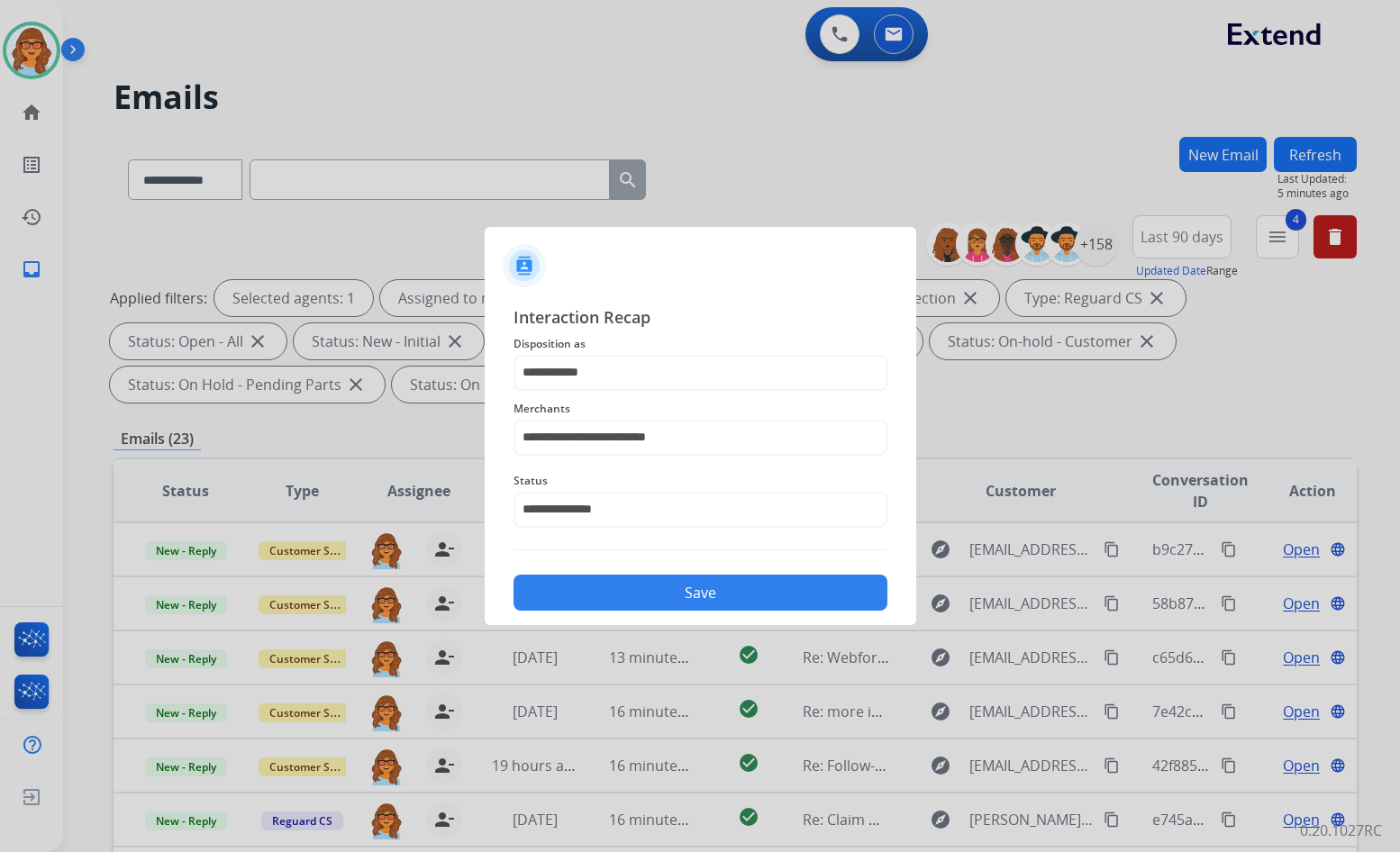 click on "Save" 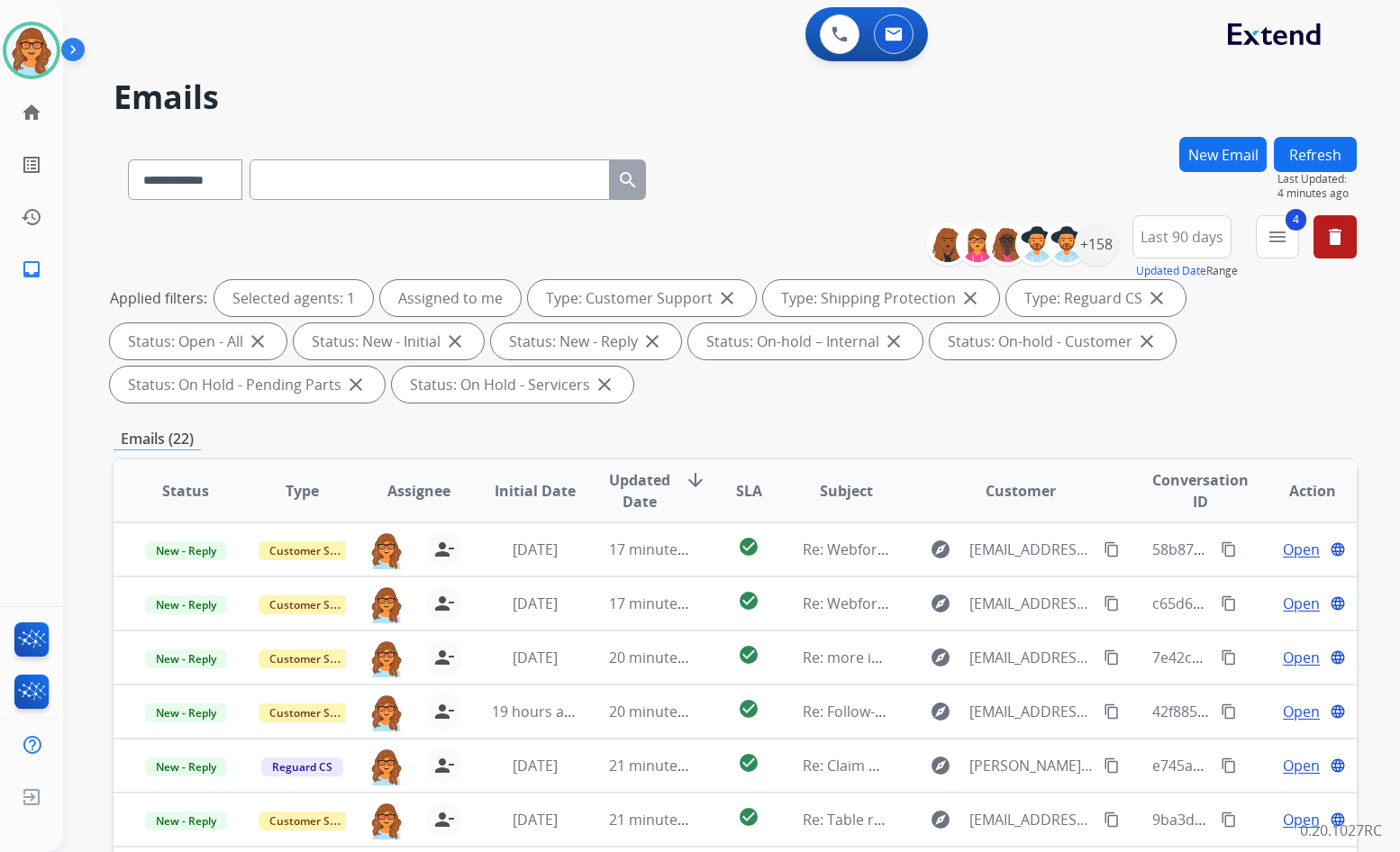 click on "**********" at bounding box center [735, 313] 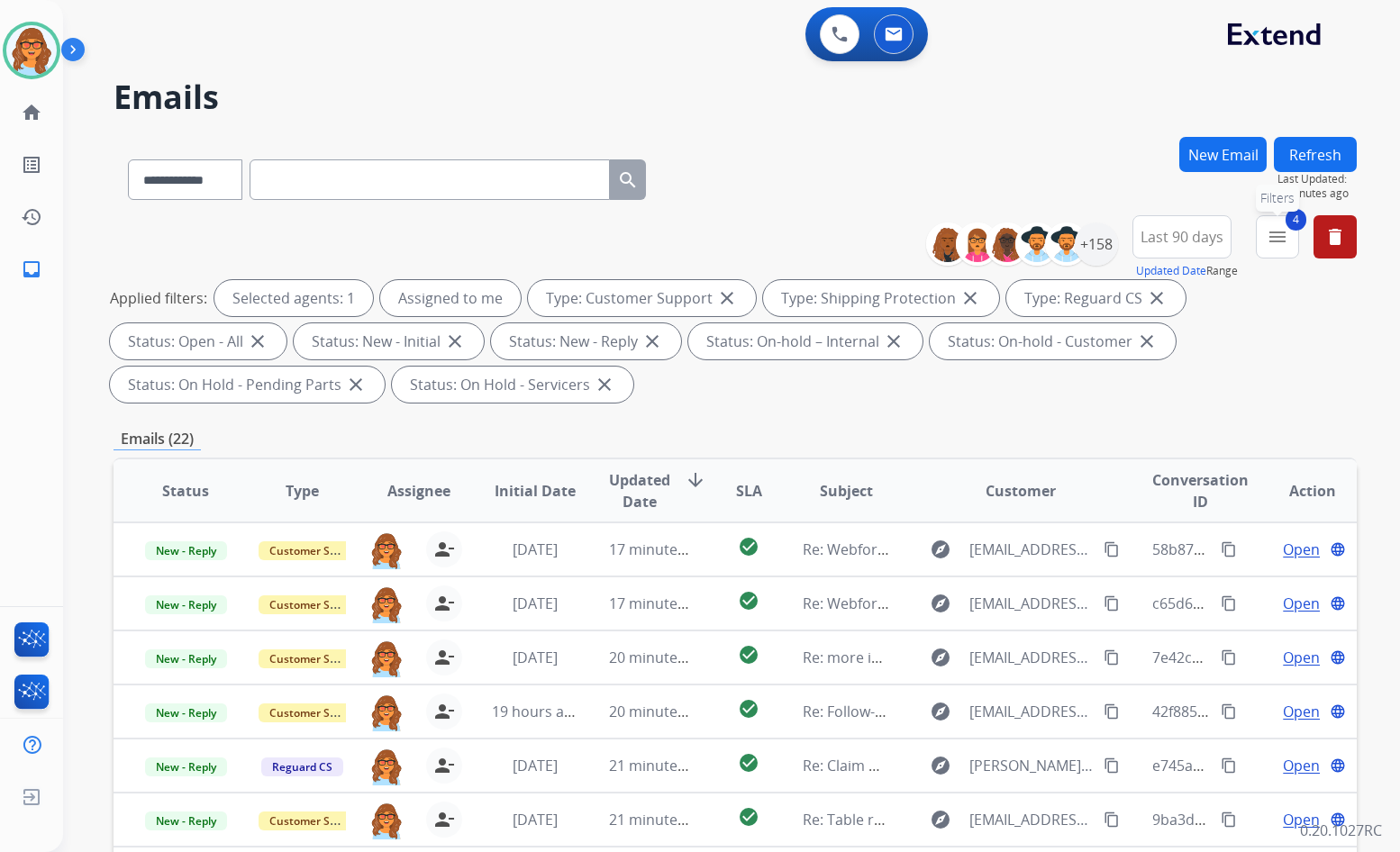 click on "4 menu  Filters" at bounding box center [1277, 237] 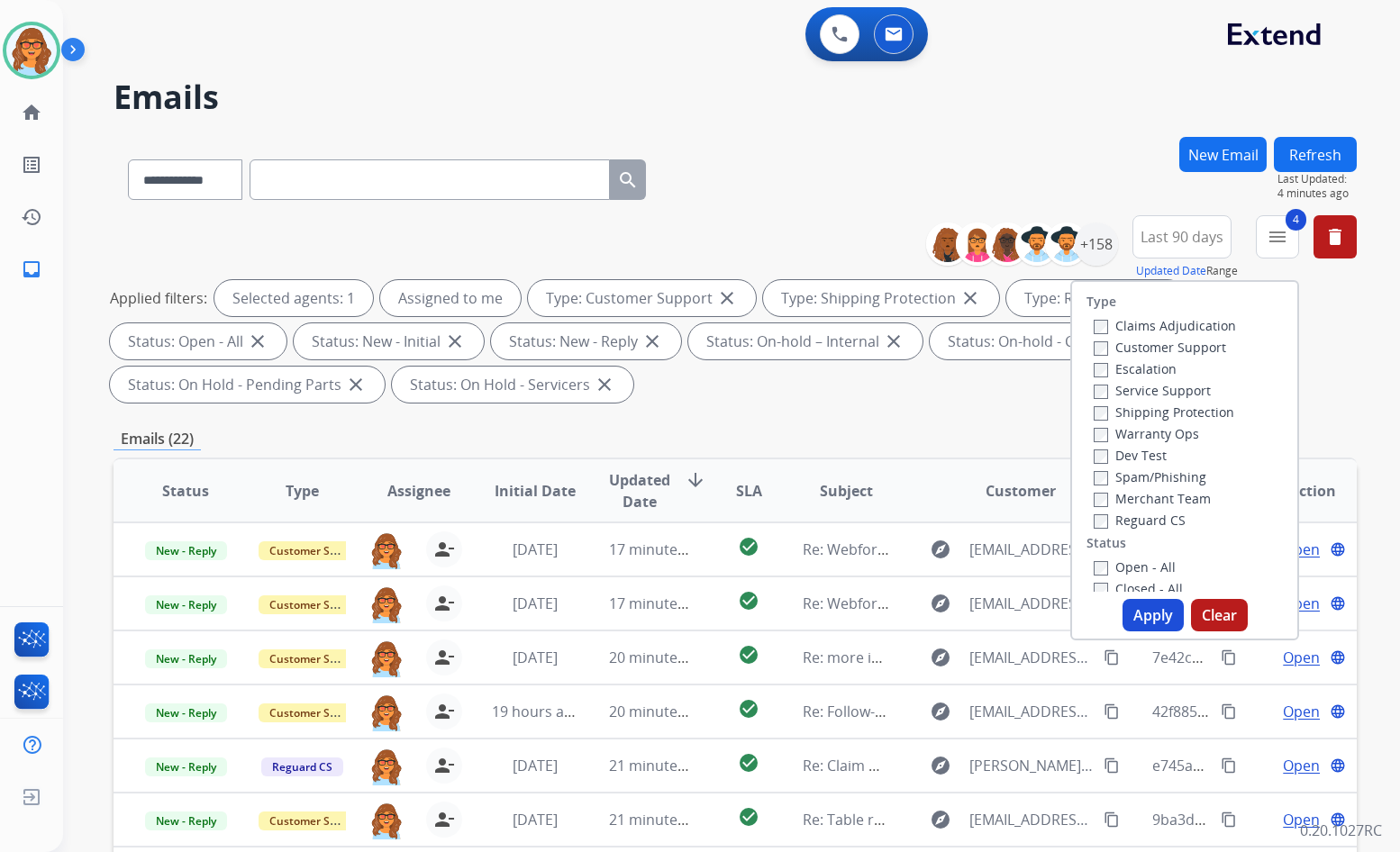 click on "Closed - All" at bounding box center [1138, 588] 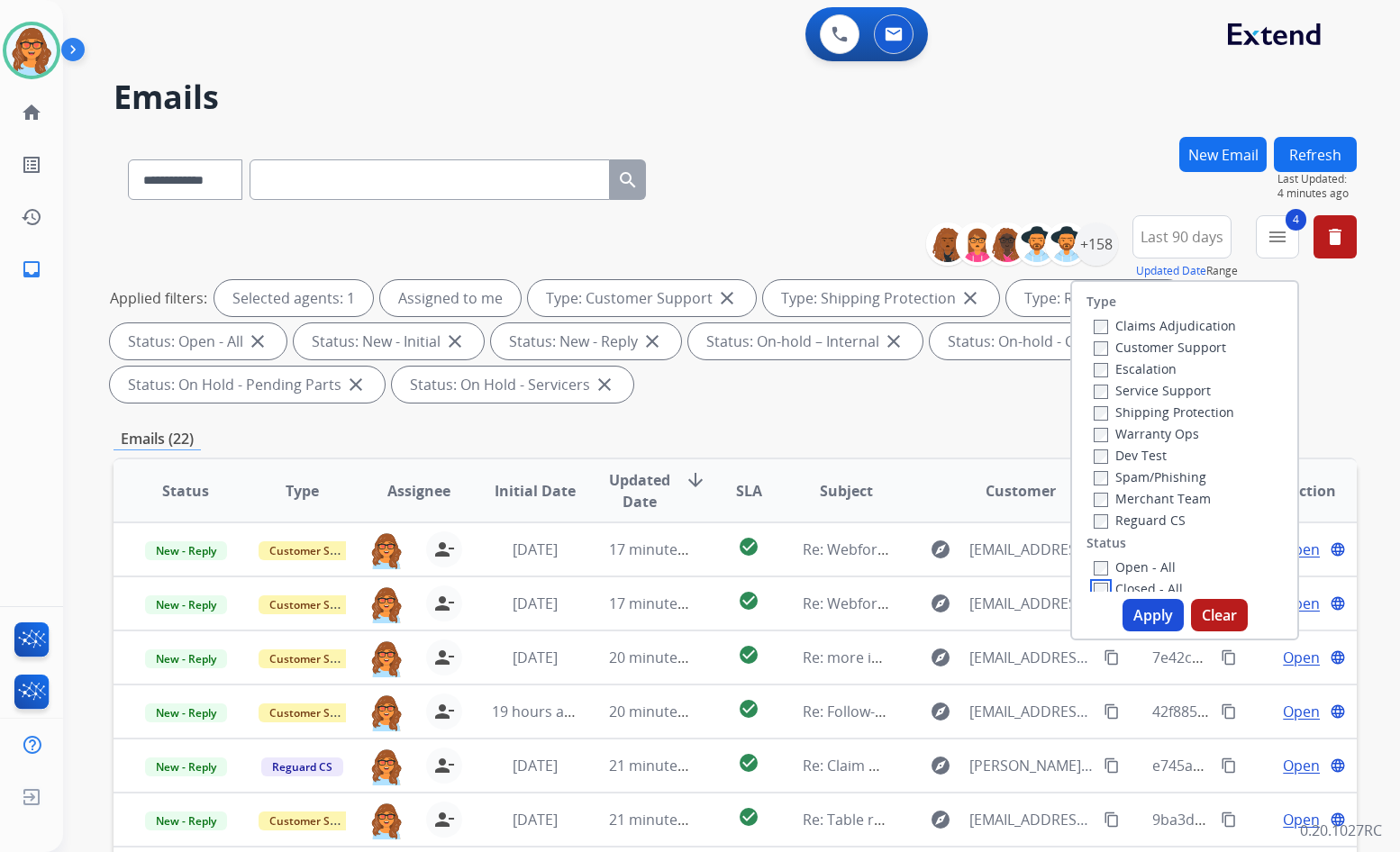 scroll, scrollTop: 5, scrollLeft: 0, axis: vertical 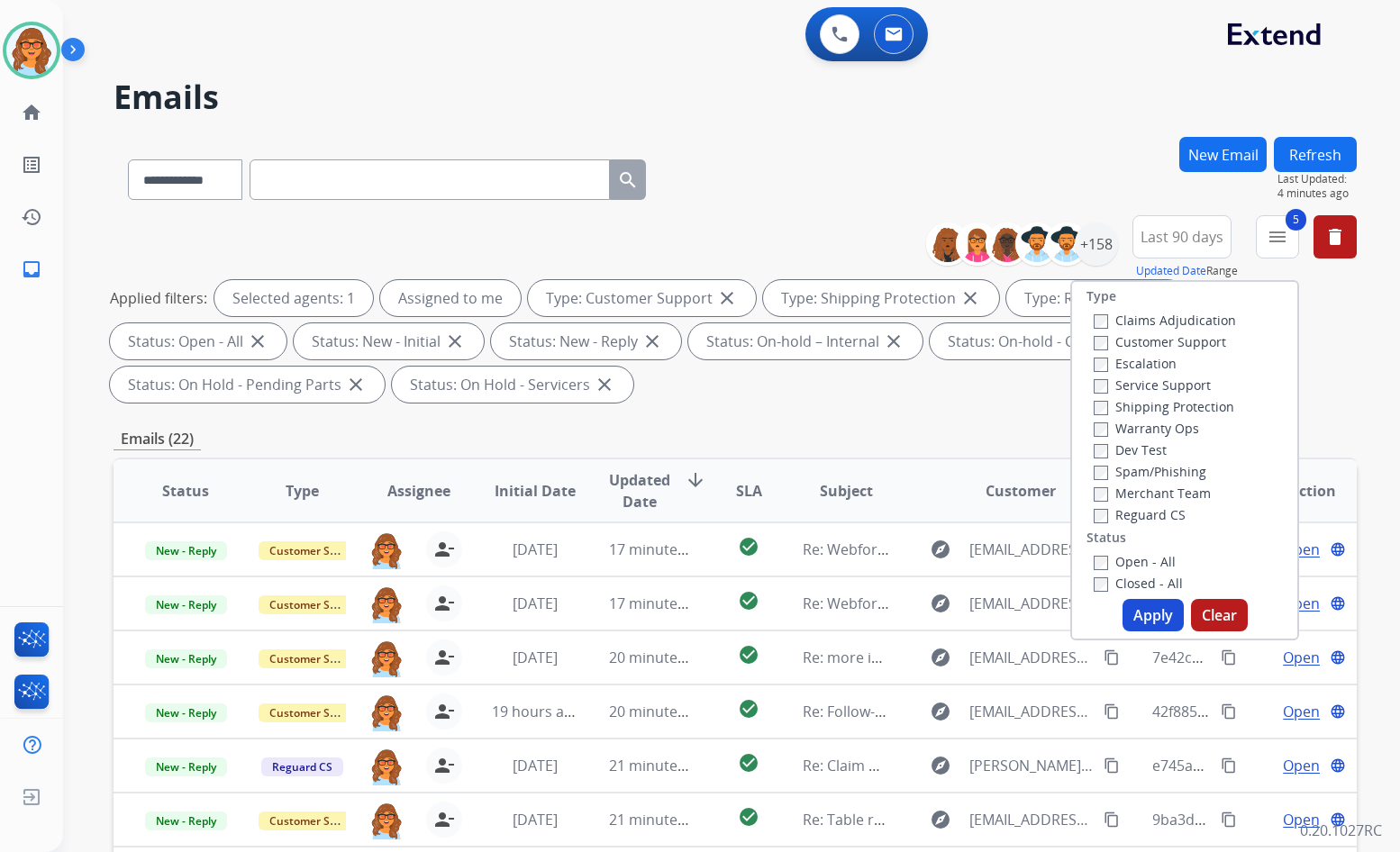 click on "Open - All" at bounding box center [1134, 561] 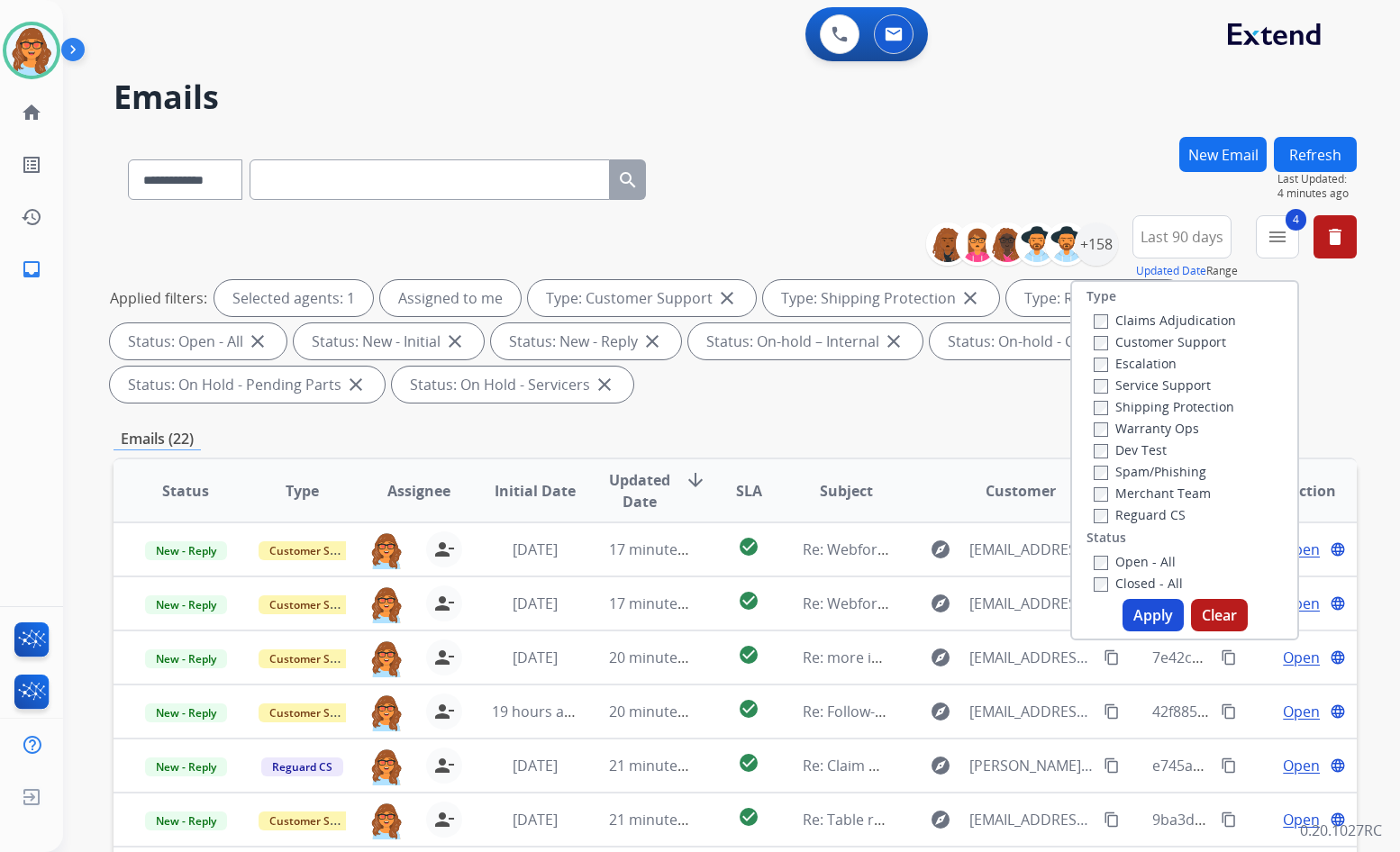 click on "Apply" at bounding box center [1153, 615] 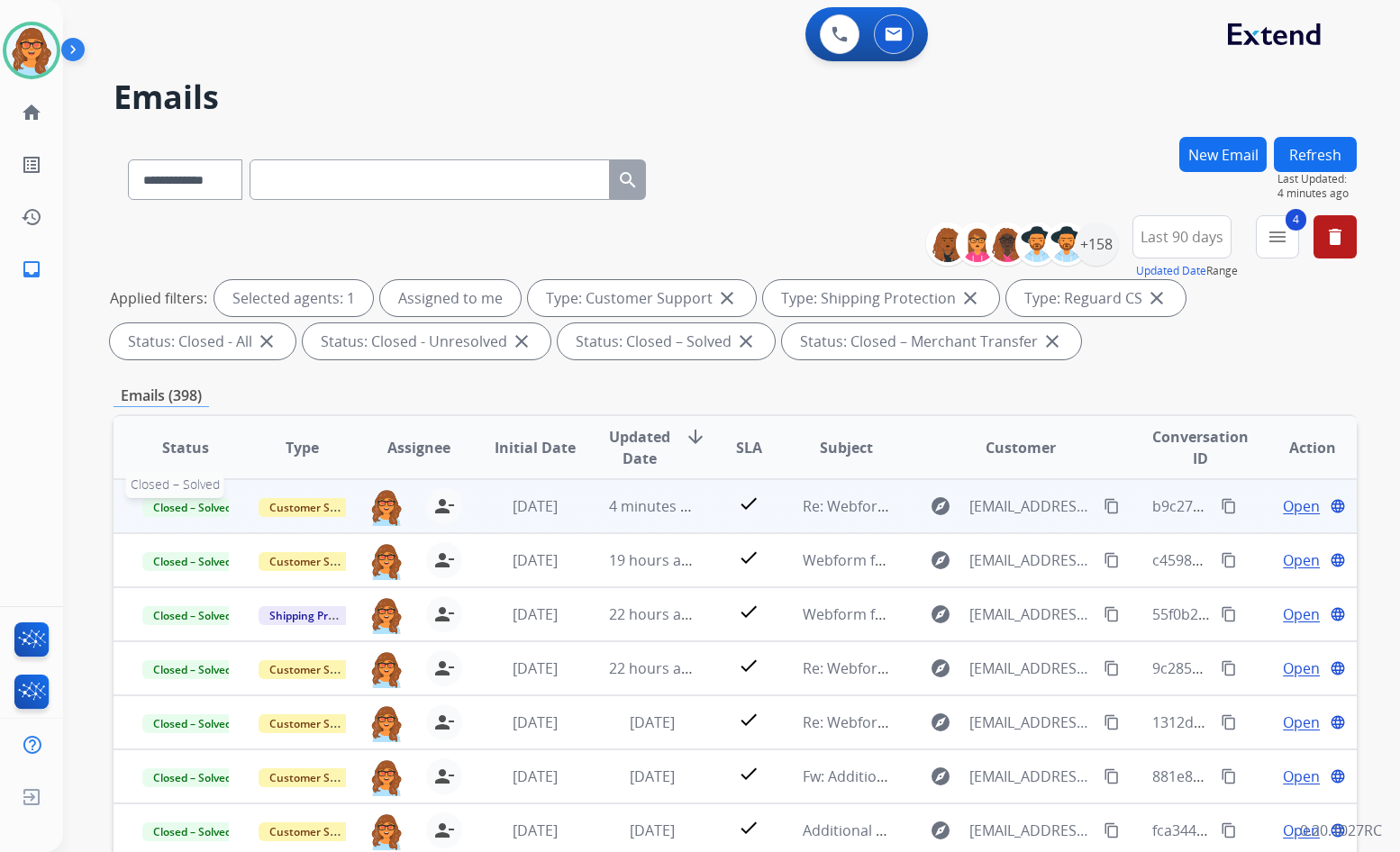 click on "Closed – Solved" at bounding box center (192, 507) 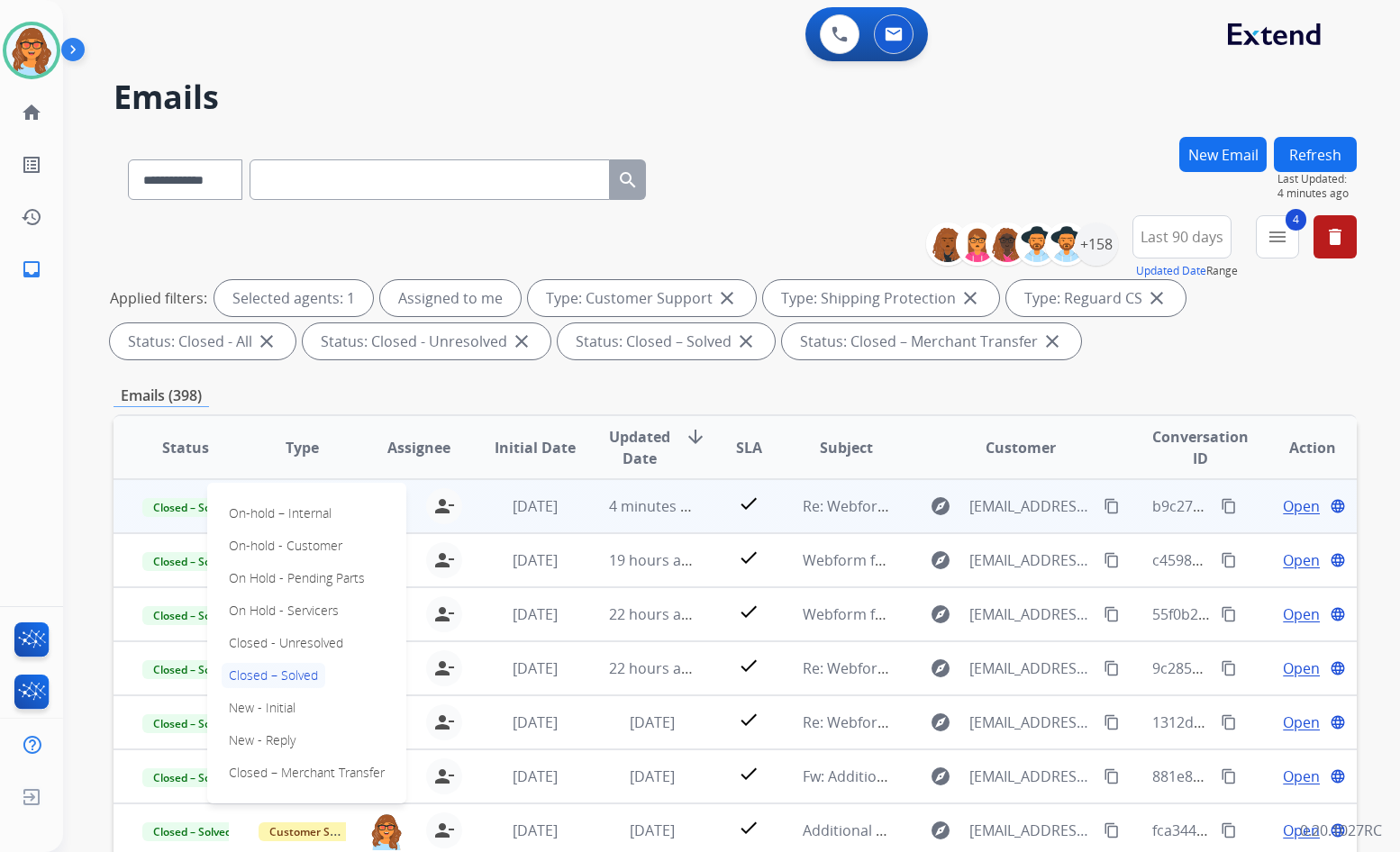 click on "Emails (398)" at bounding box center (735, 395) 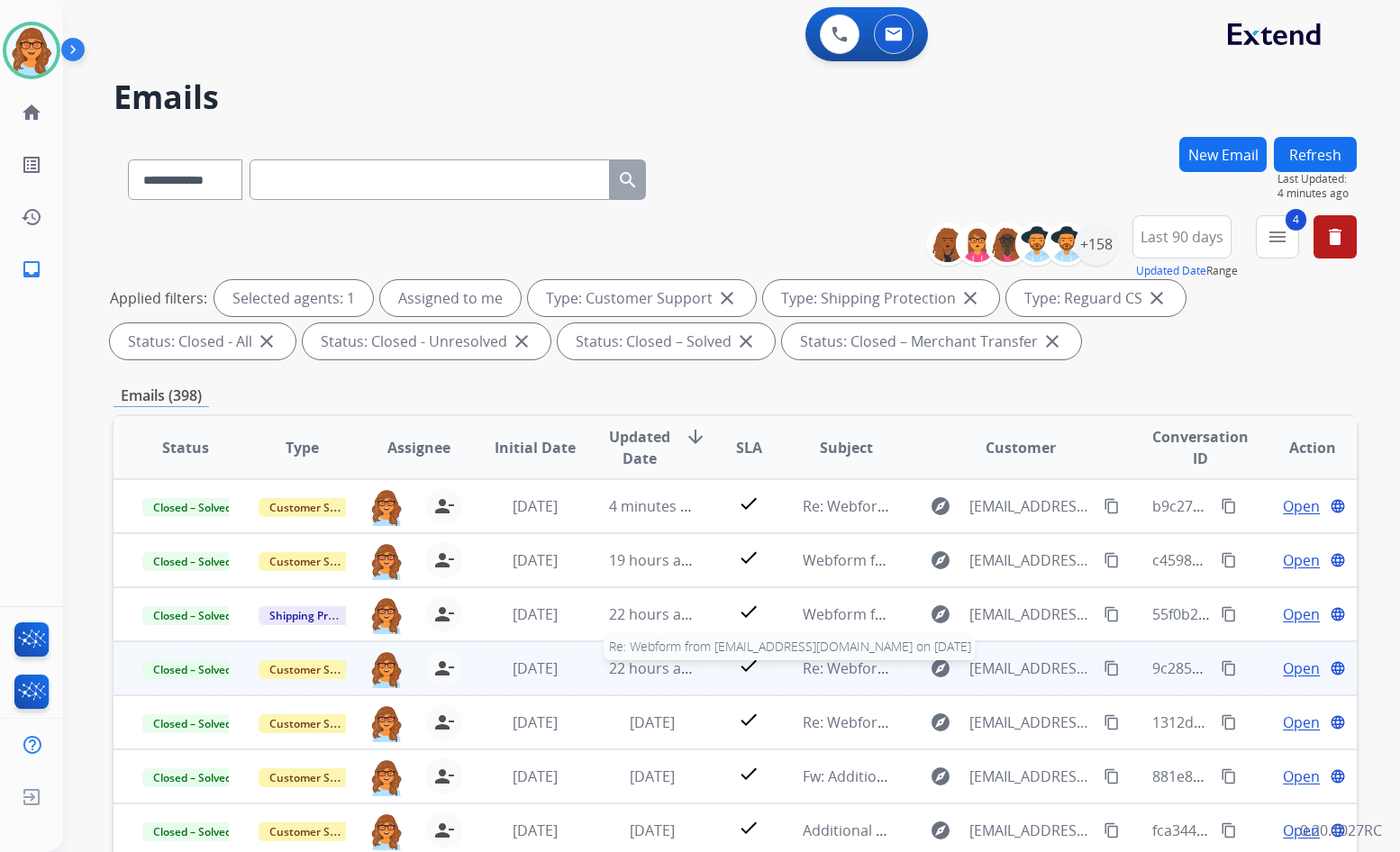 scroll, scrollTop: 2, scrollLeft: 0, axis: vertical 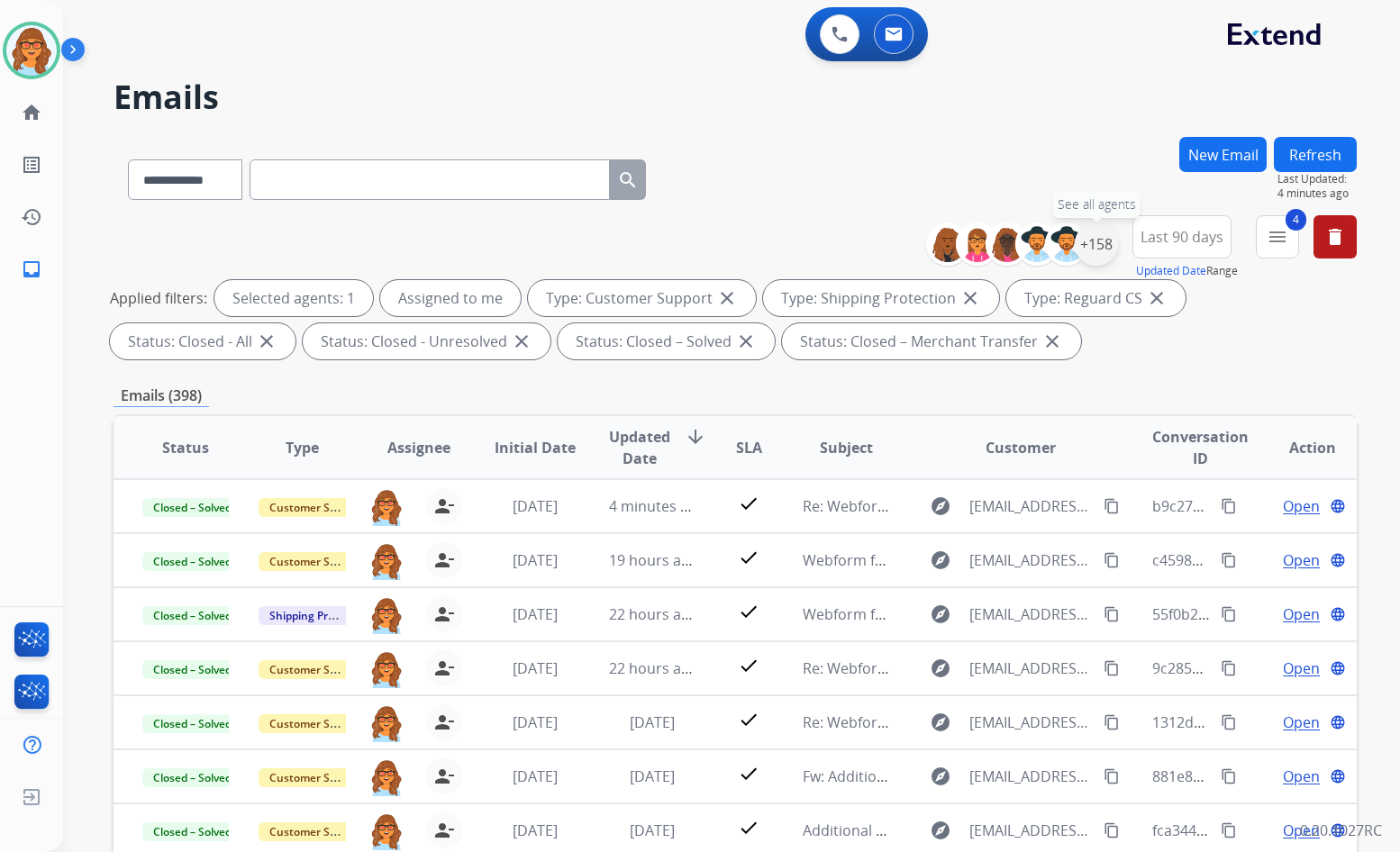 click on "+158" at bounding box center [1096, 244] 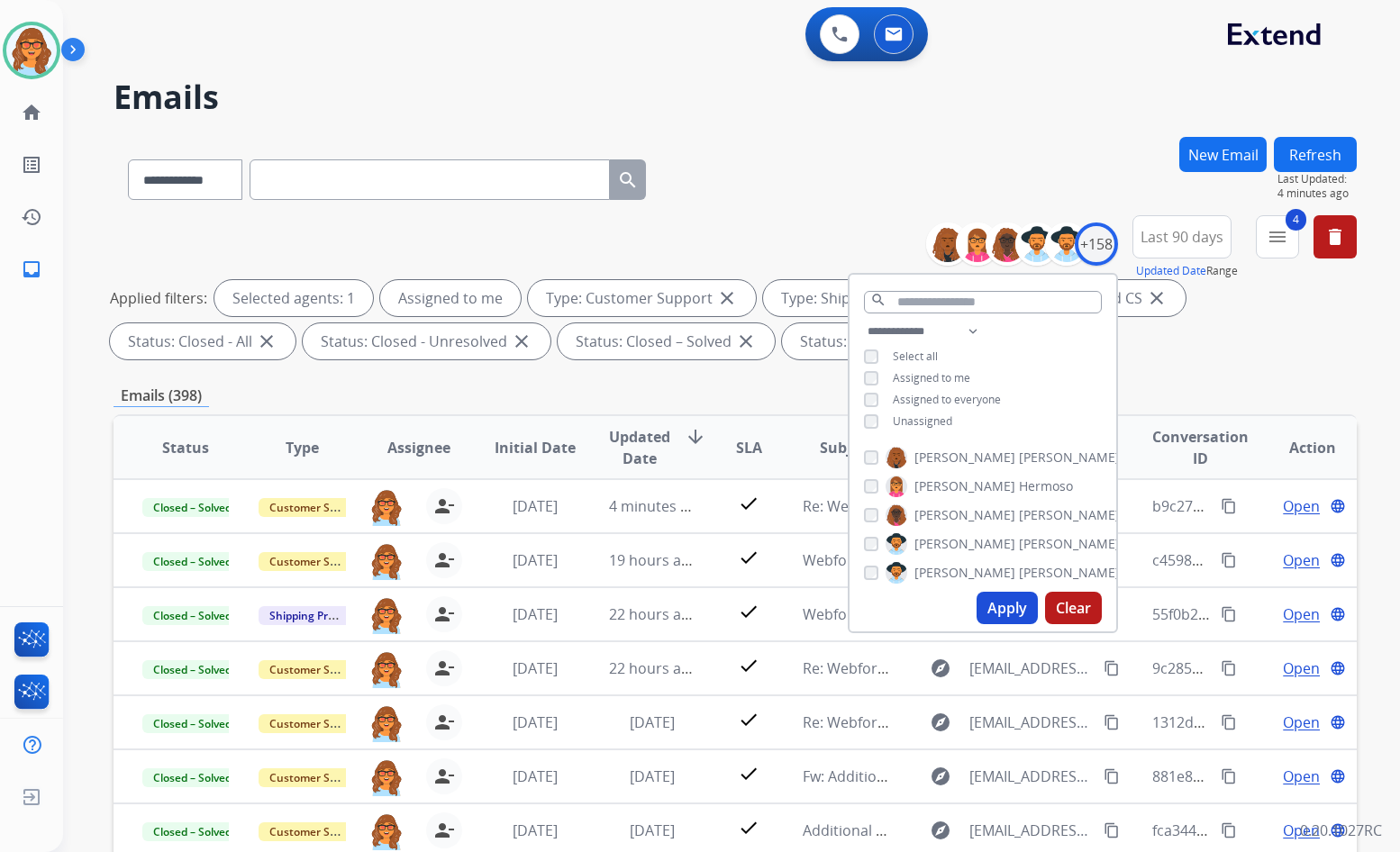 drag, startPoint x: 1198, startPoint y: 366, endPoint x: 1226, endPoint y: 314, distance: 59.059292 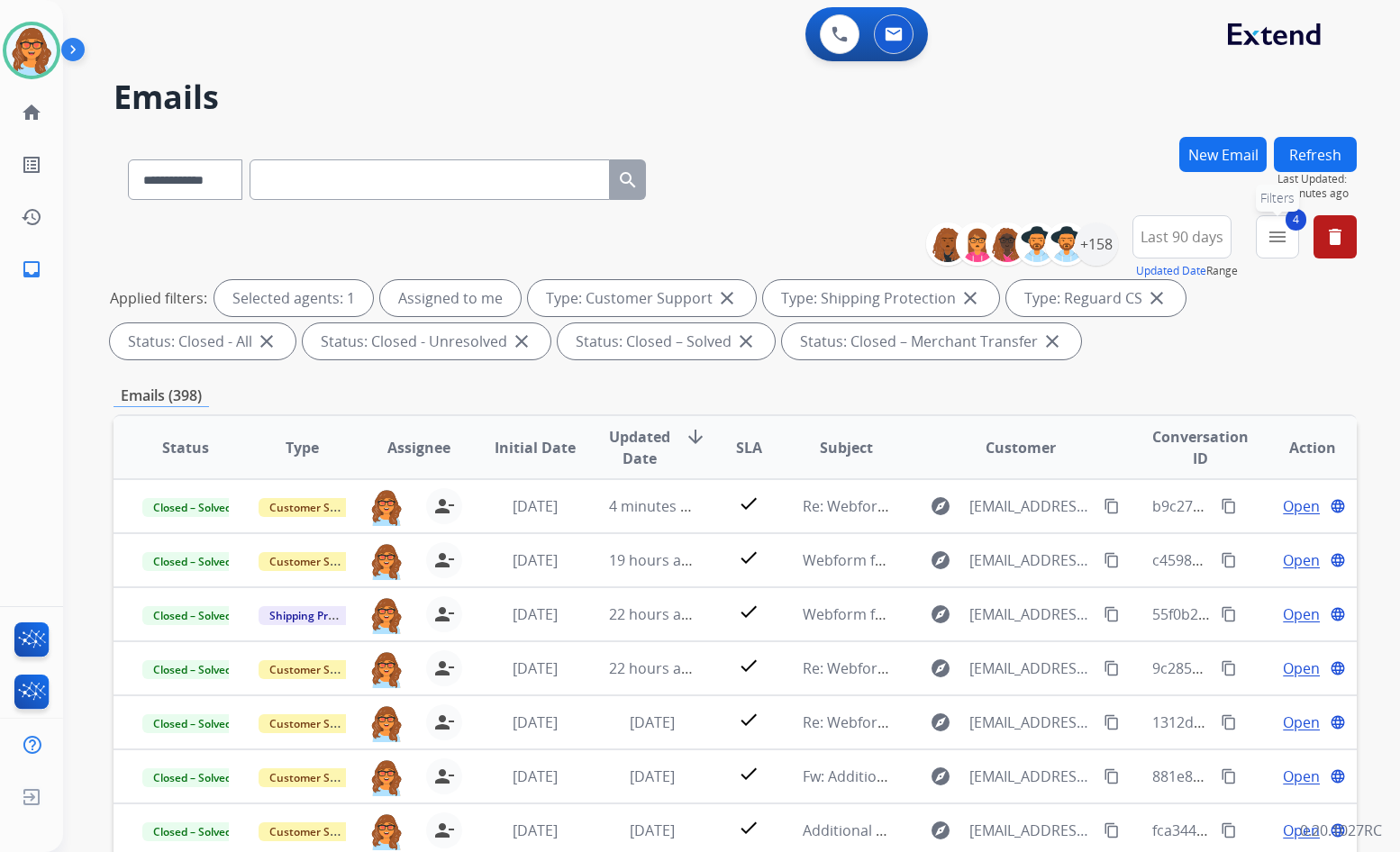 drag, startPoint x: 1282, startPoint y: 229, endPoint x: 1289, endPoint y: 236, distance: 9.899495 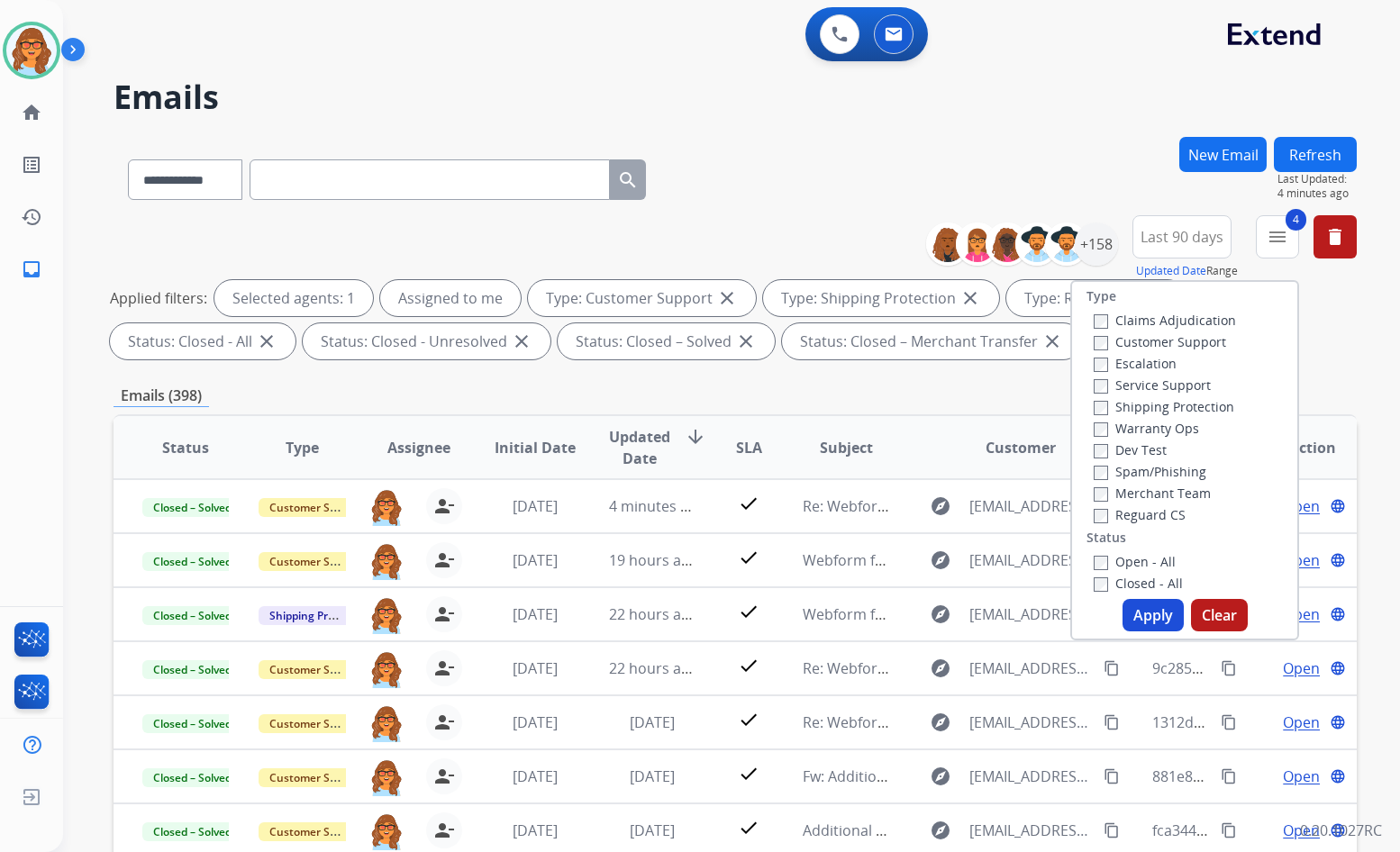 click on "Apply" at bounding box center (1153, 615) 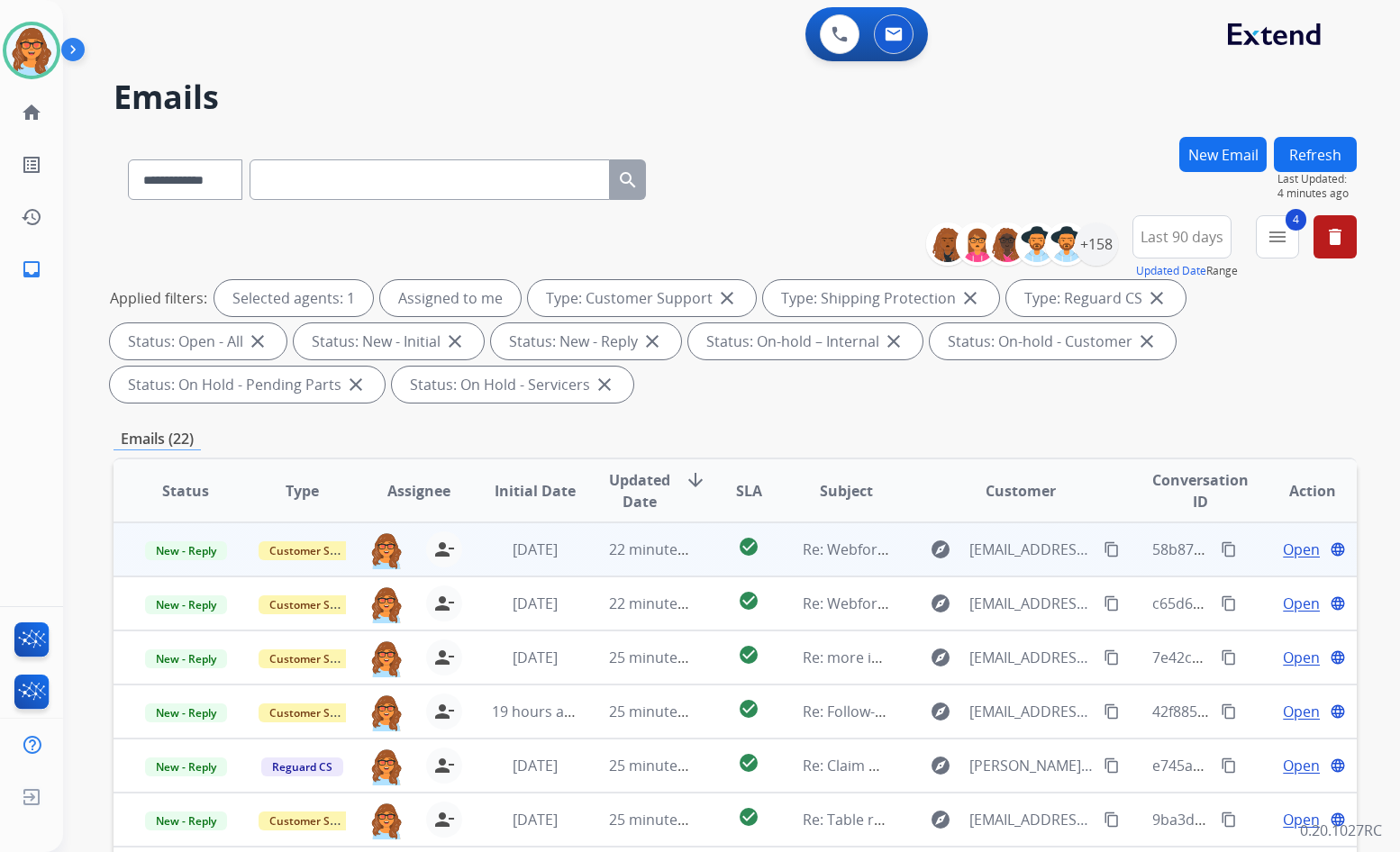 click on "Open" at bounding box center (1301, 549) 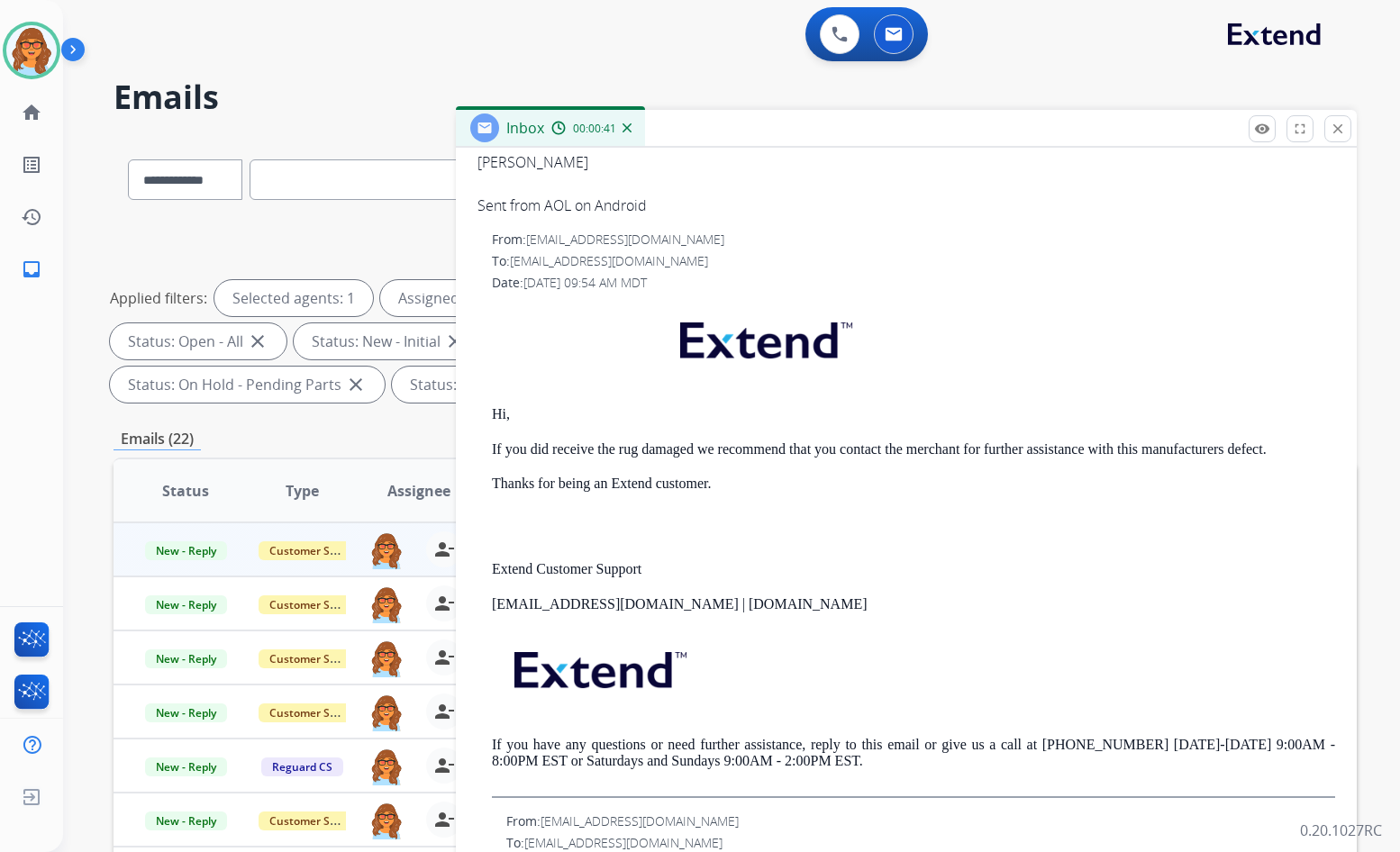 scroll, scrollTop: 365, scrollLeft: 0, axis: vertical 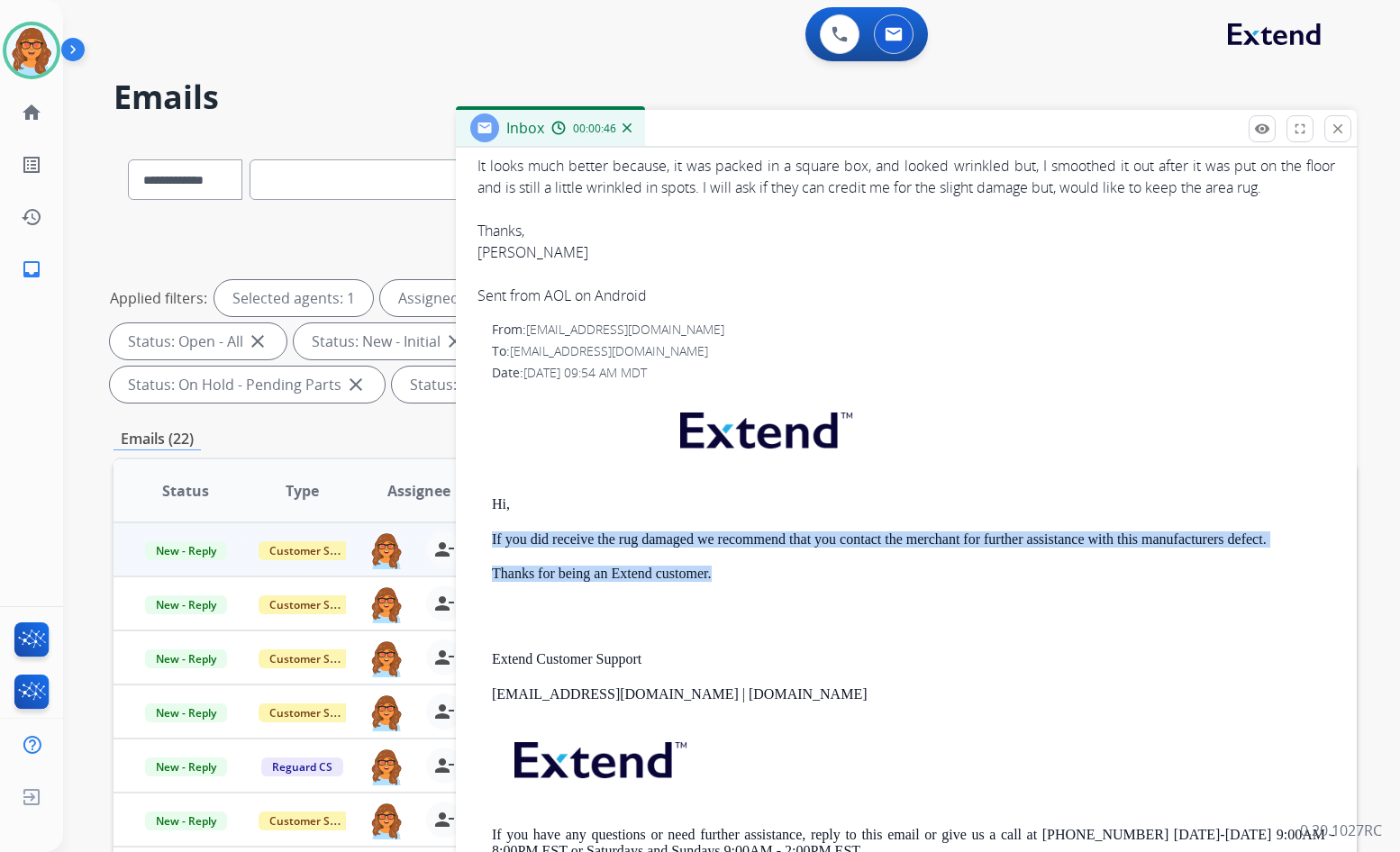 drag, startPoint x: 746, startPoint y: 572, endPoint x: 480, endPoint y: 538, distance: 268.16413 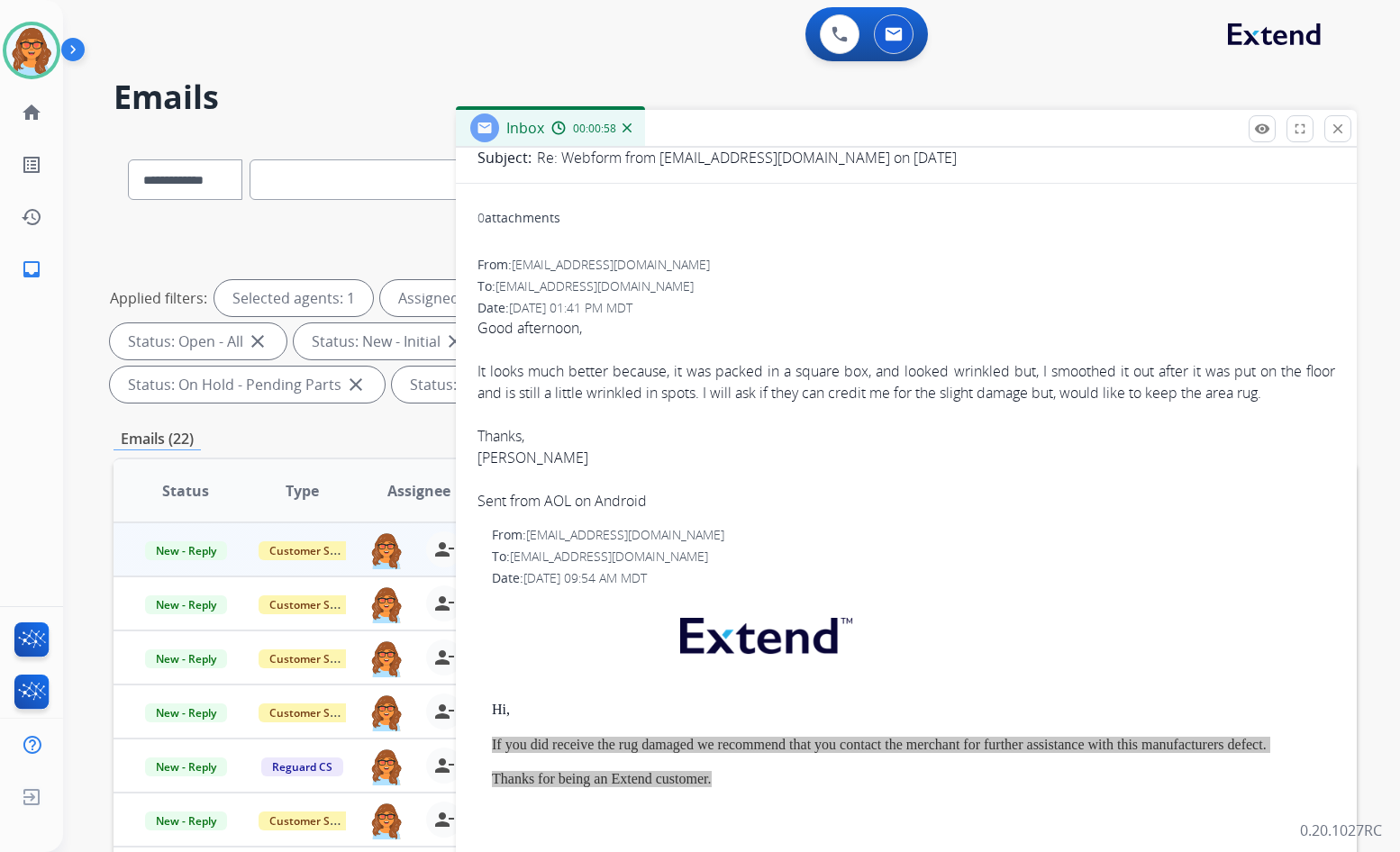 scroll, scrollTop: 0, scrollLeft: 0, axis: both 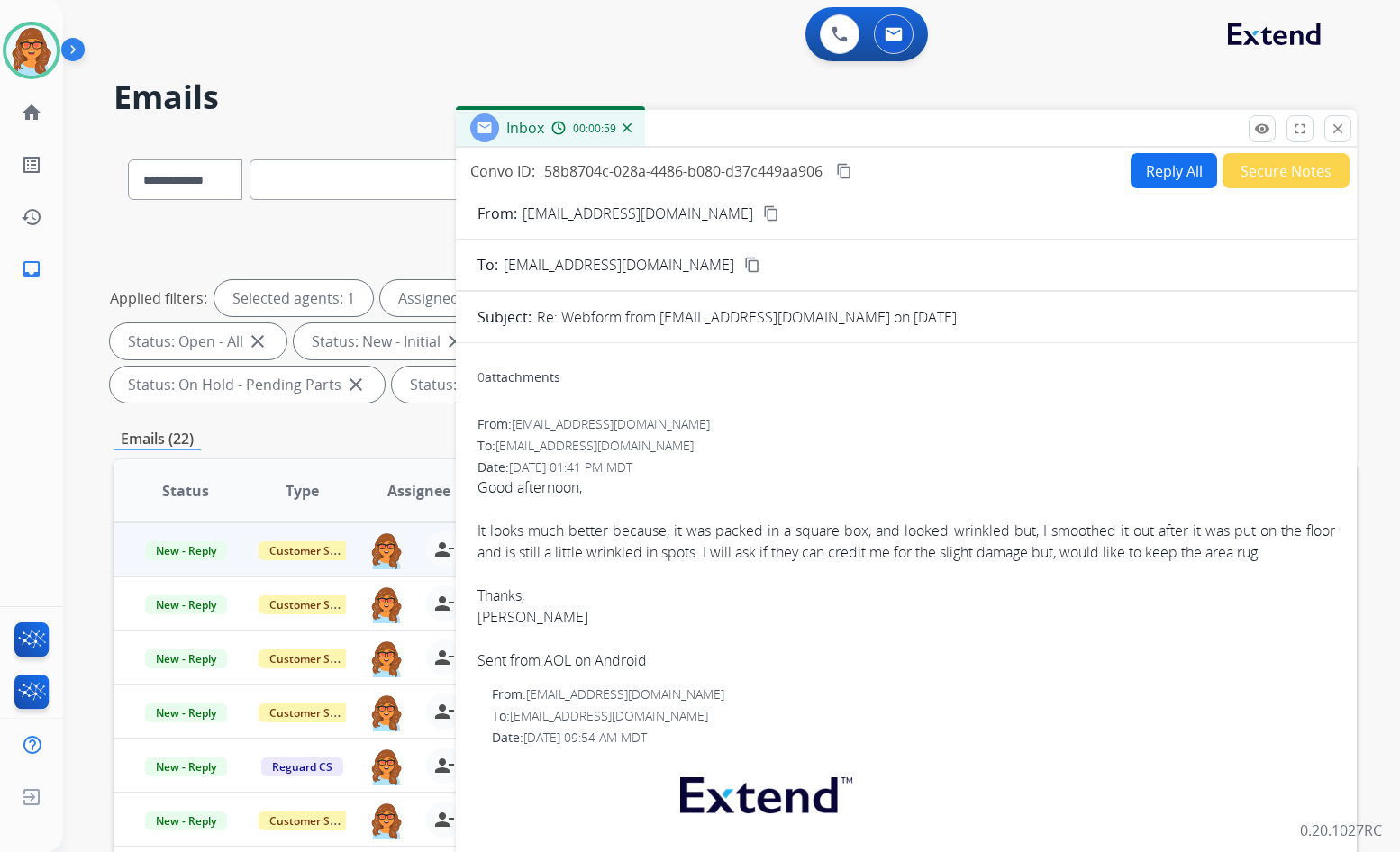 click on "close" at bounding box center (1338, 129) 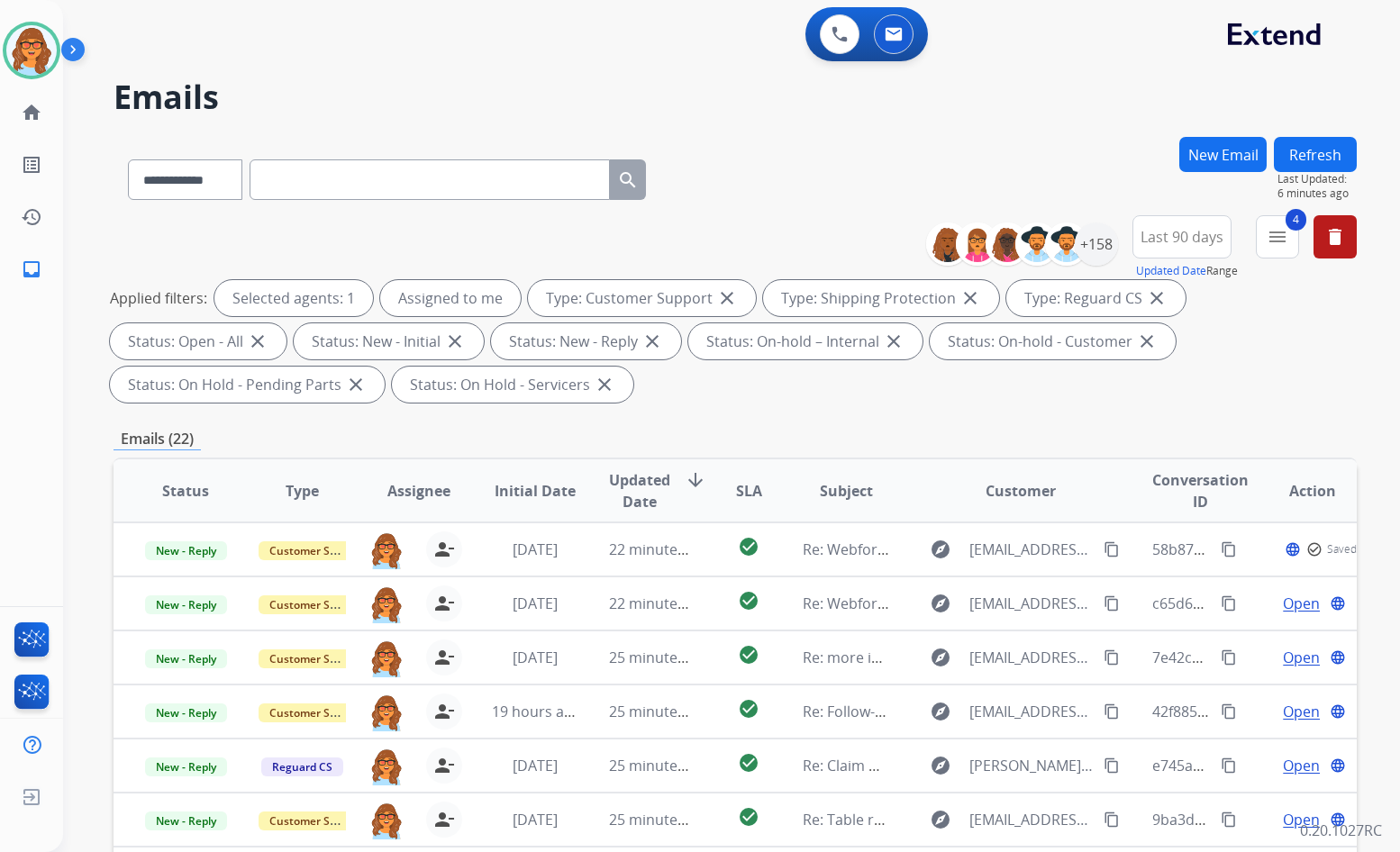 click at bounding box center (430, 179) 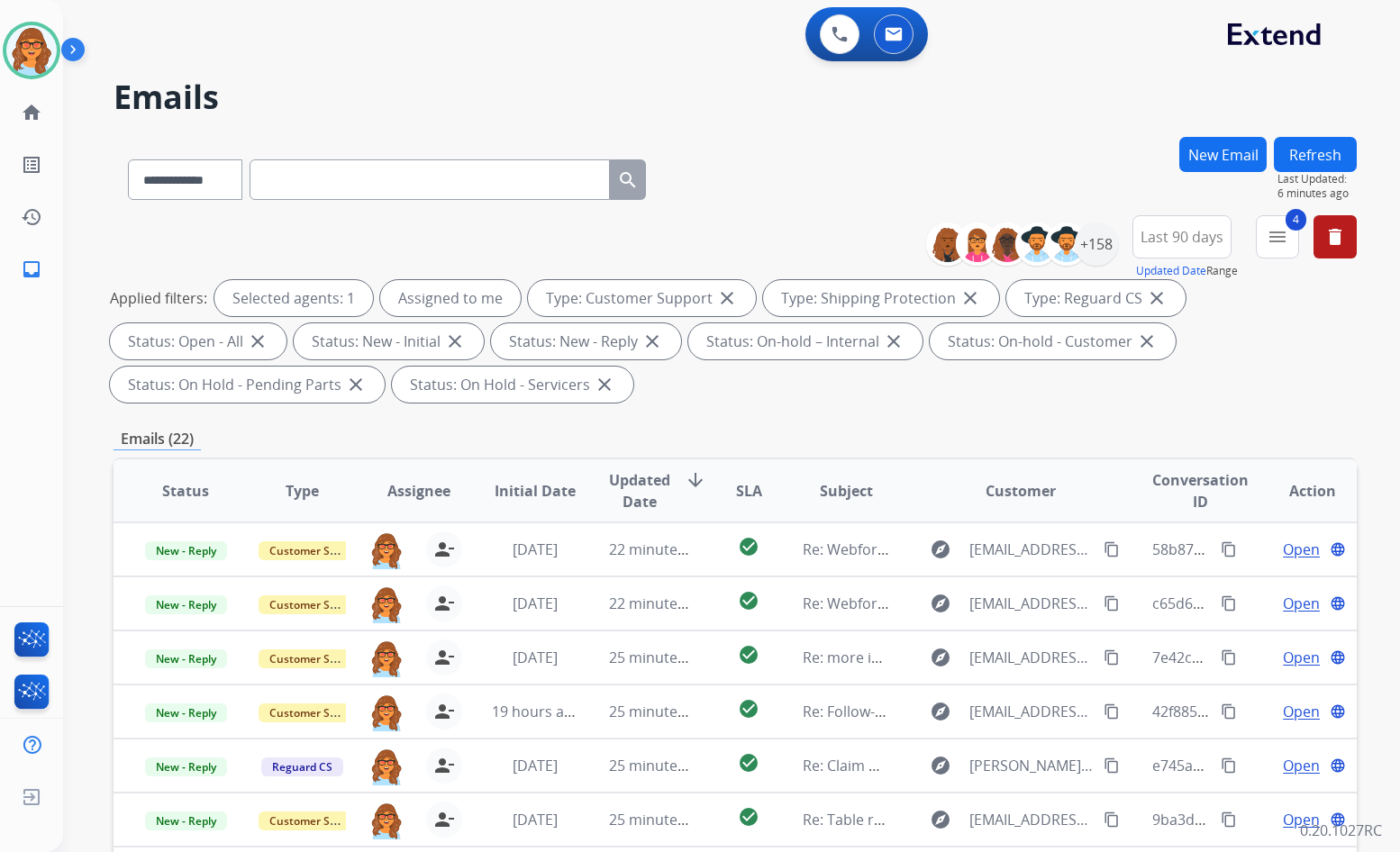 click on "New Email" at bounding box center [1223, 154] 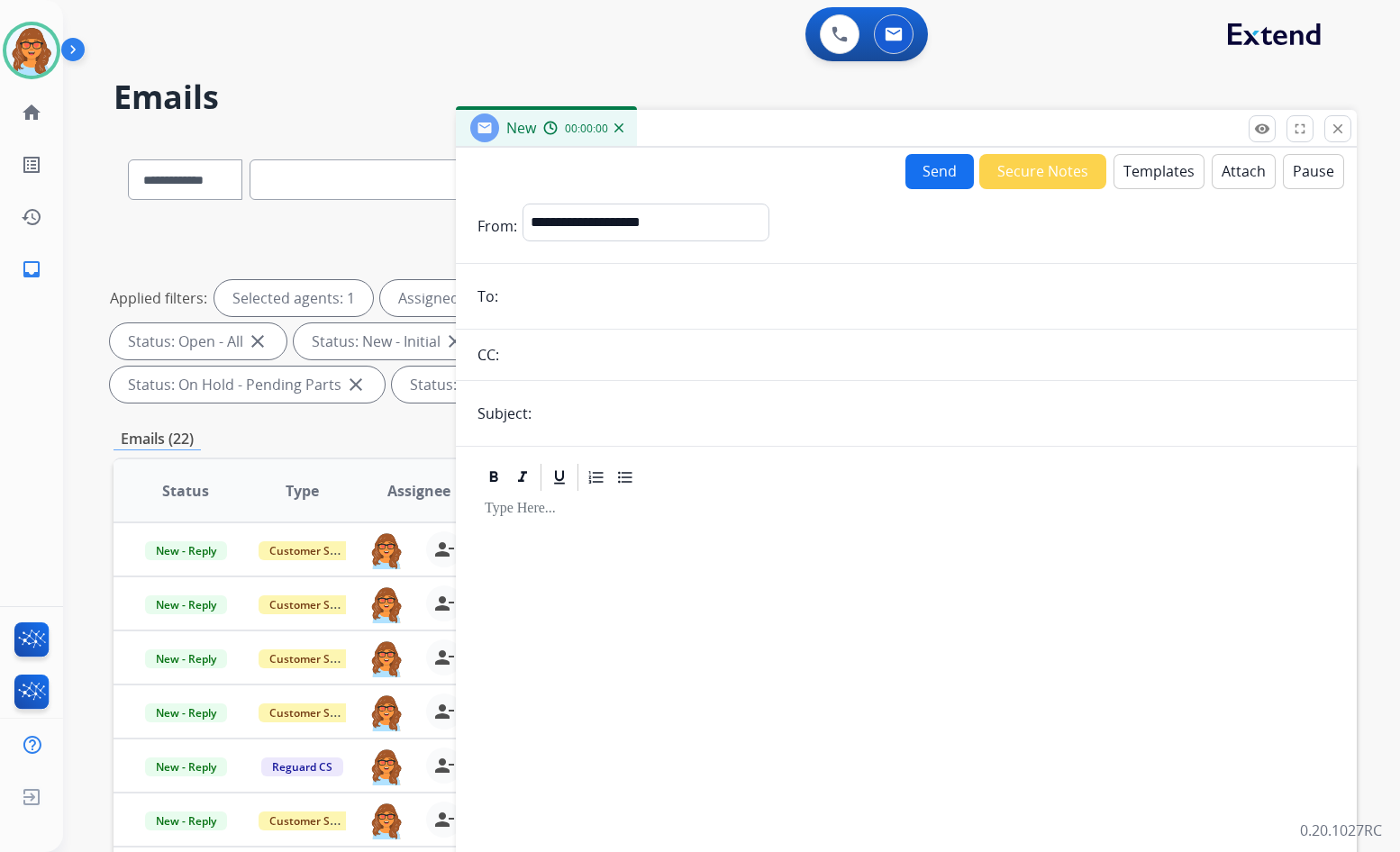 click at bounding box center [919, 296] 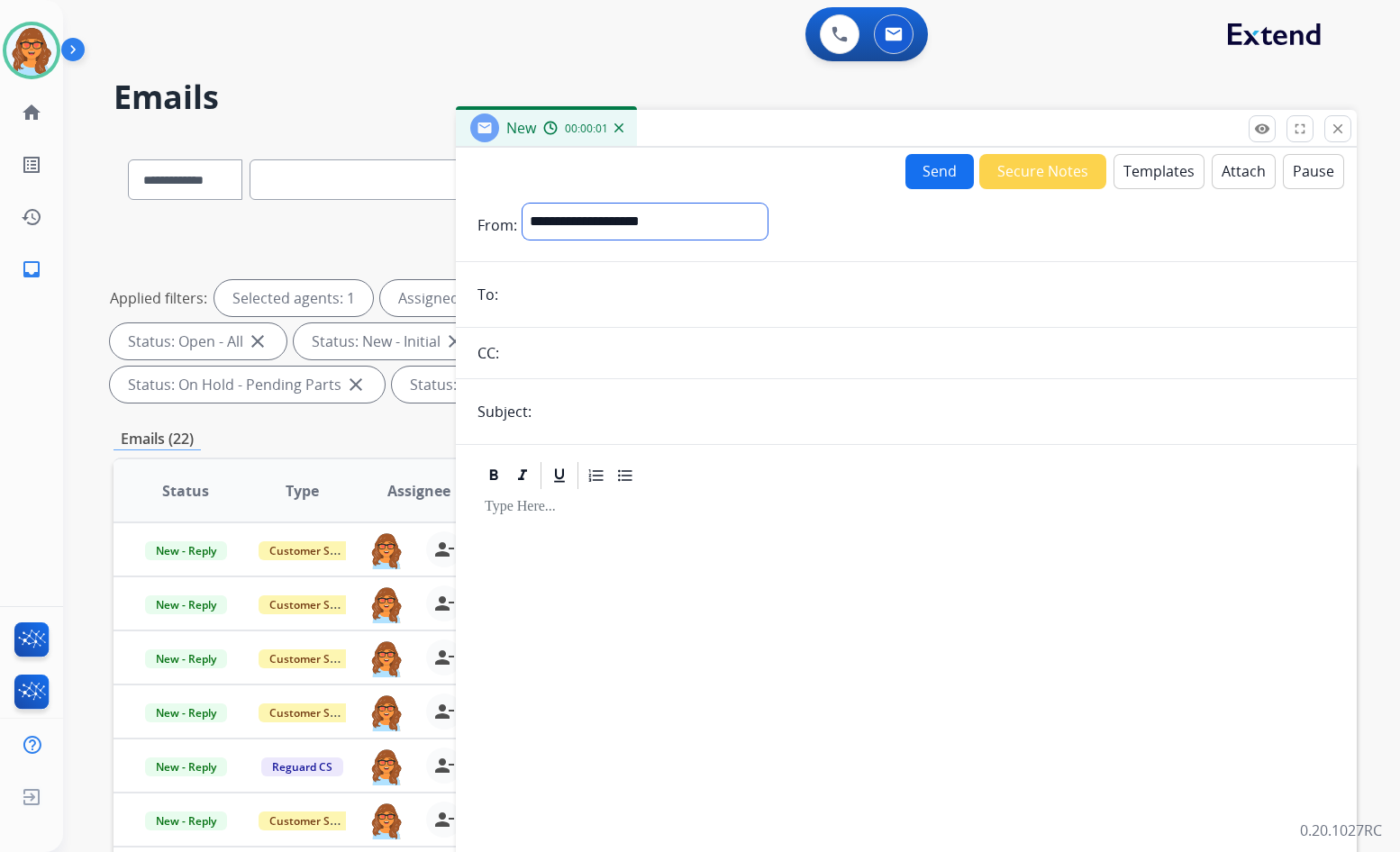 click on "**********" at bounding box center [645, 222] 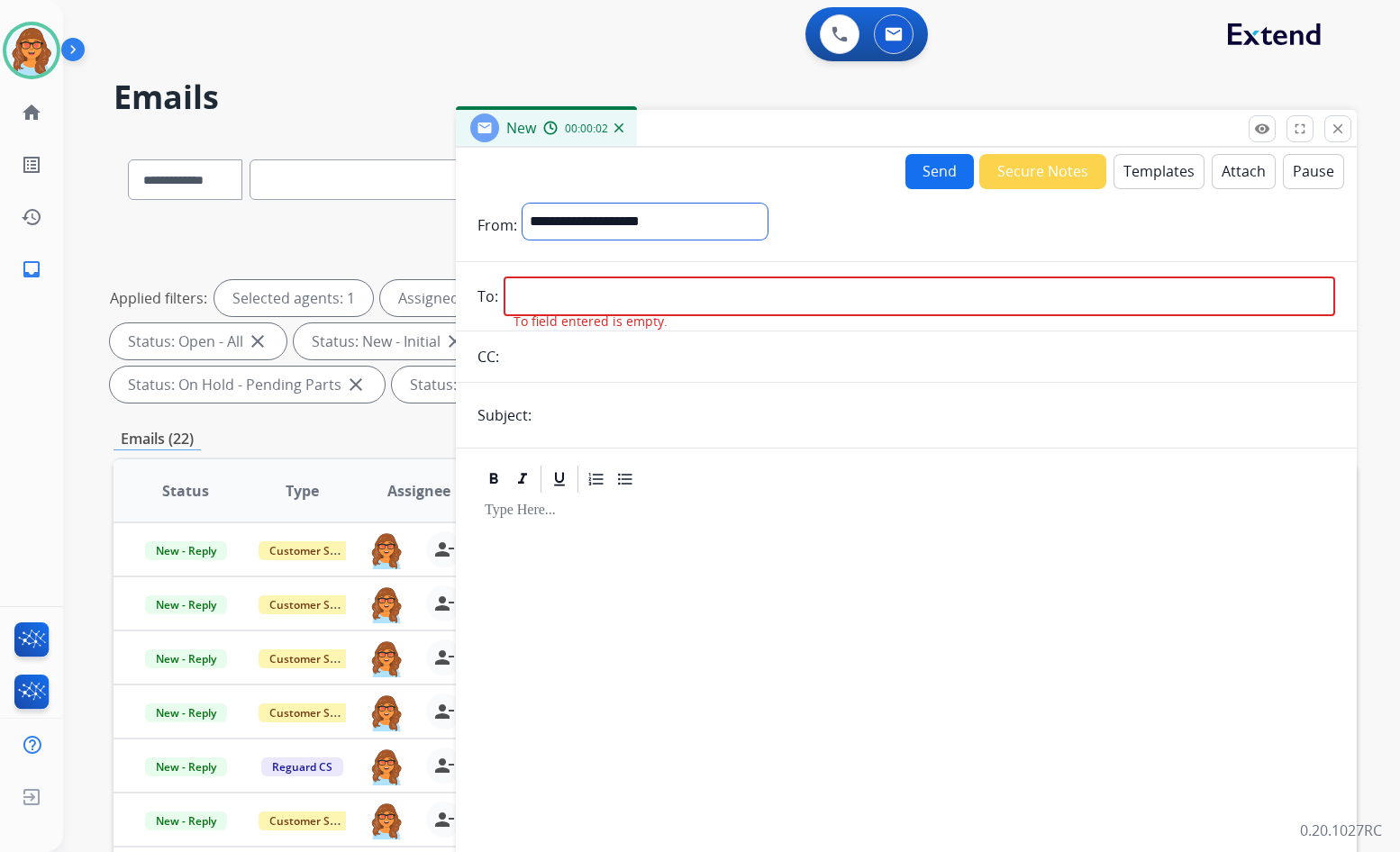 select on "**********" 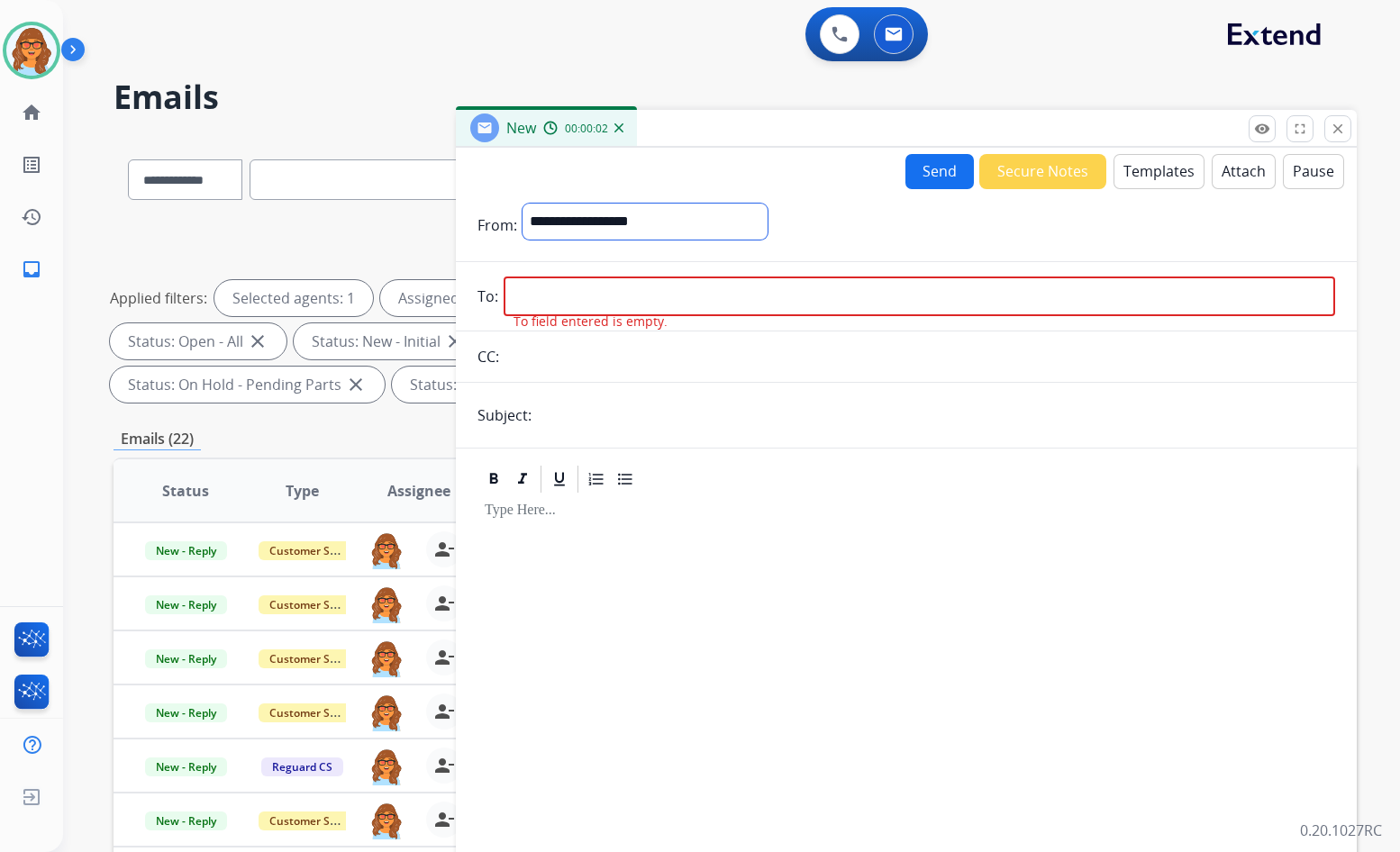 click on "**********" at bounding box center (645, 222) 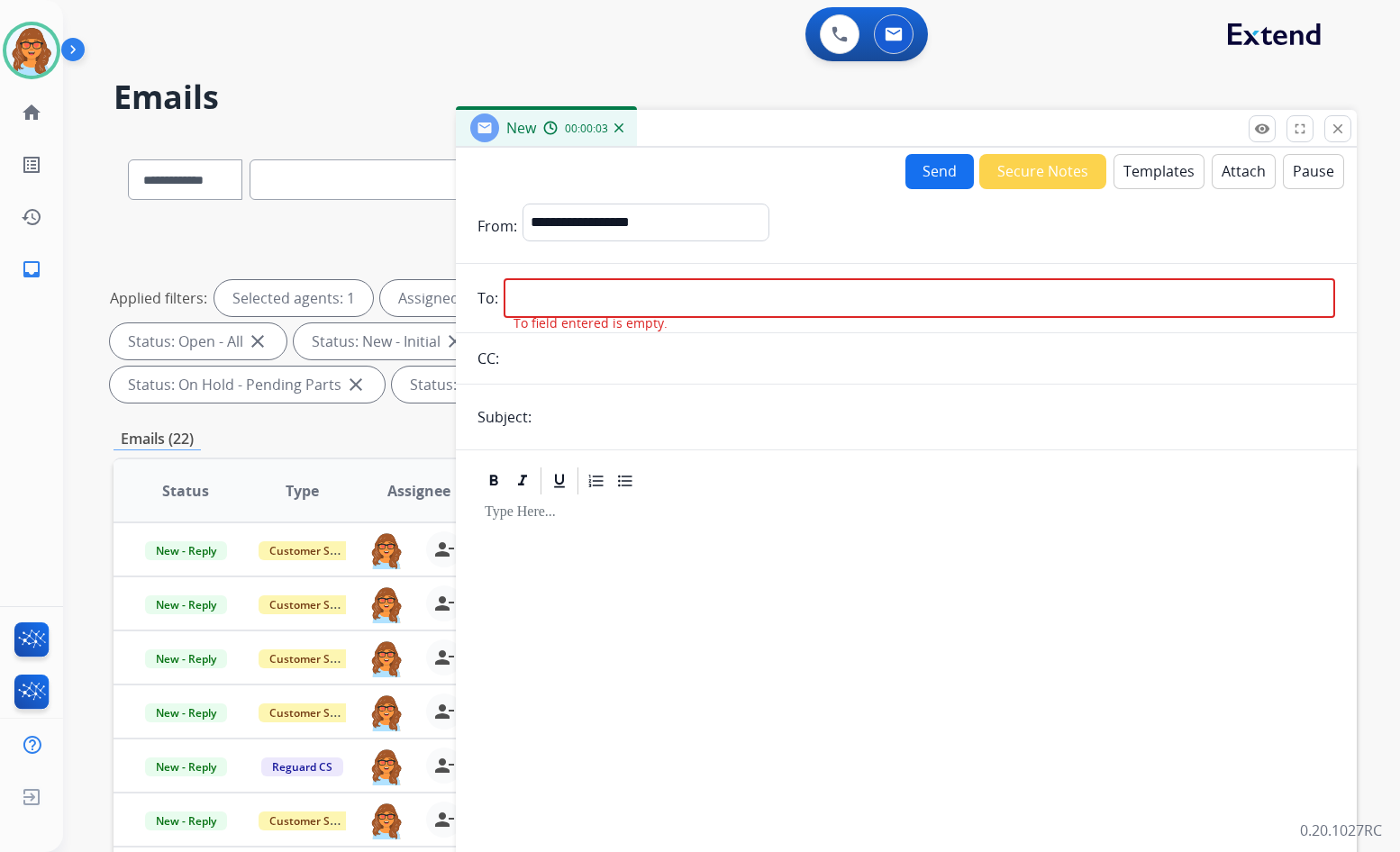 click at bounding box center [919, 298] 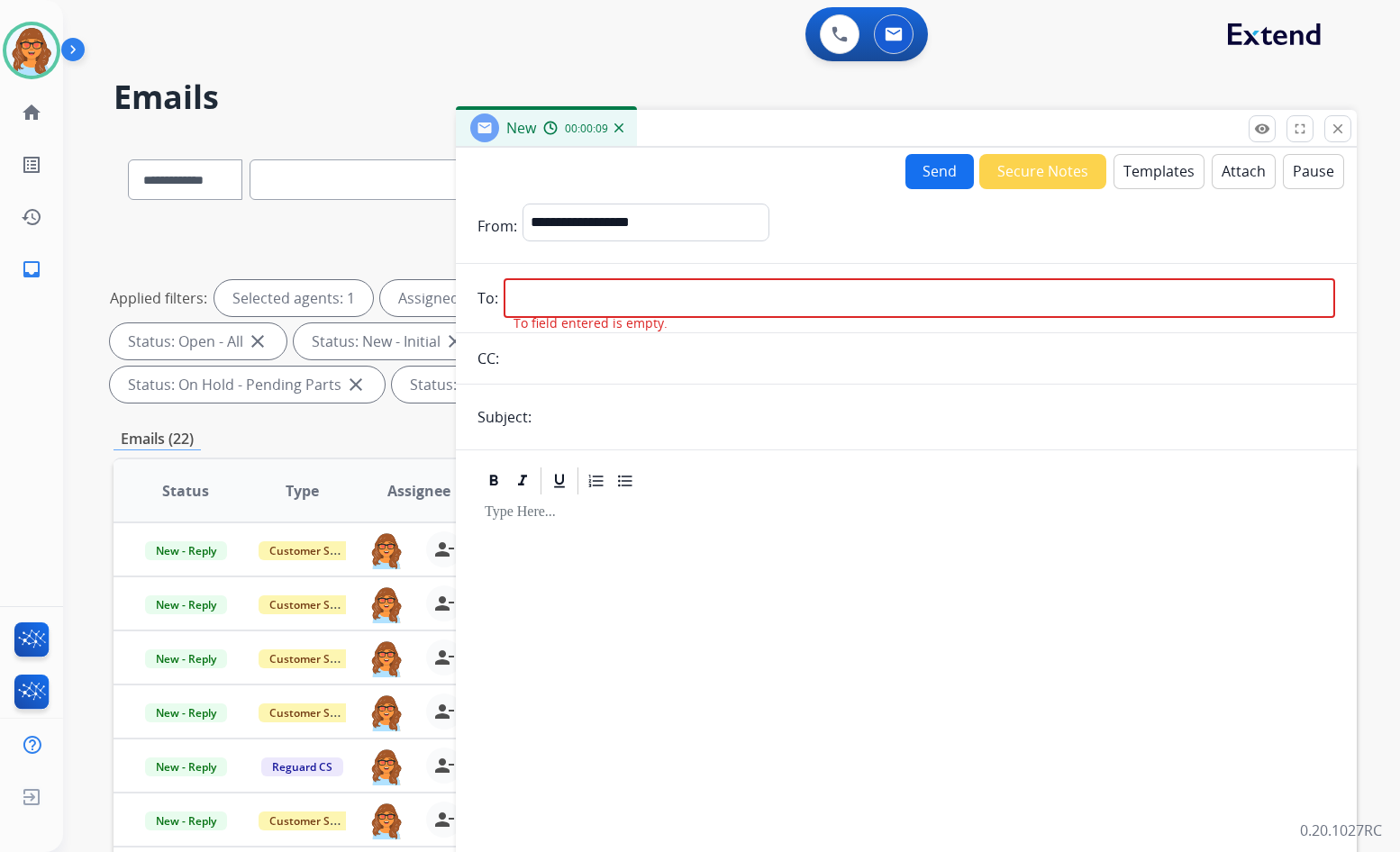 click at bounding box center [919, 298] 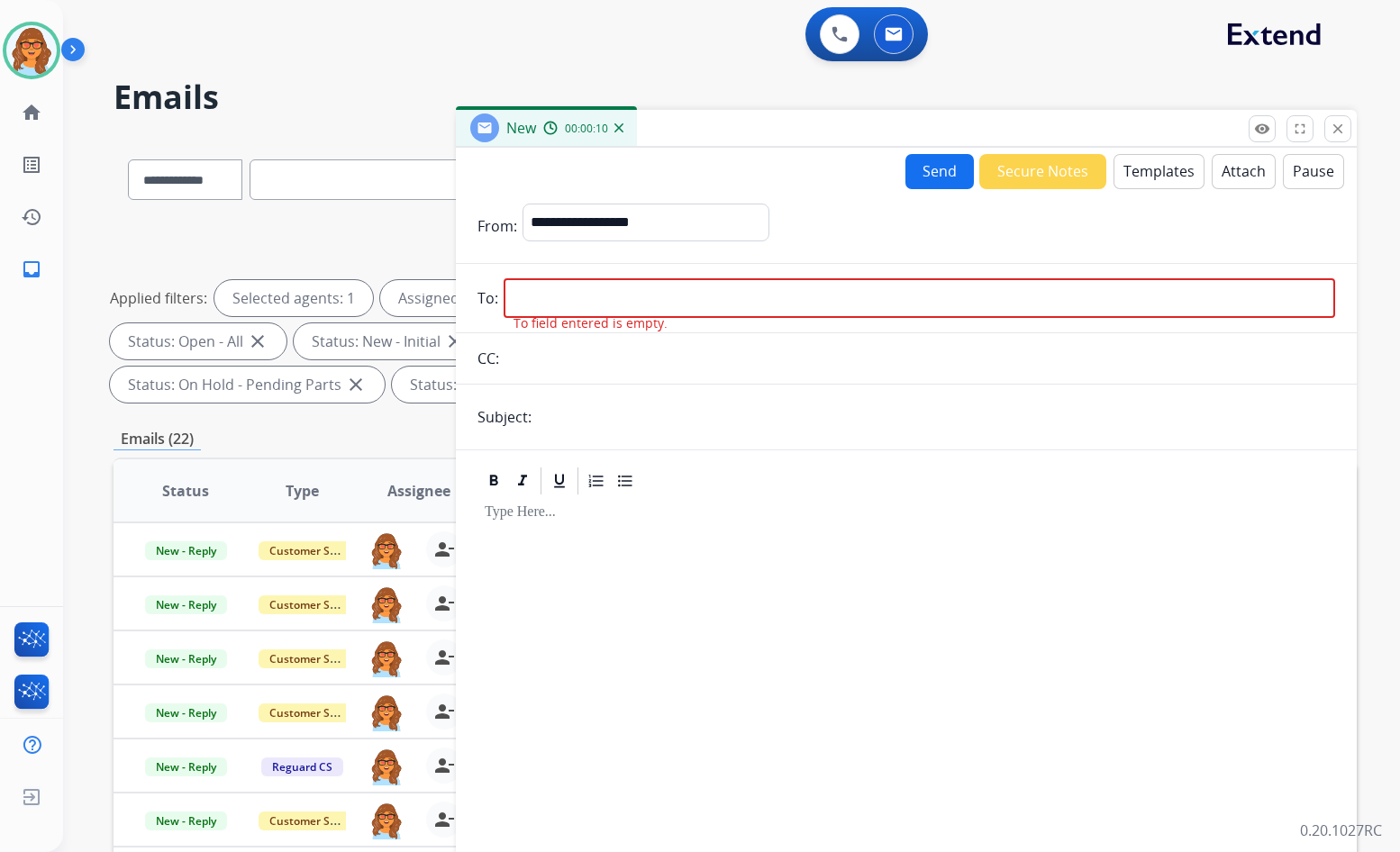 paste on "**********" 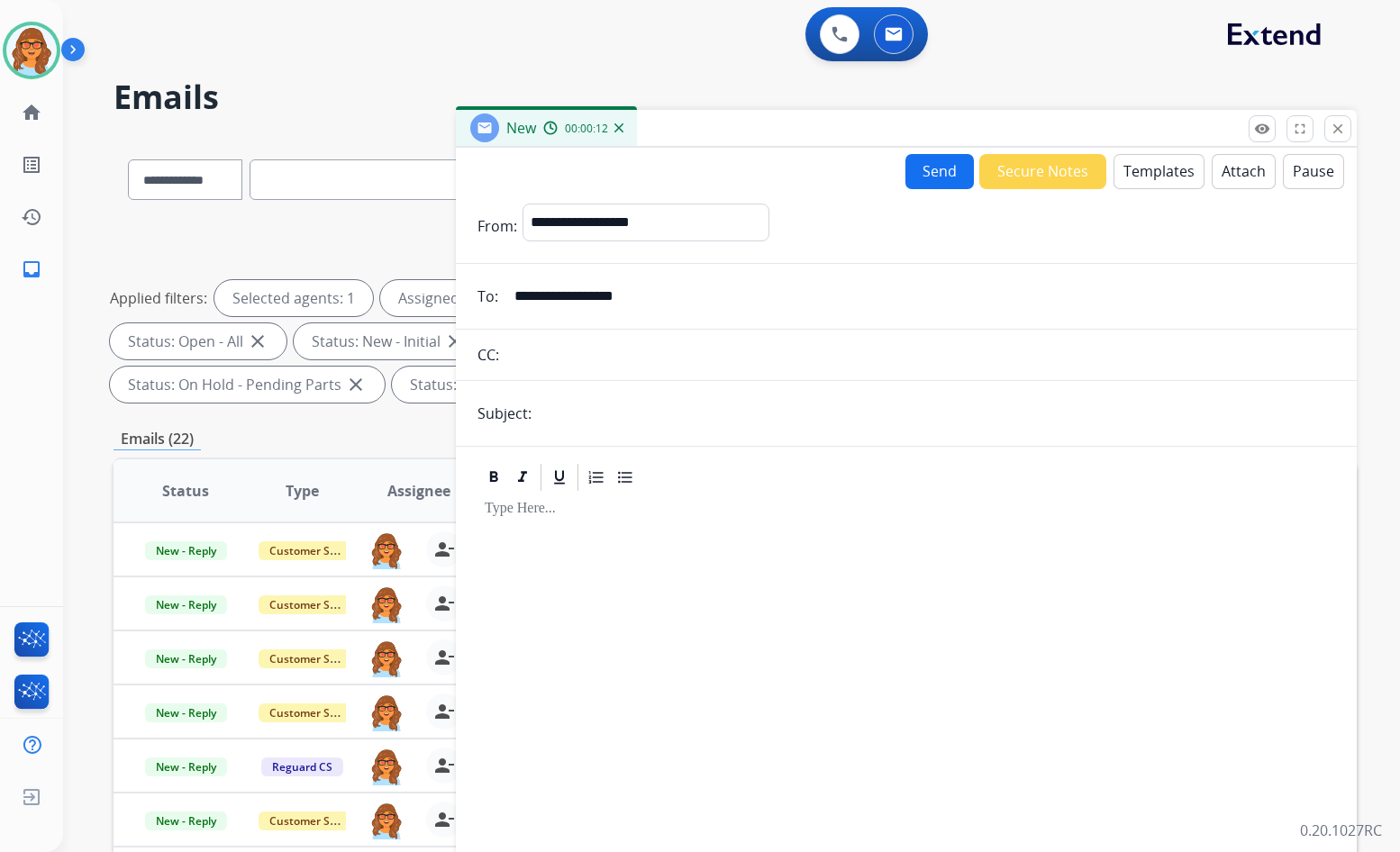 type on "**********" 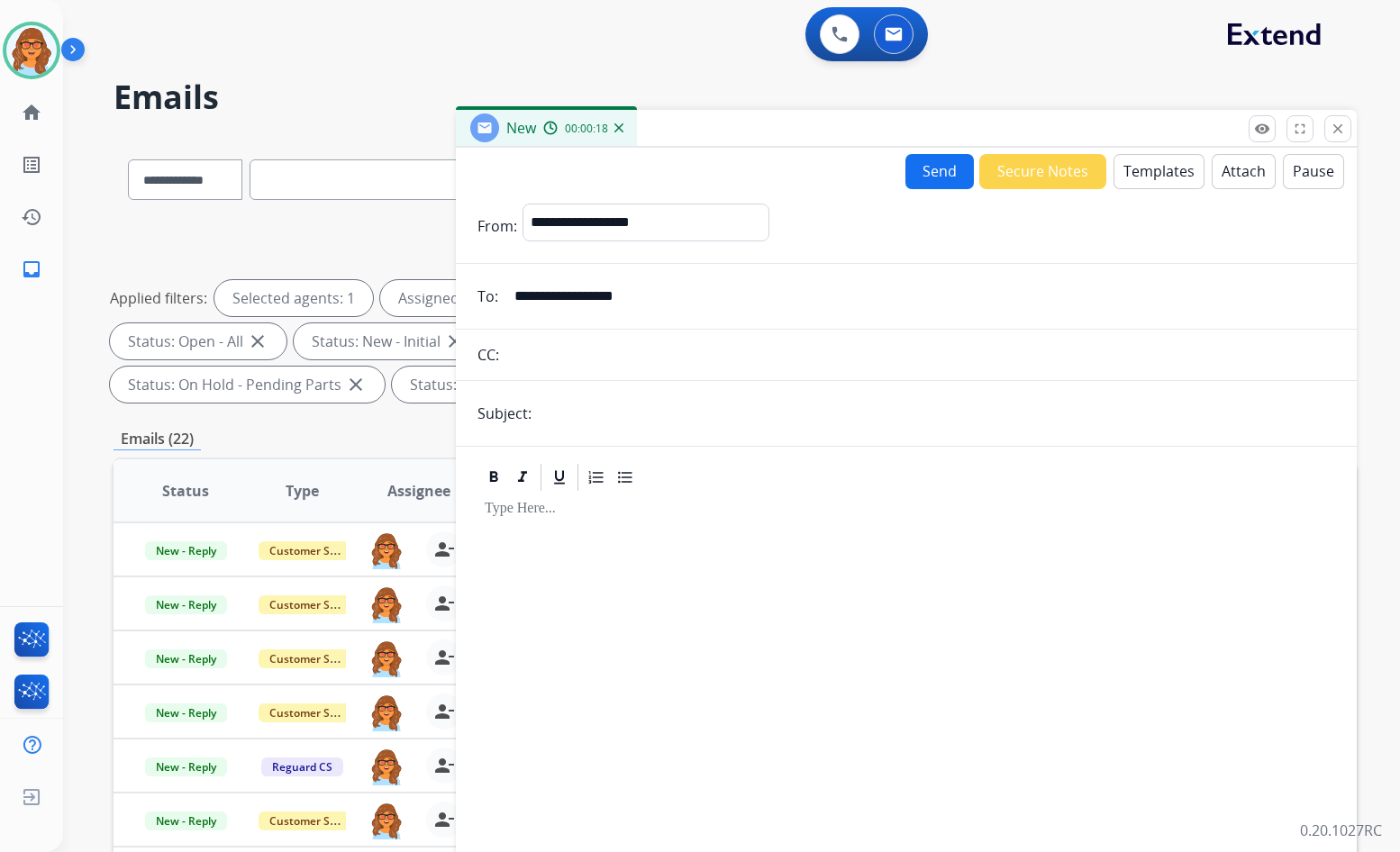 type on "**********" 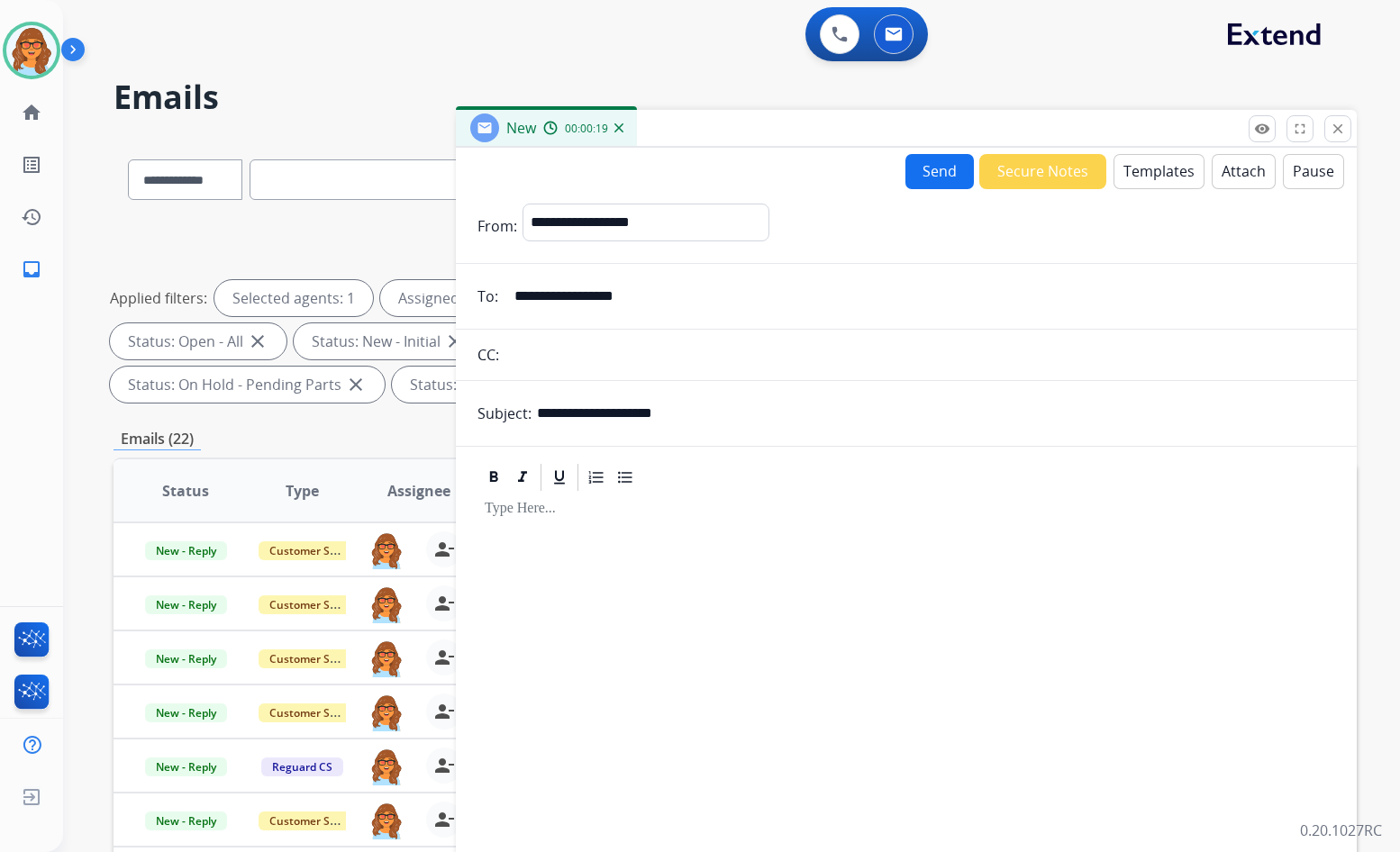 click at bounding box center [906, 509] 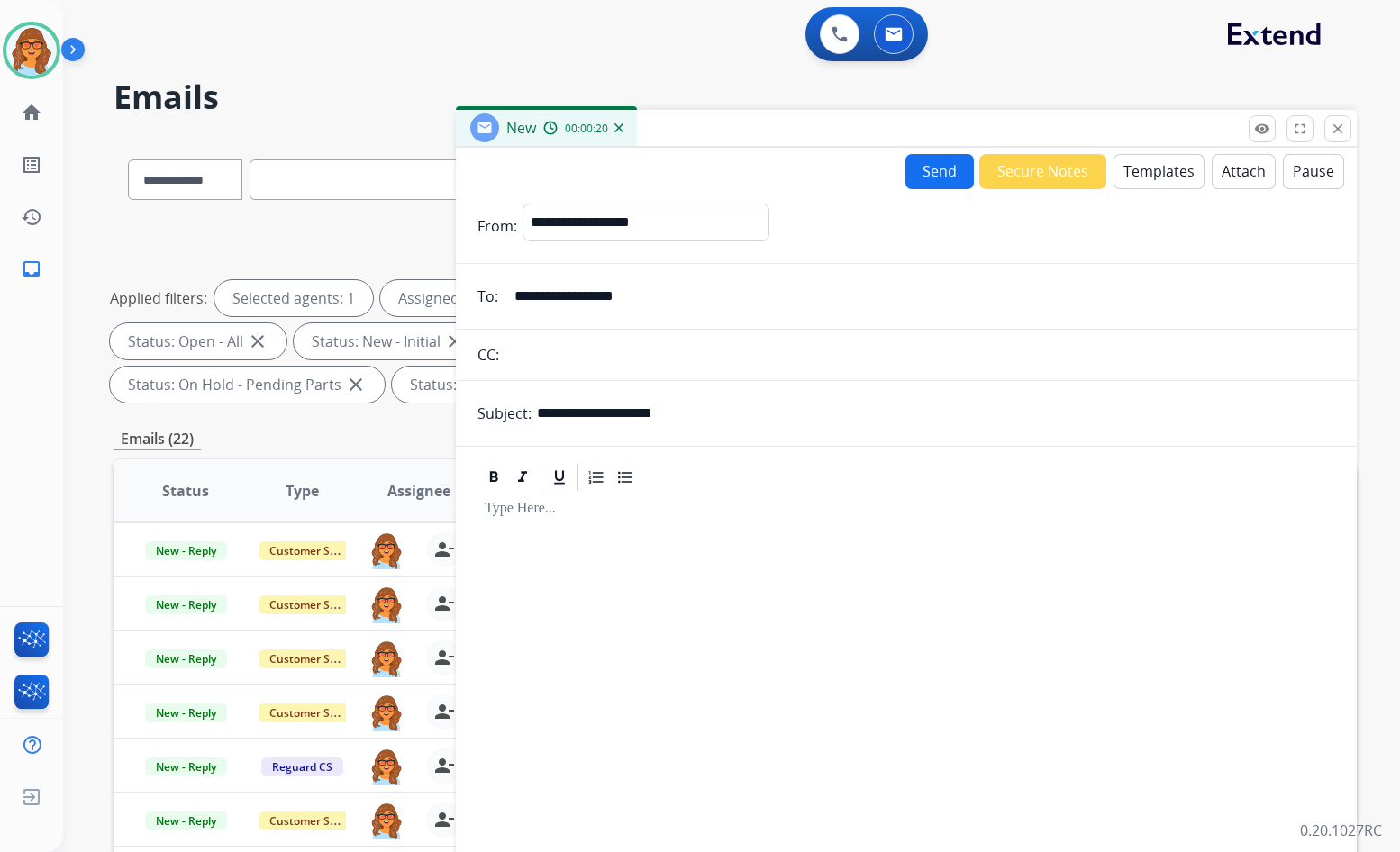 click on "Templates" at bounding box center (1159, 171) 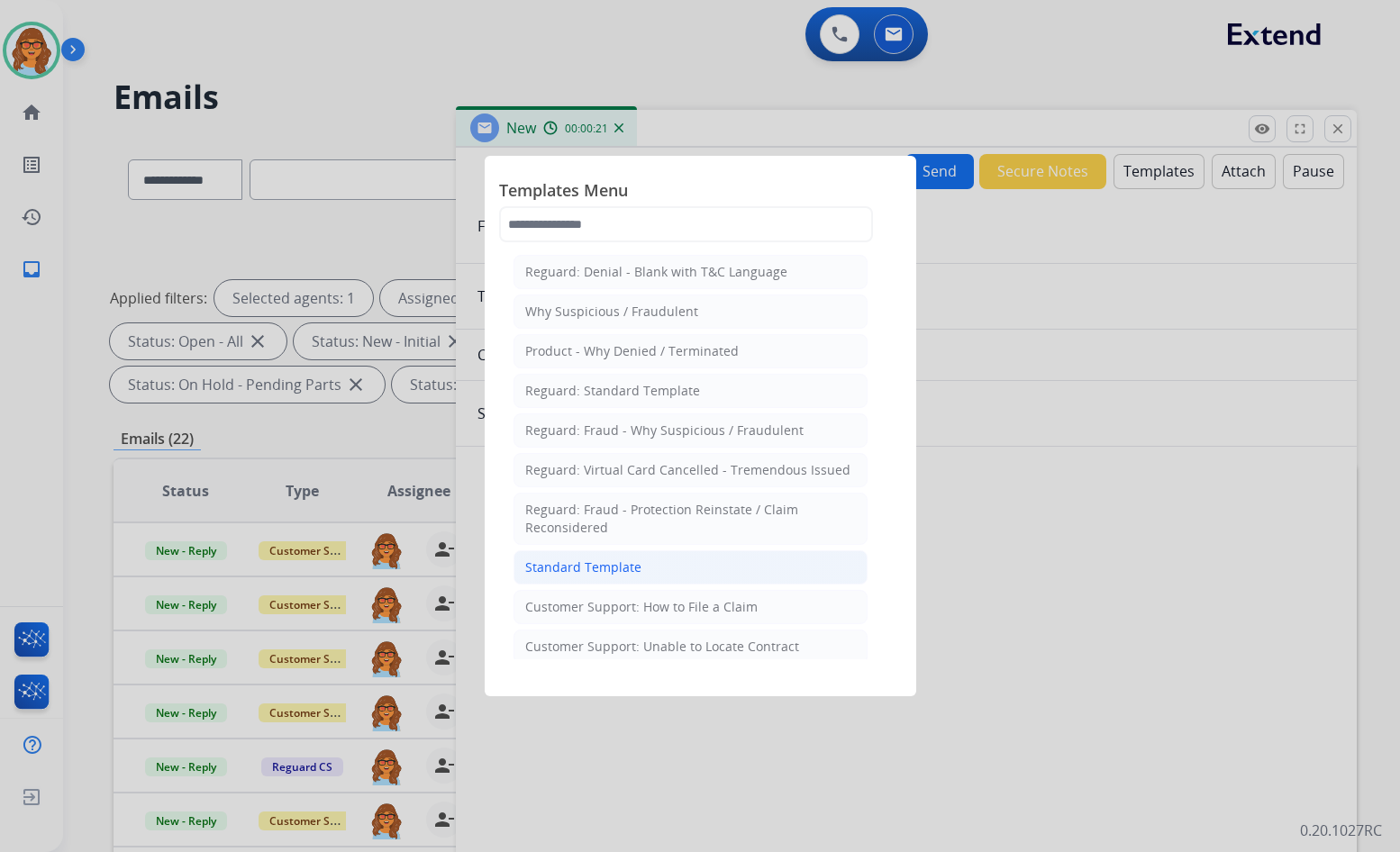 click on "Standard Template" 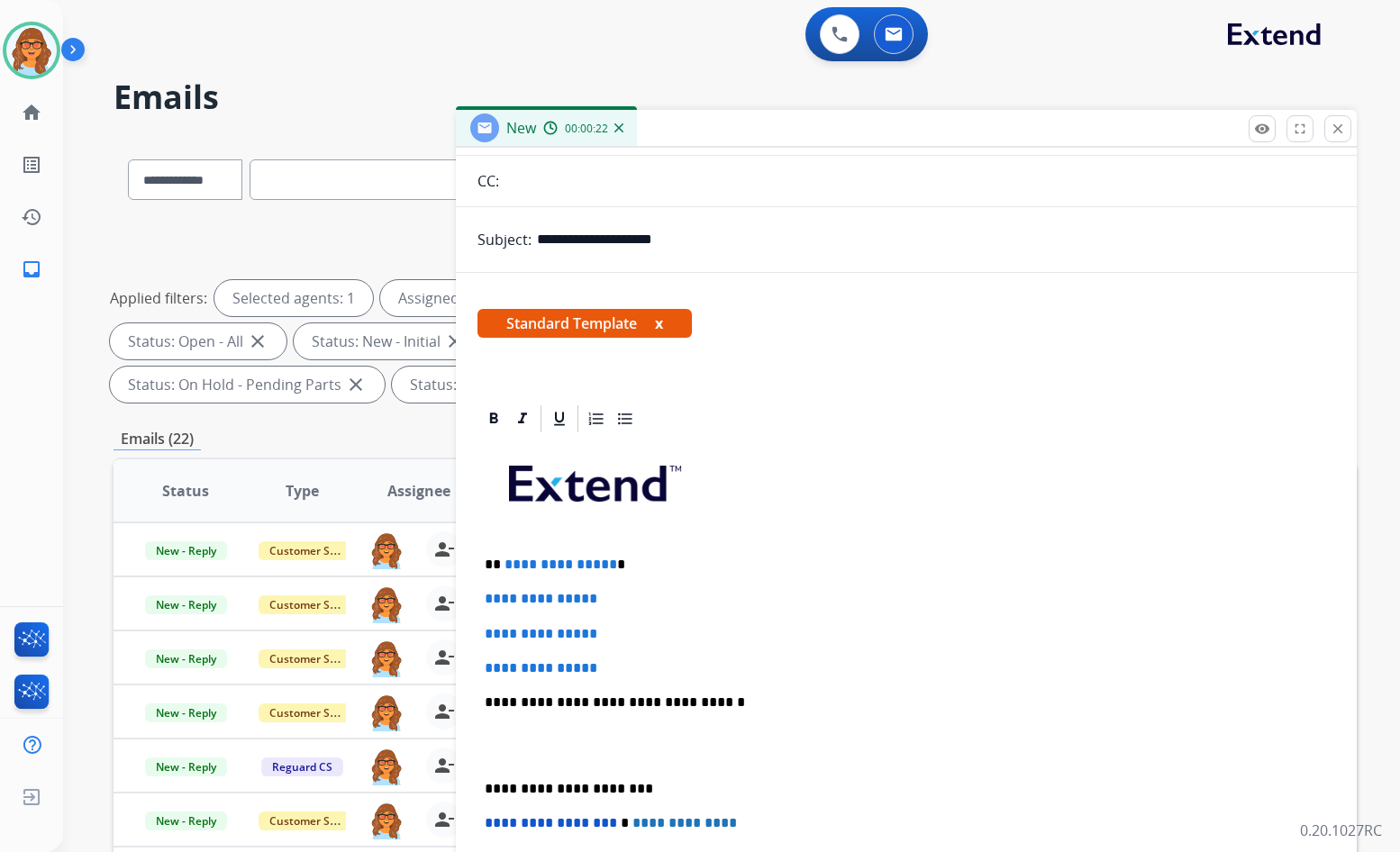 scroll, scrollTop: 180, scrollLeft: 0, axis: vertical 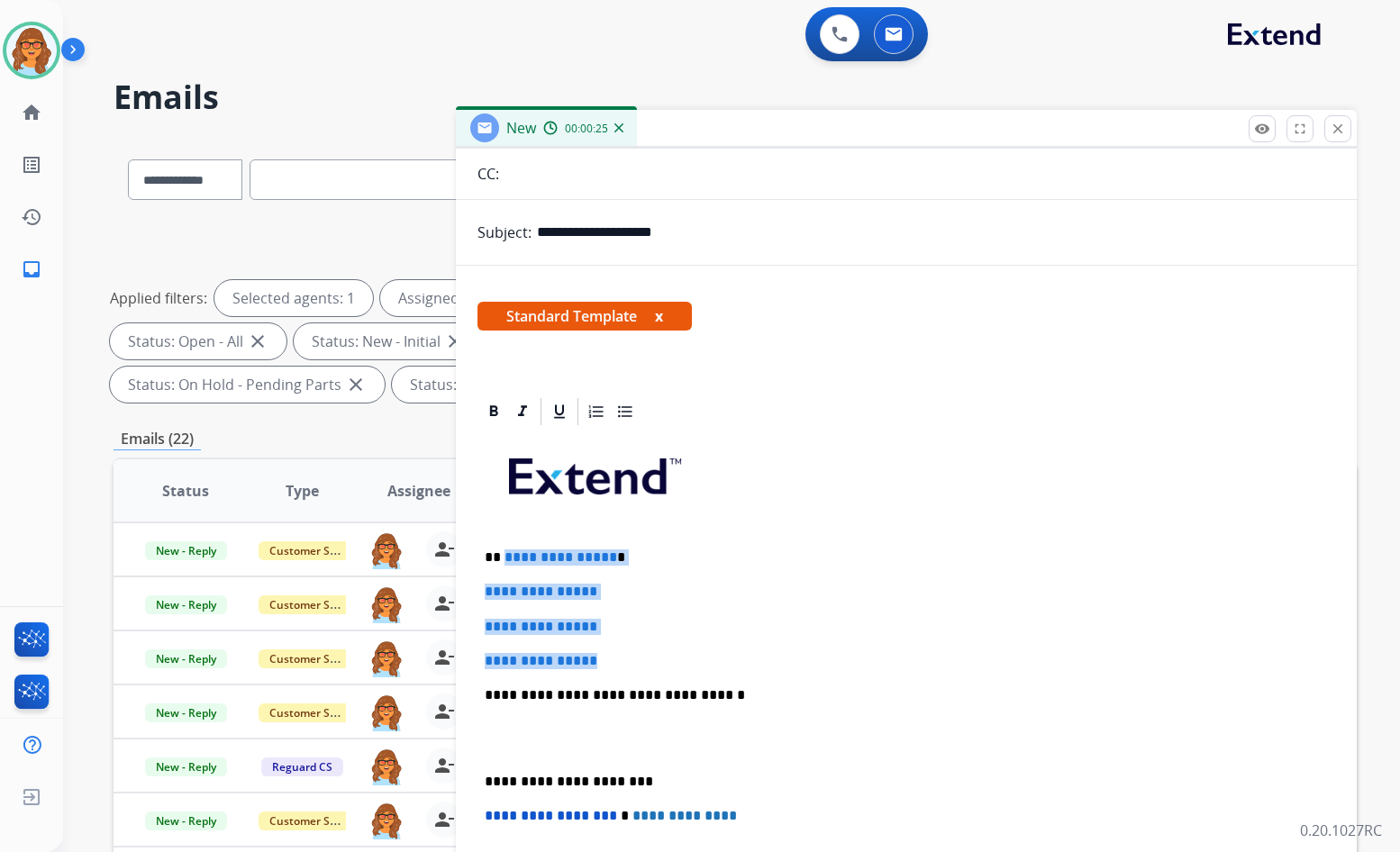 drag, startPoint x: 626, startPoint y: 661, endPoint x: 504, endPoint y: 557, distance: 160.3122 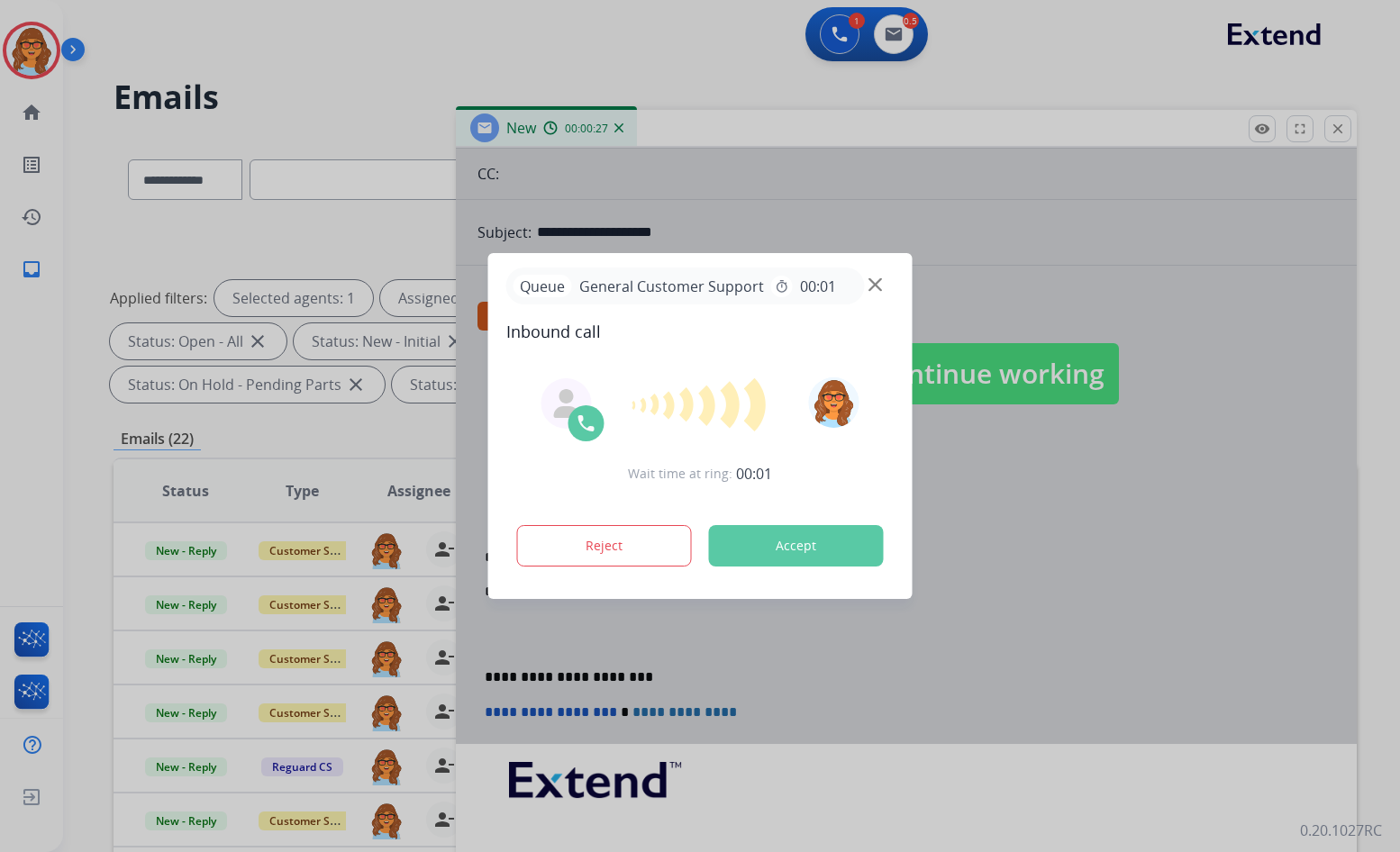 click at bounding box center (700, 426) 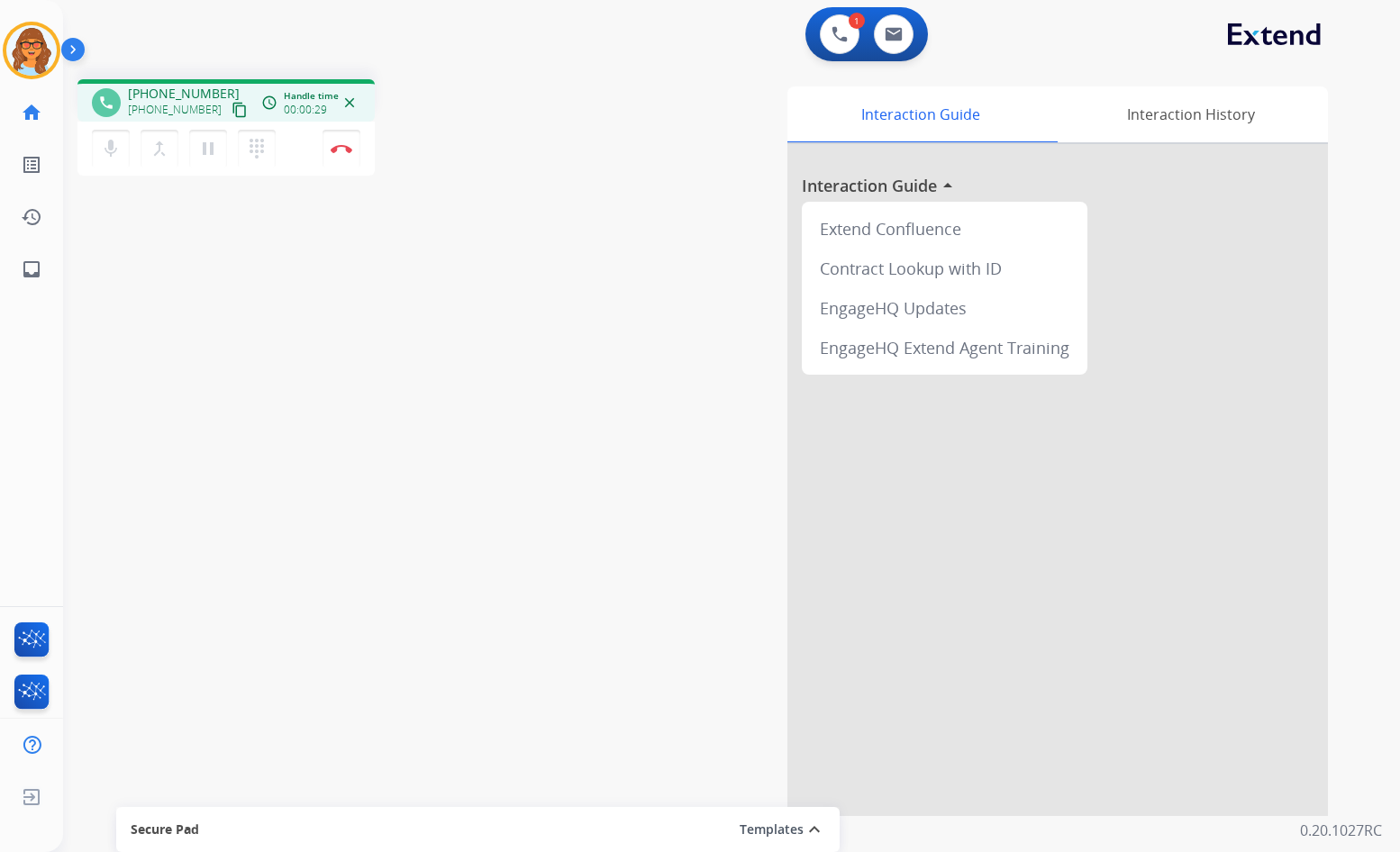 click on "content_copy" at bounding box center [240, 110] 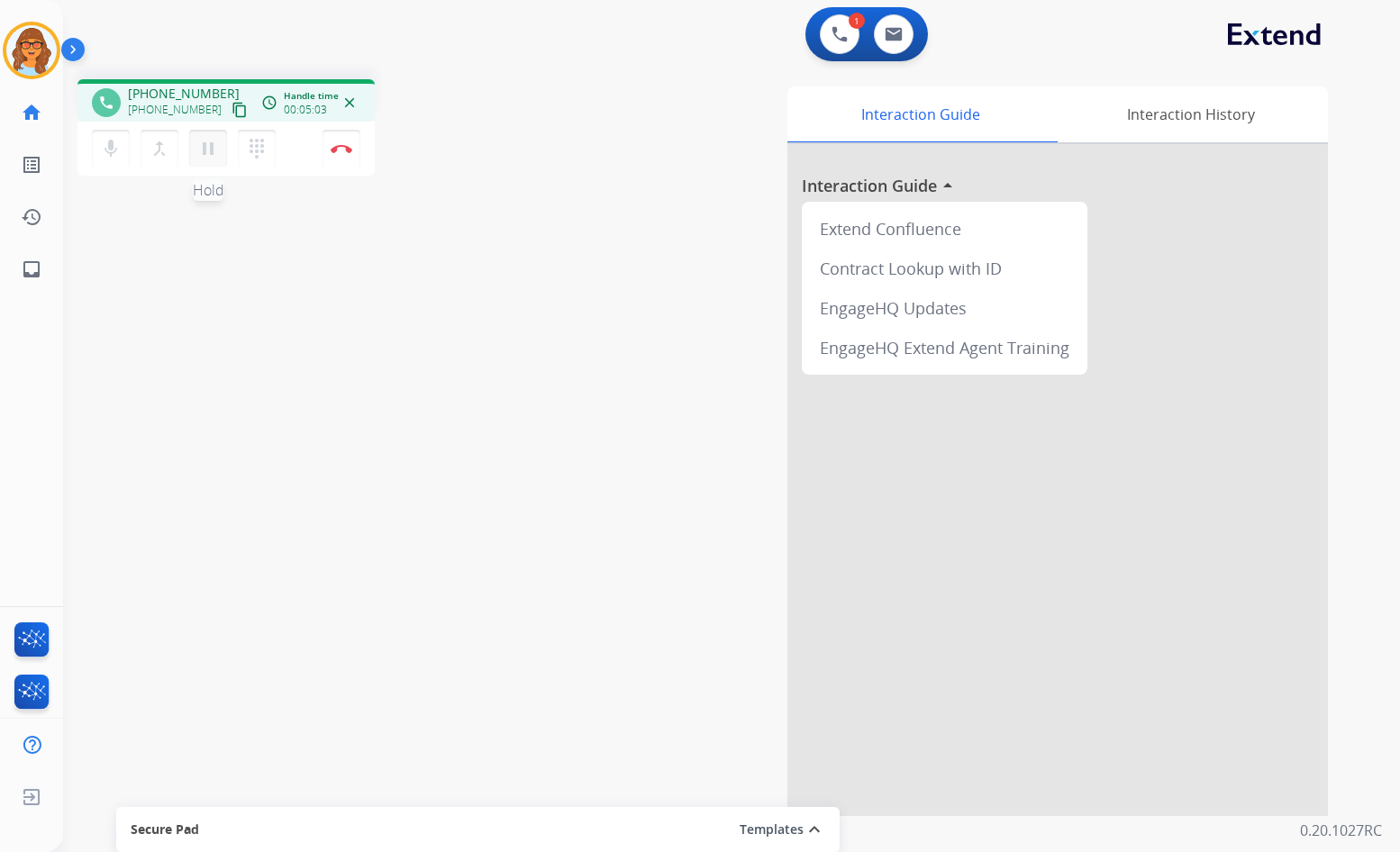 click on "pause Hold" at bounding box center [208, 149] 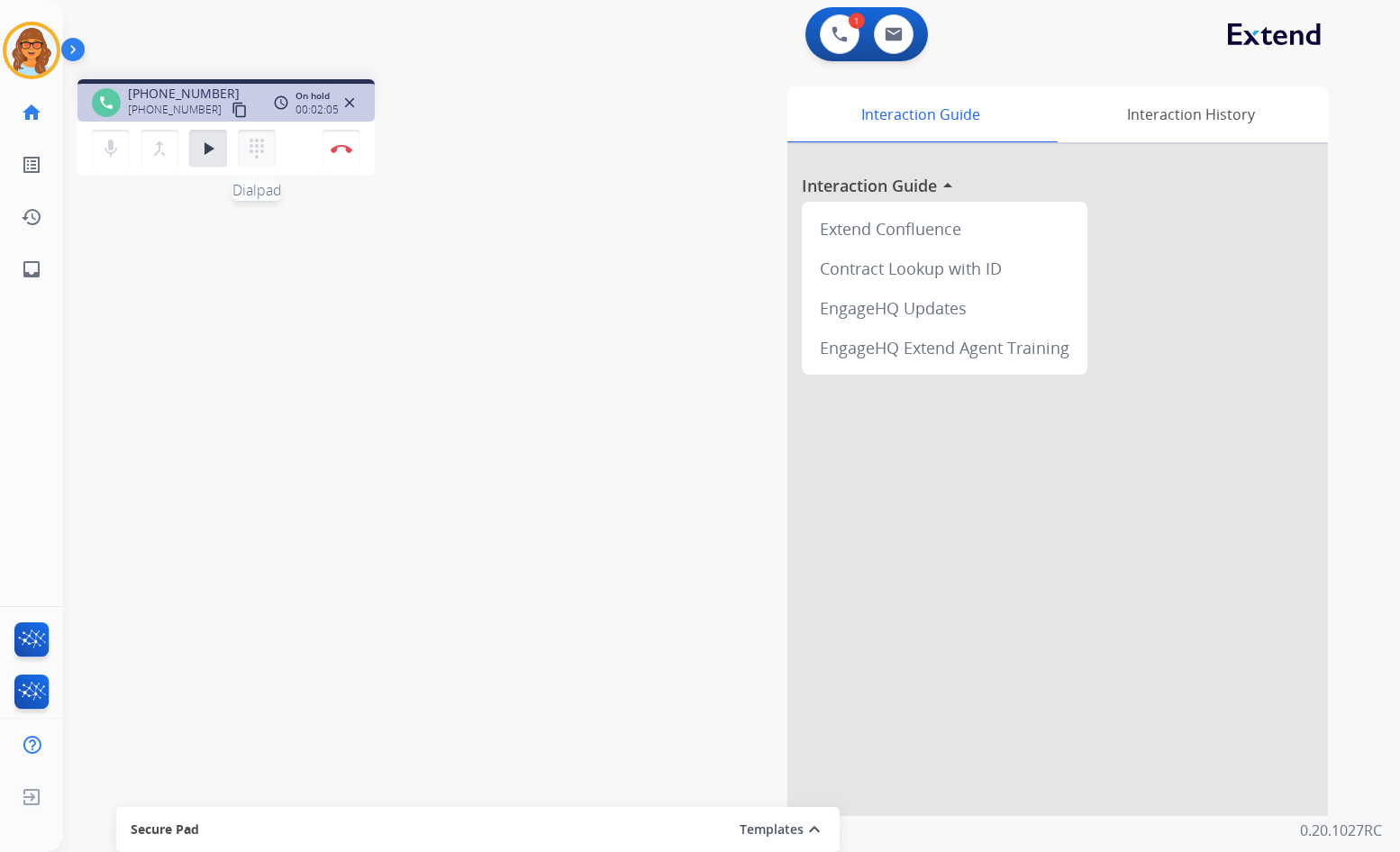 click on "dialpad Dialpad" at bounding box center (257, 149) 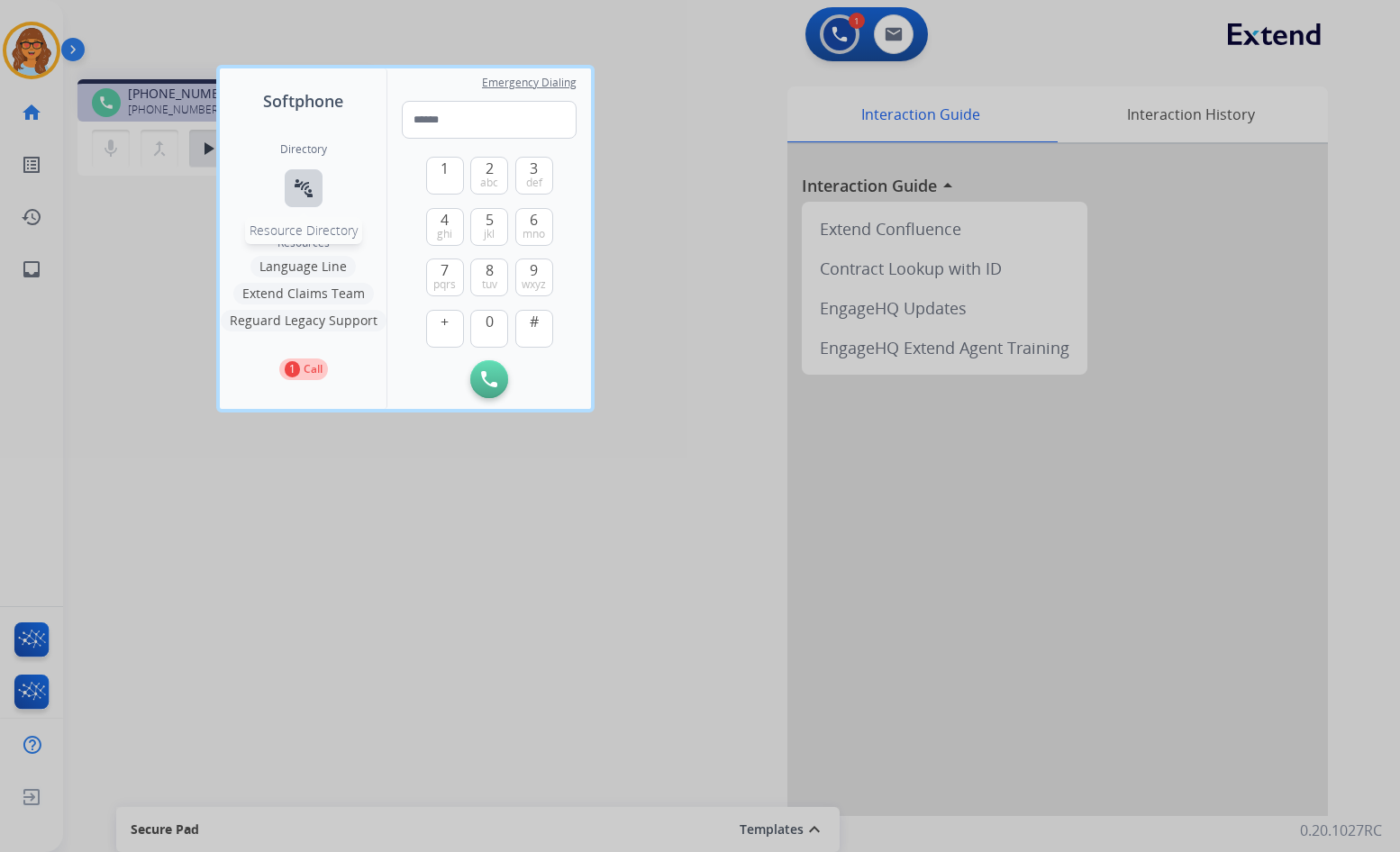 click on "connect_without_contact" at bounding box center (304, 188) 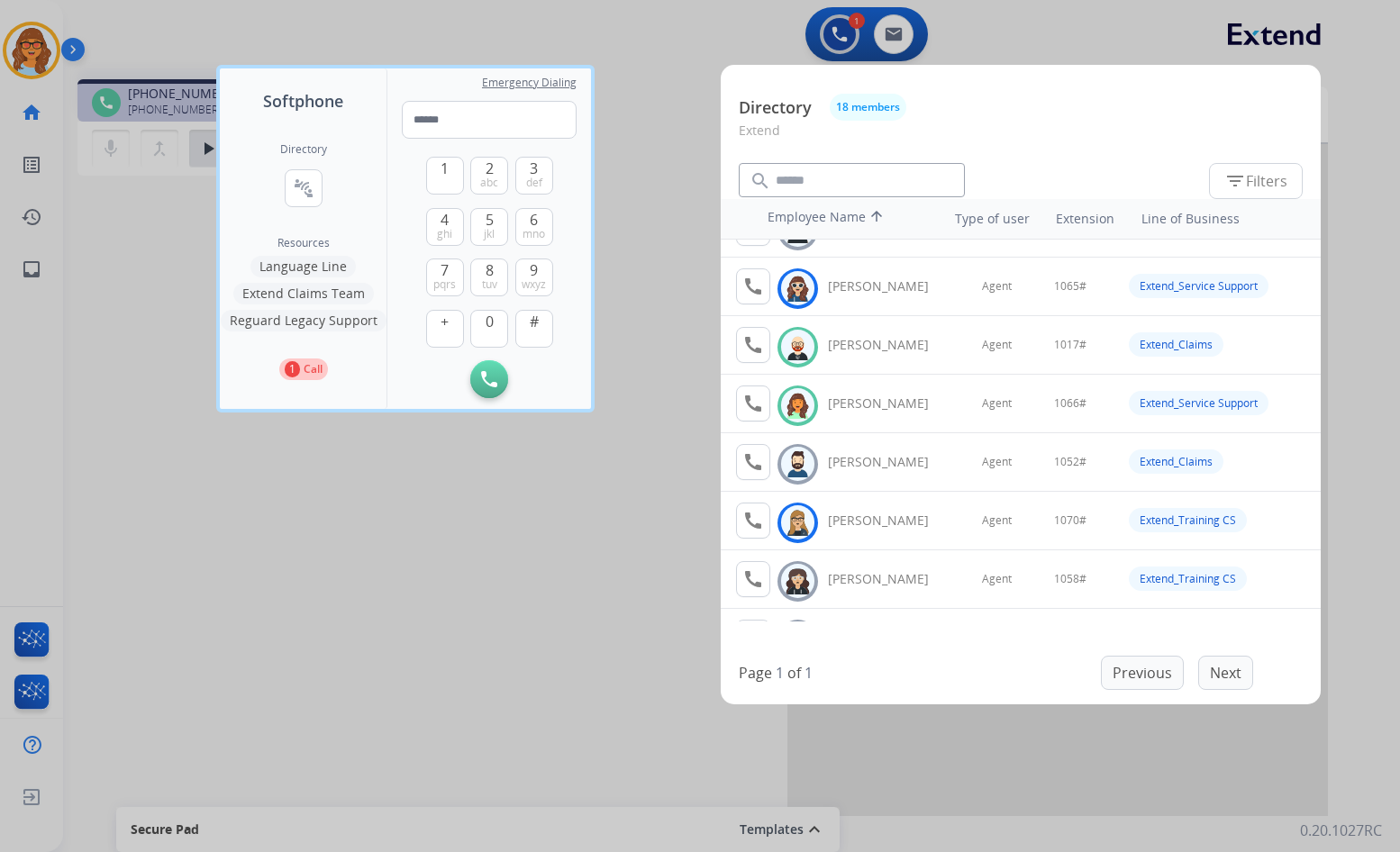 scroll, scrollTop: 180, scrollLeft: 0, axis: vertical 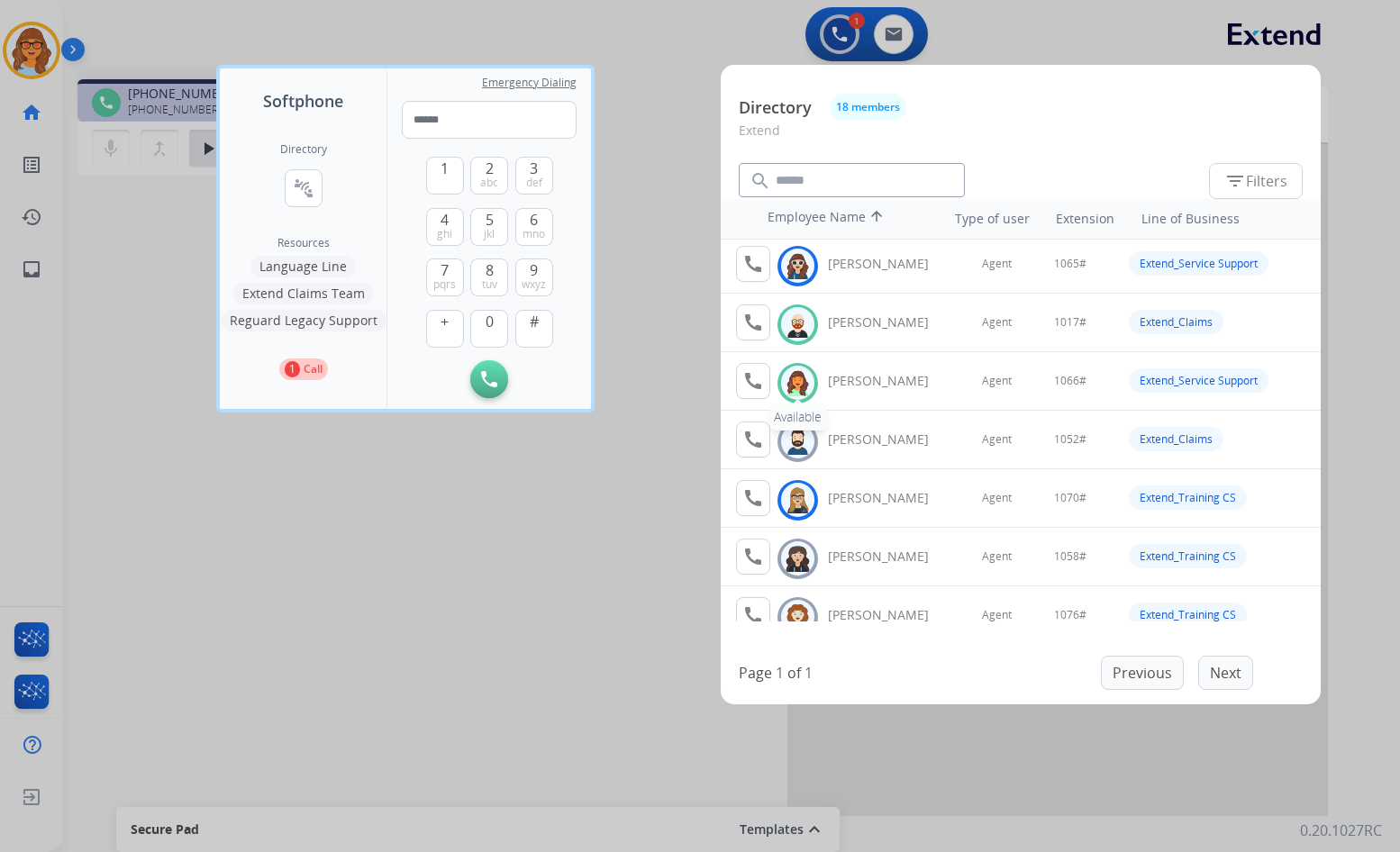 click on "Available" at bounding box center (797, 383) 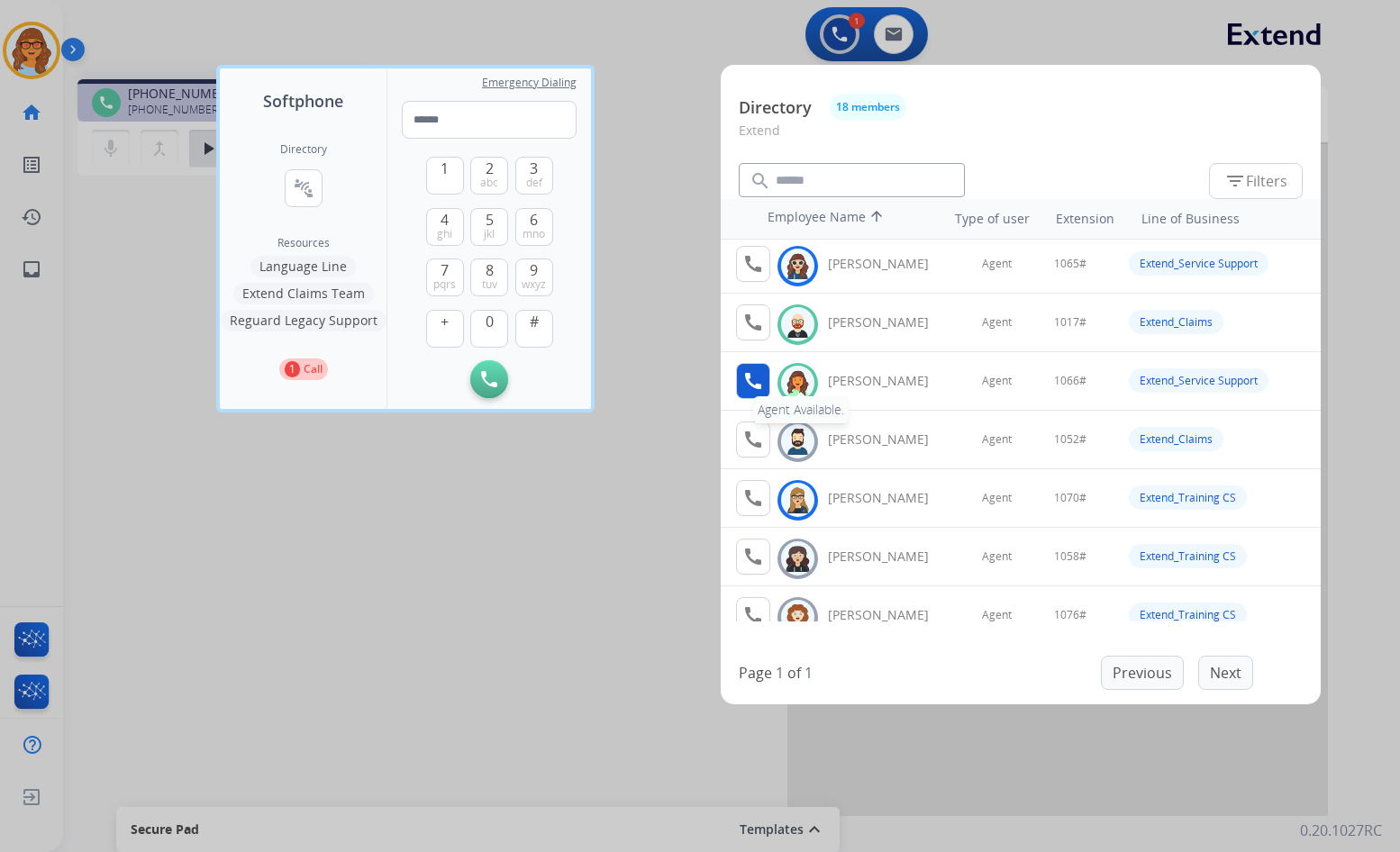 click on "call" at bounding box center [753, 381] 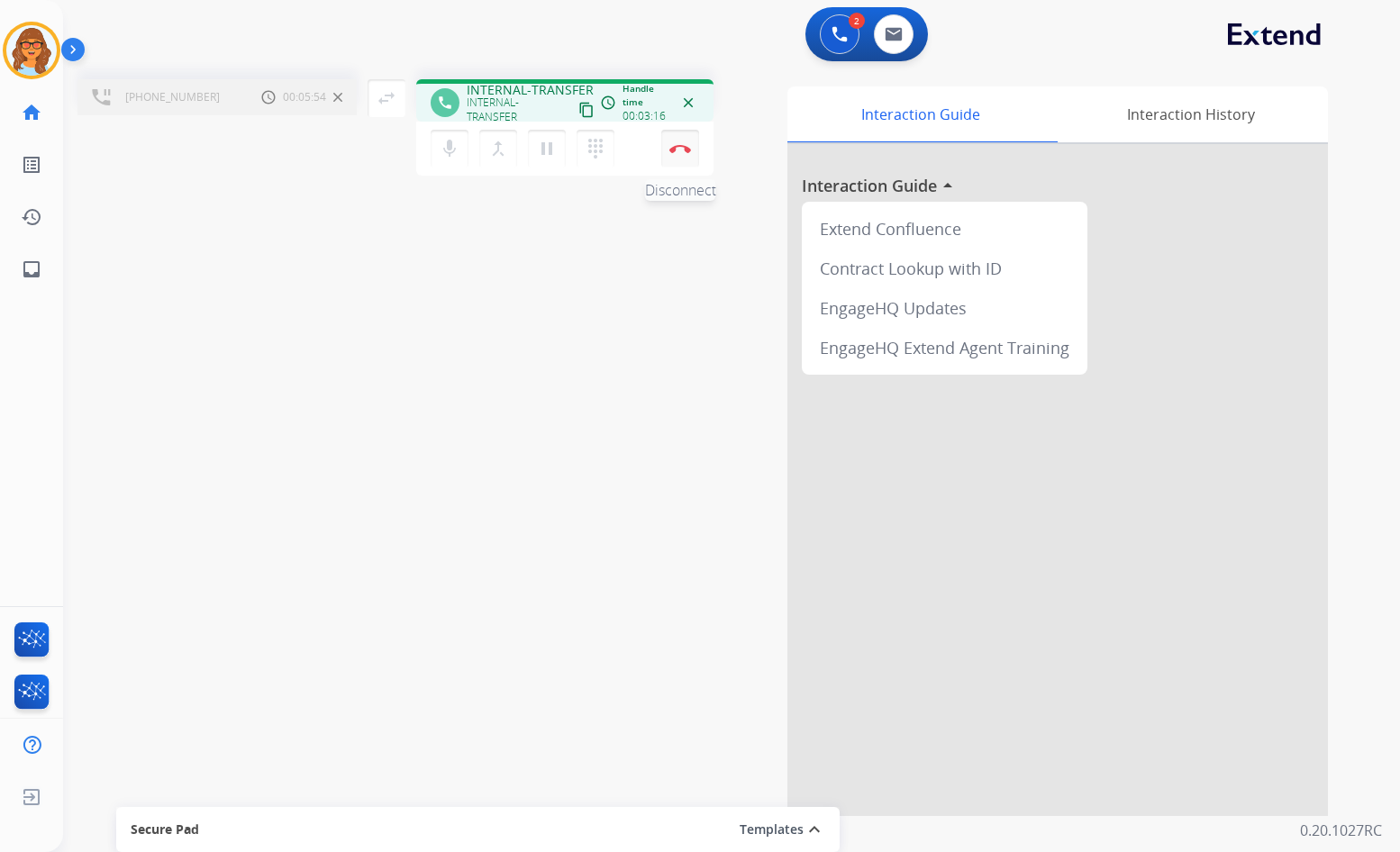 click at bounding box center [680, 149] 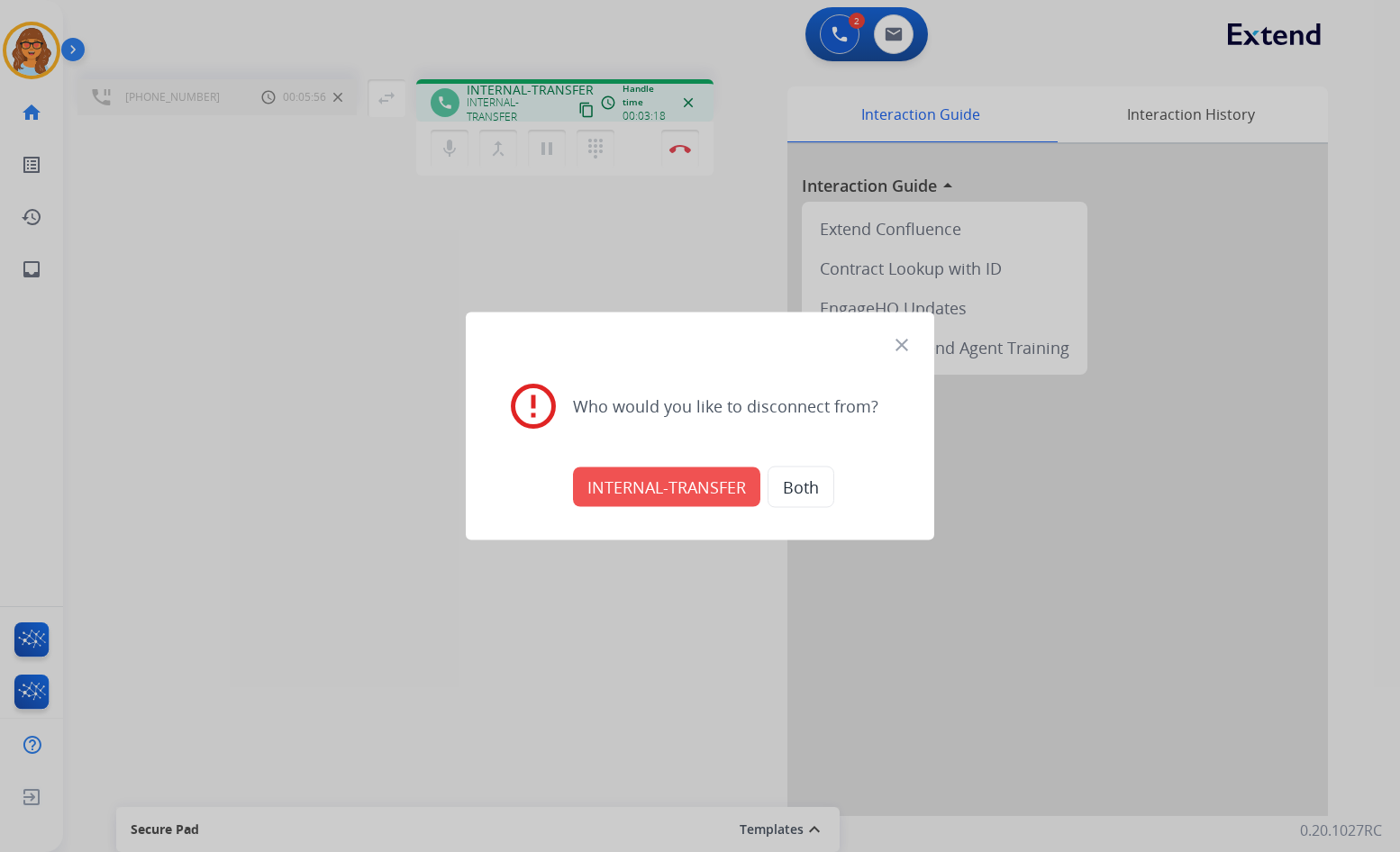 click on "INTERNAL-TRANSFER" at bounding box center (667, 487) 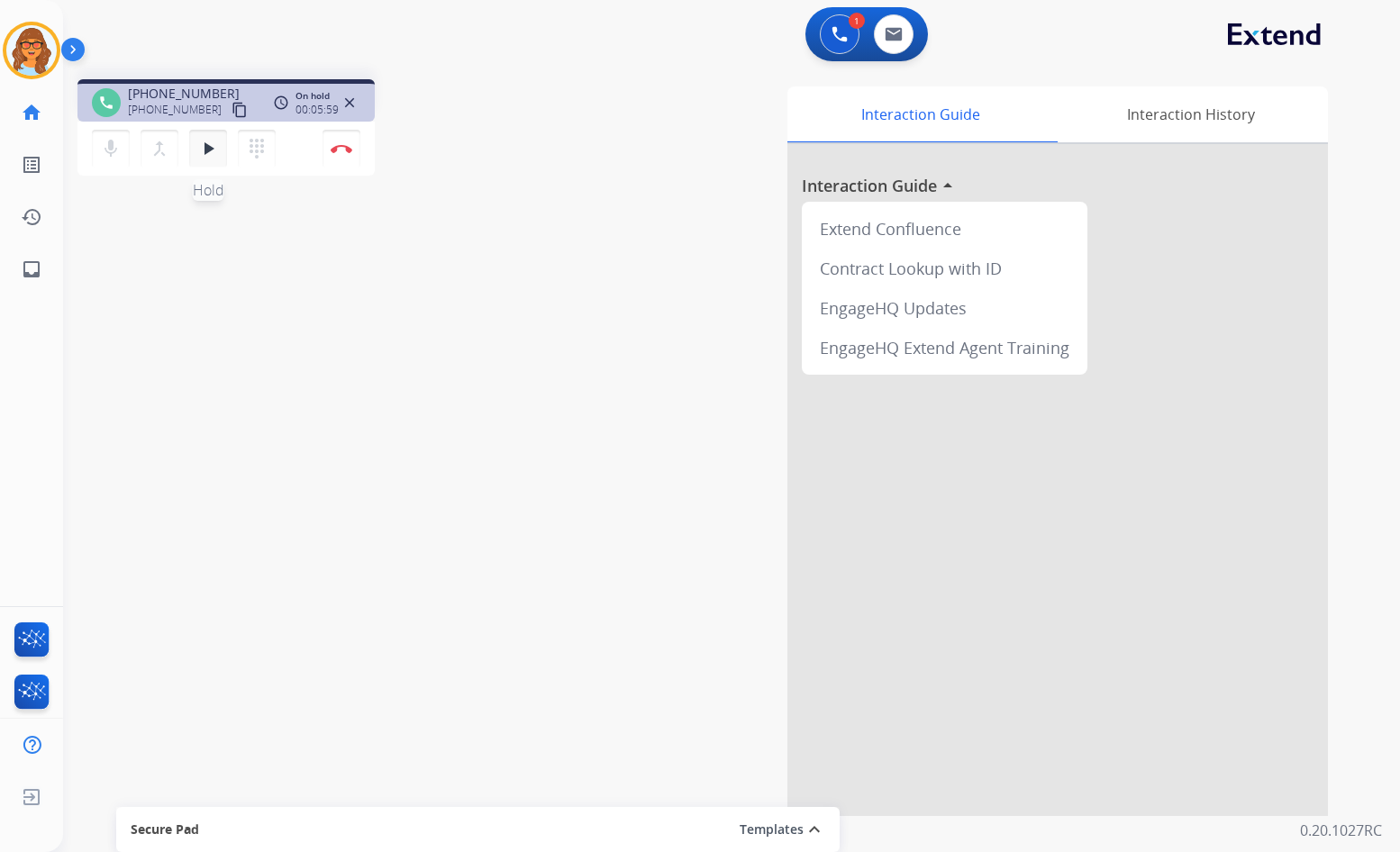 click on "play_arrow Hold" at bounding box center (208, 149) 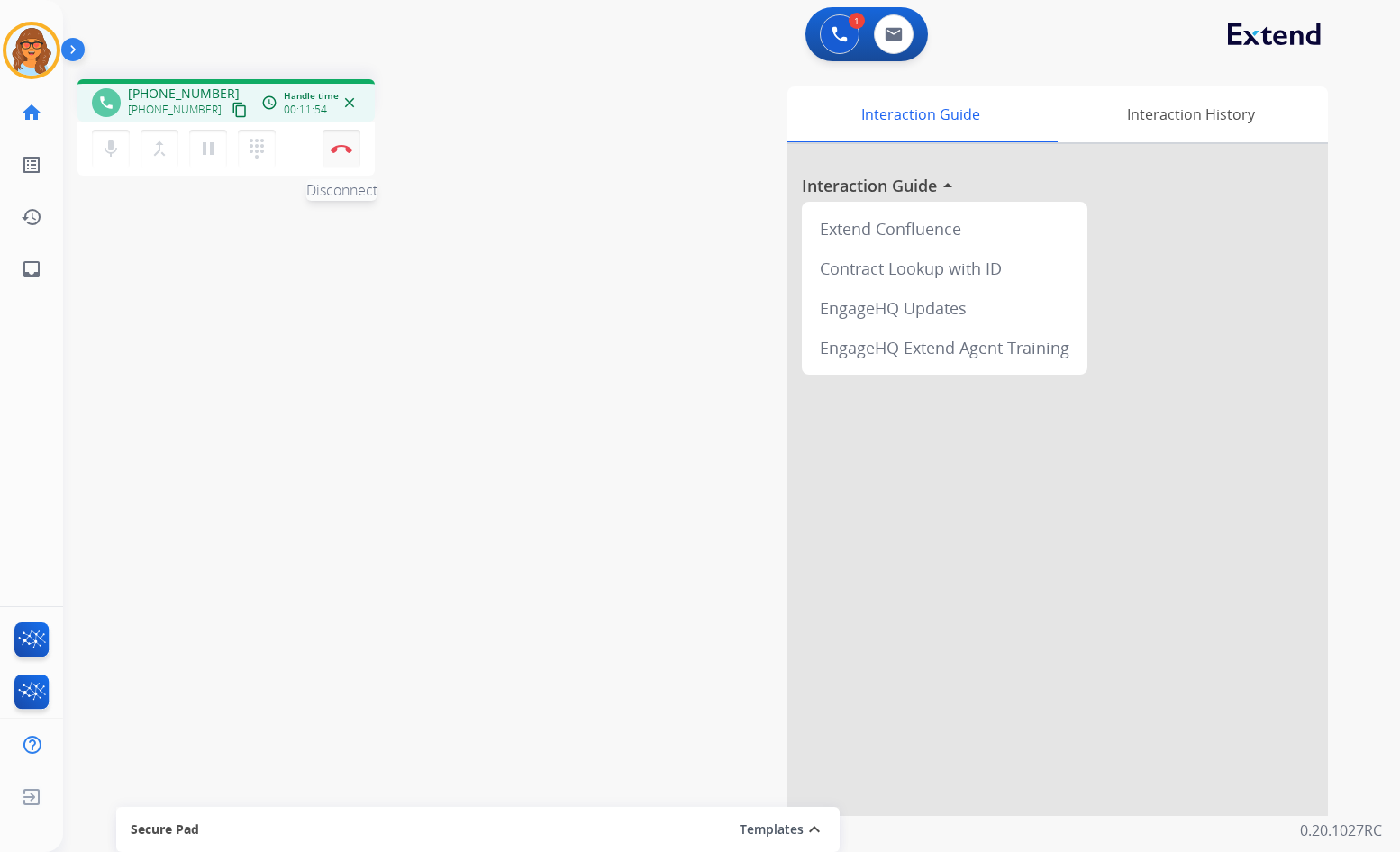 click at bounding box center (341, 149) 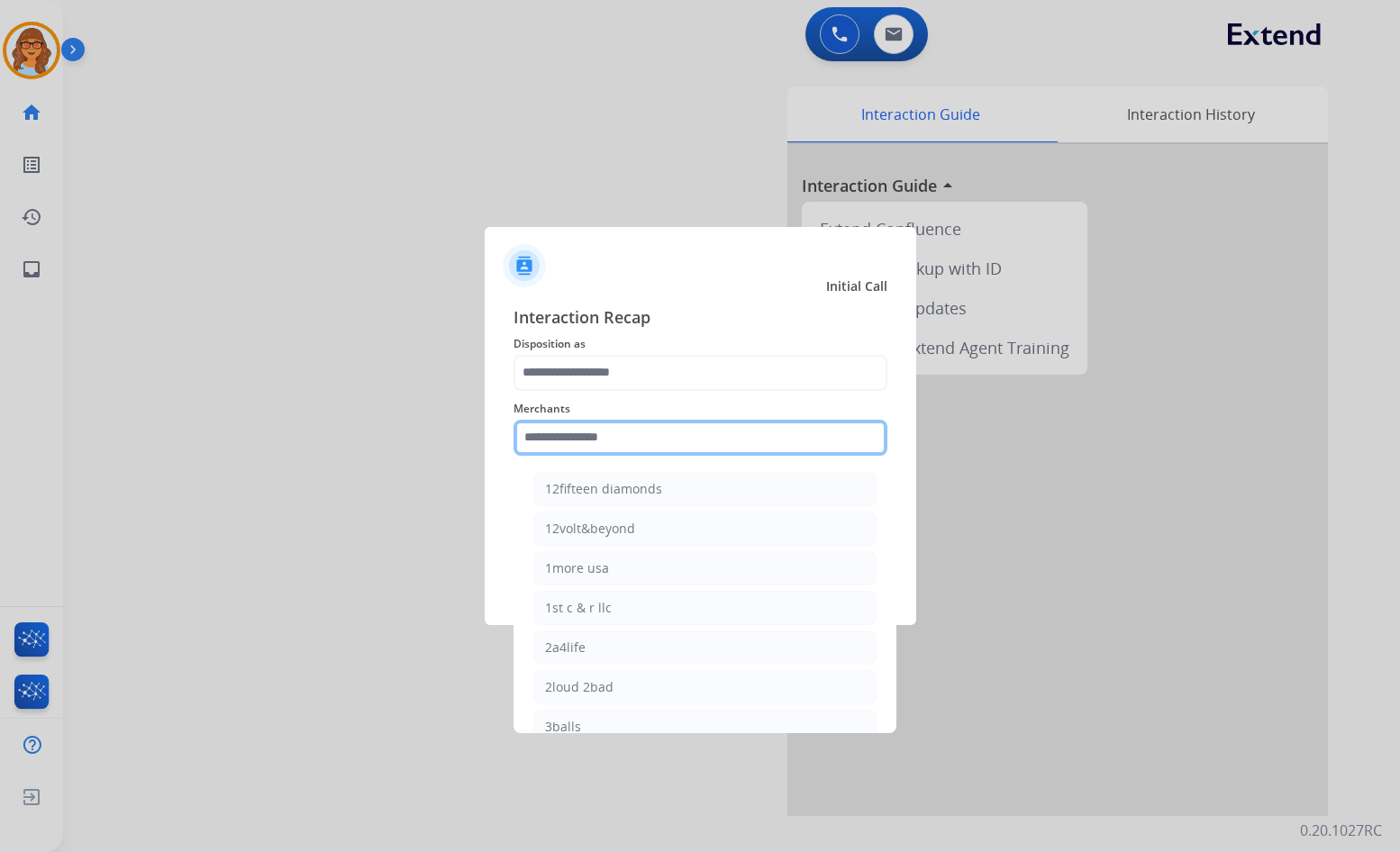 click 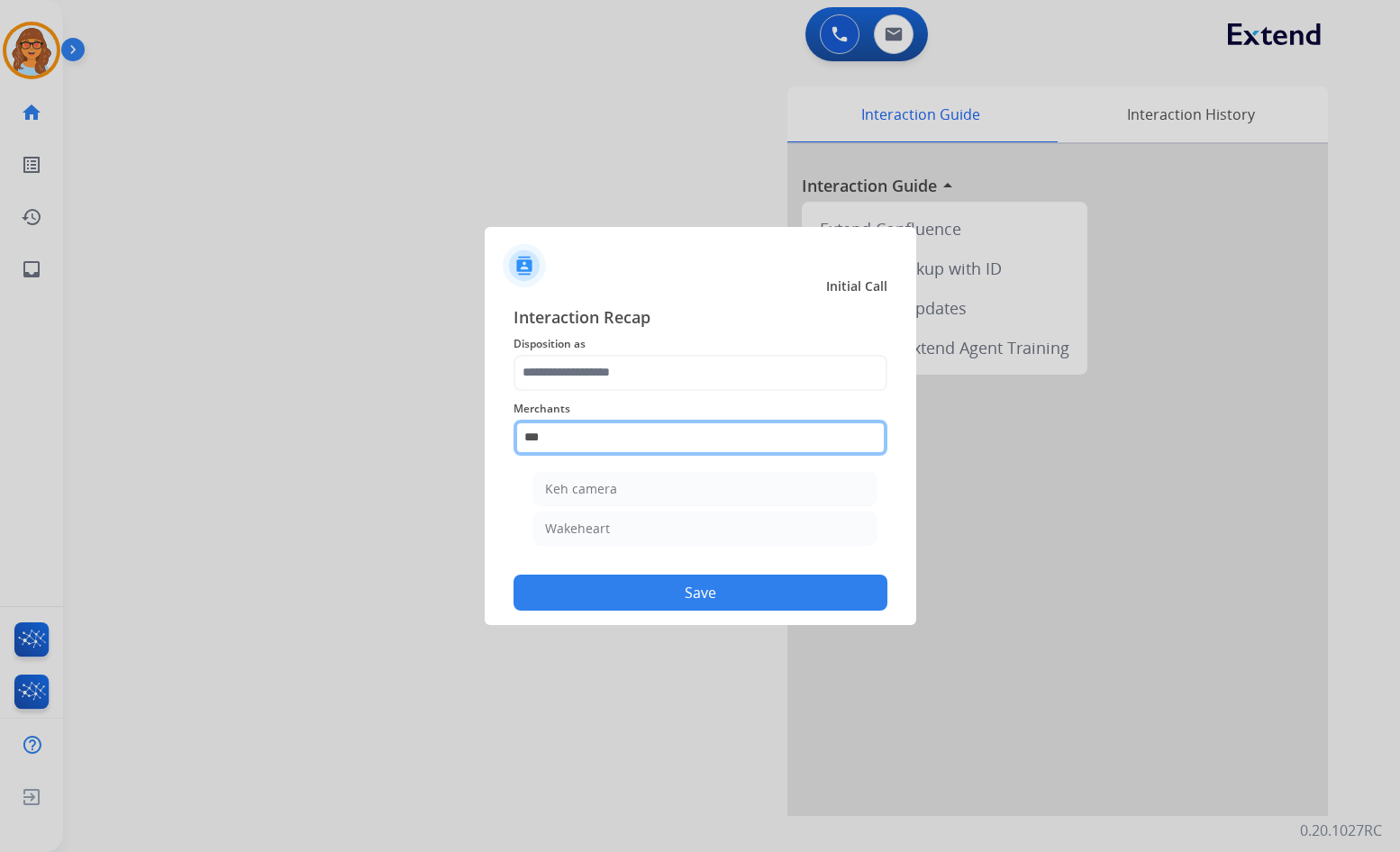 scroll, scrollTop: 0, scrollLeft: 0, axis: both 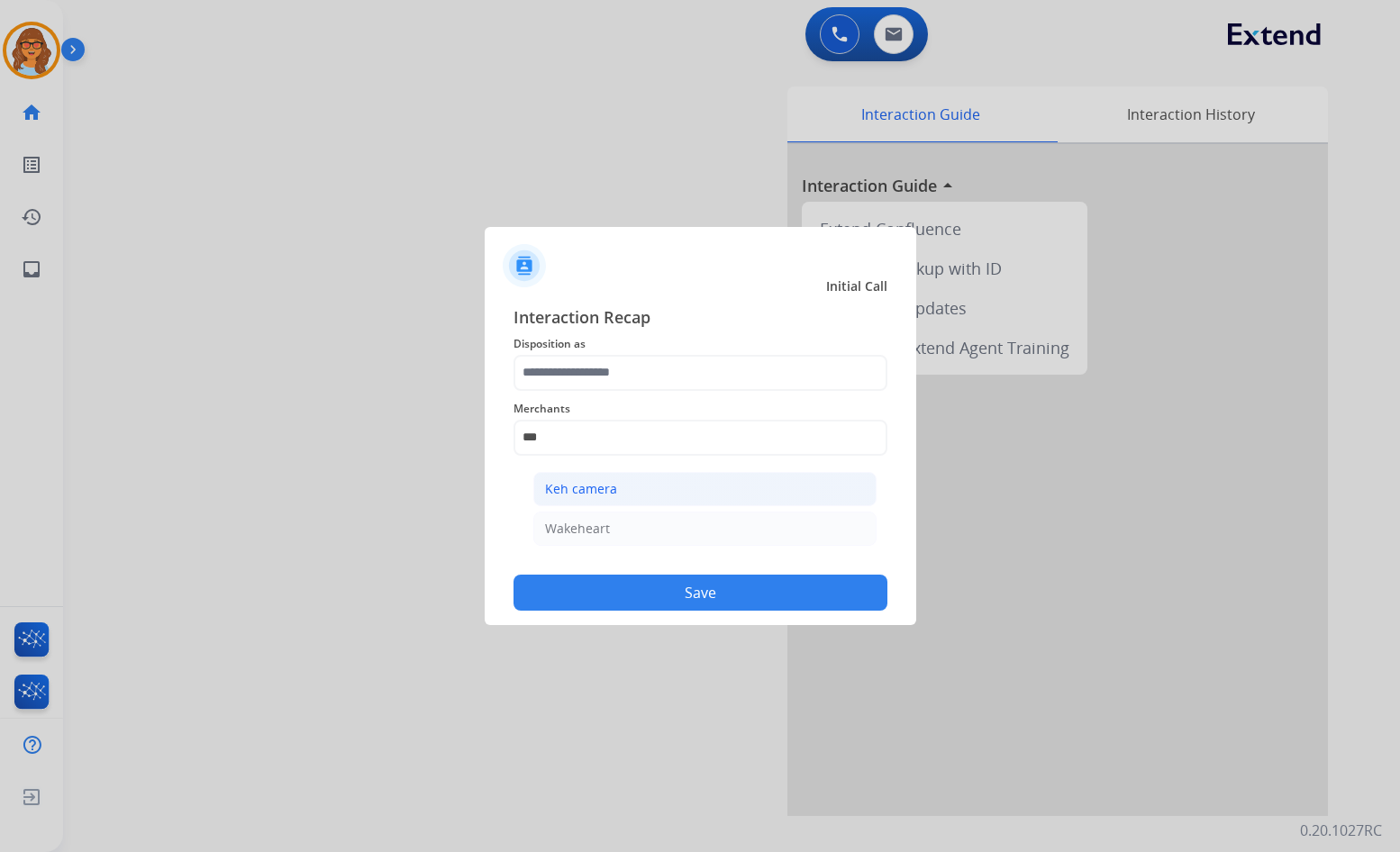 click on "Keh camera" 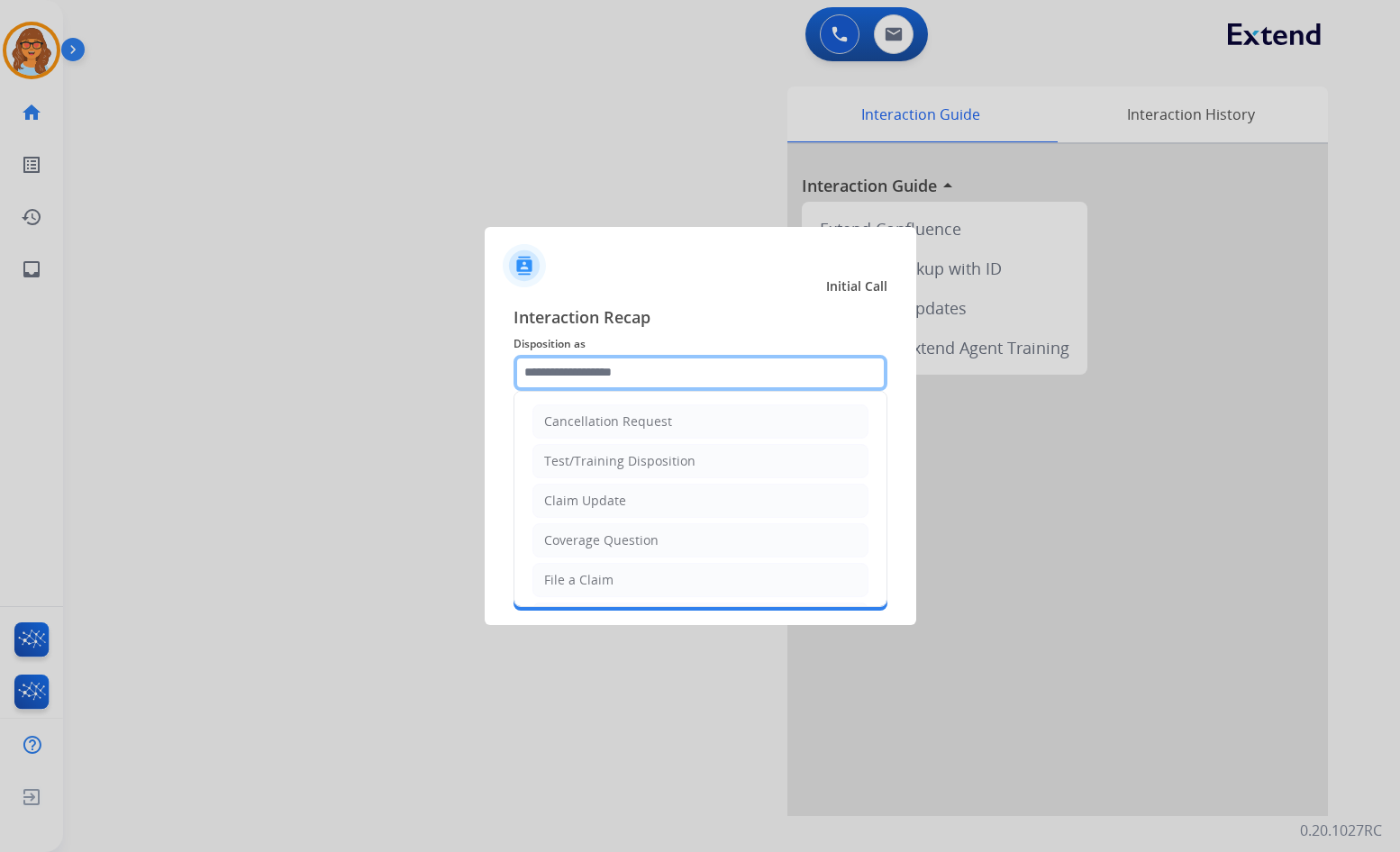 click 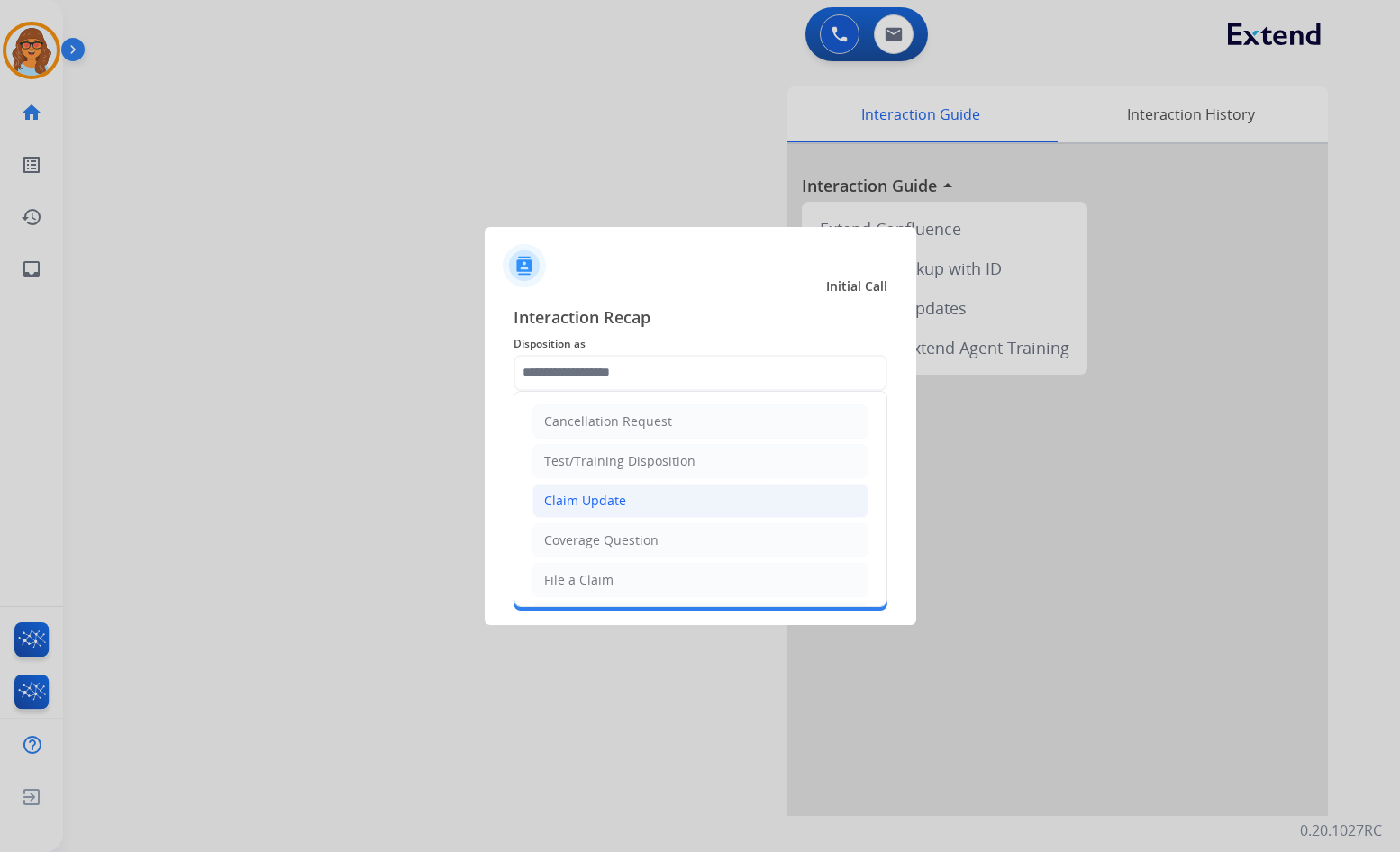 click on "Claim Update" 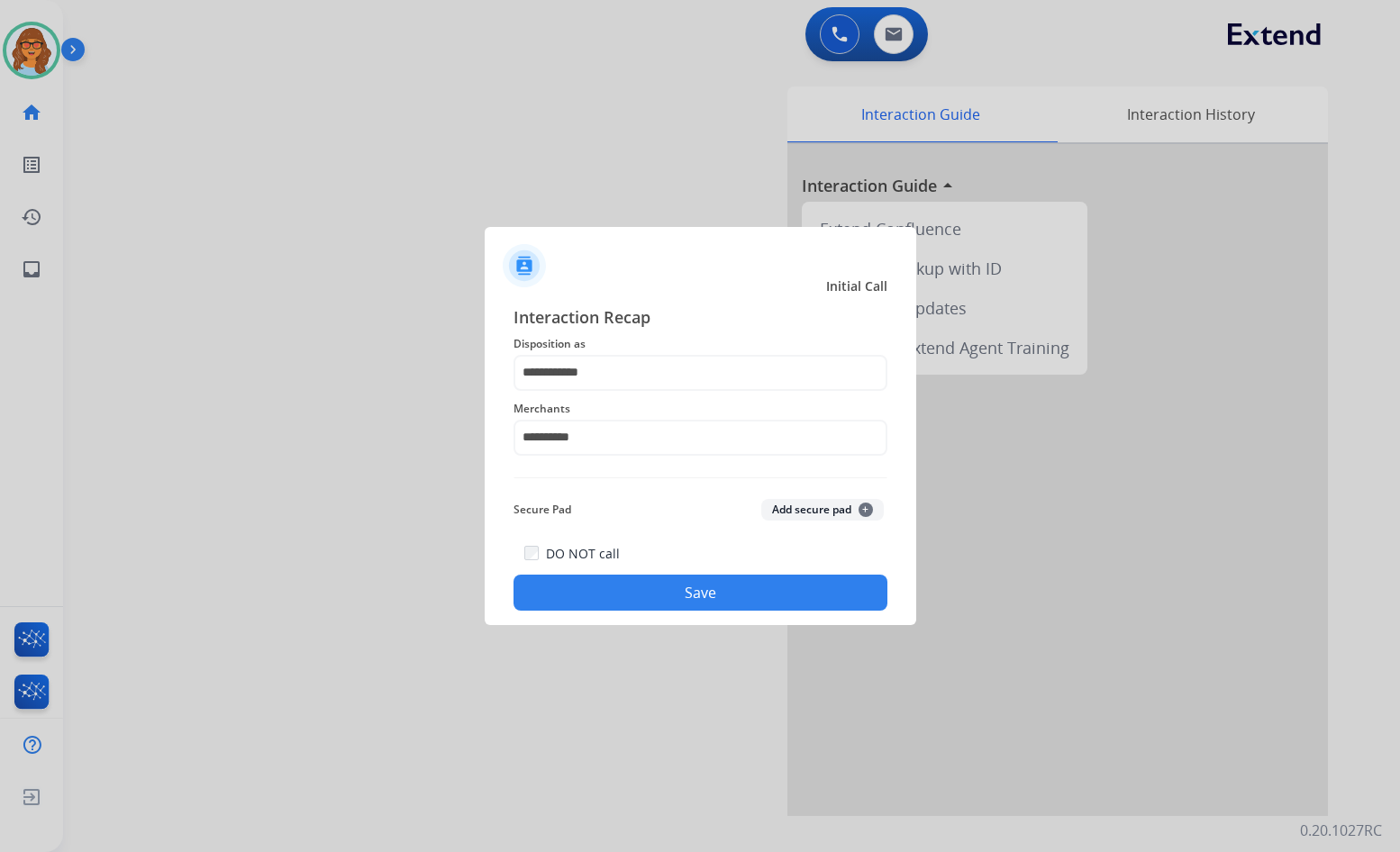 click on "Save" 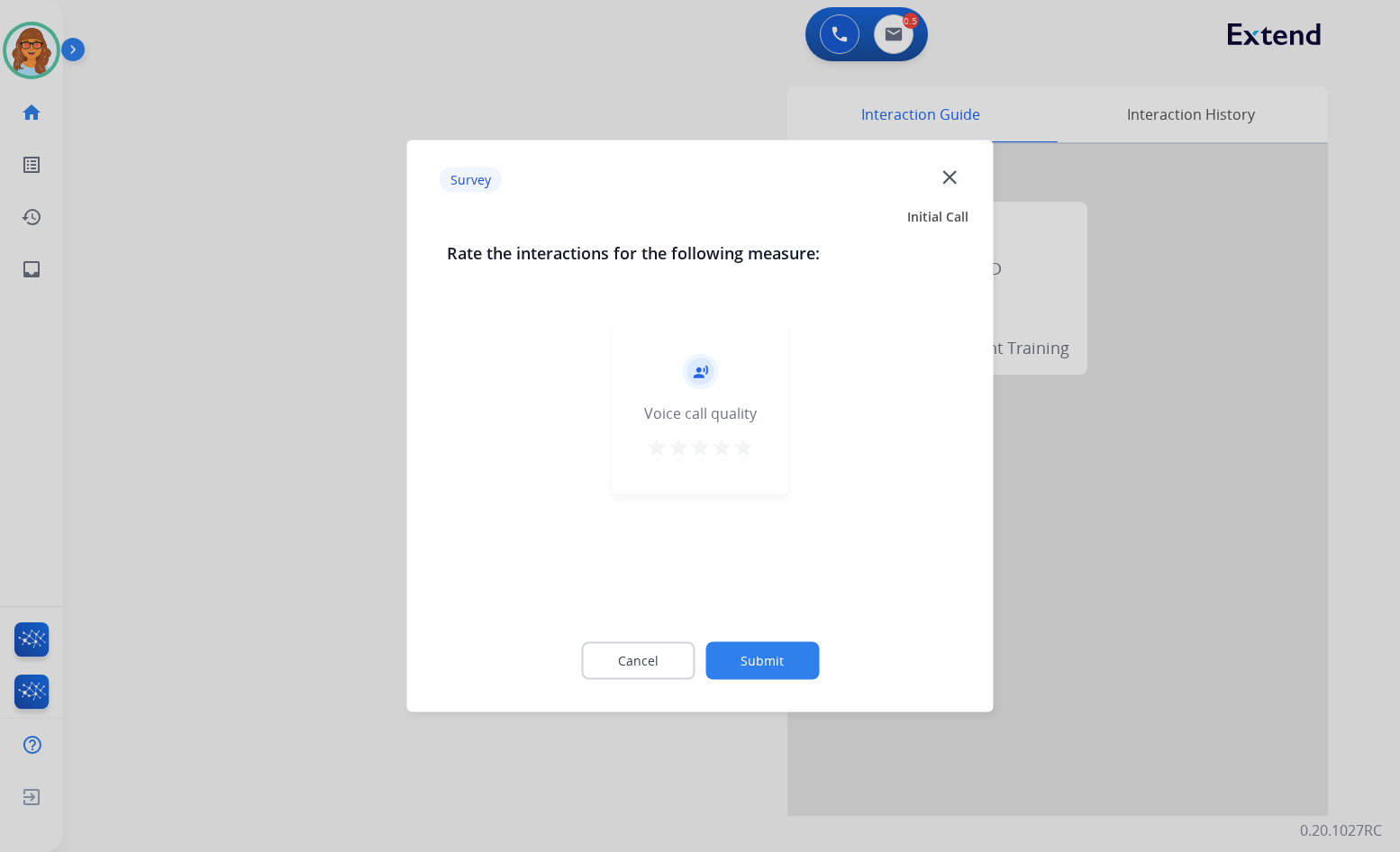 click on "star" at bounding box center [743, 448] 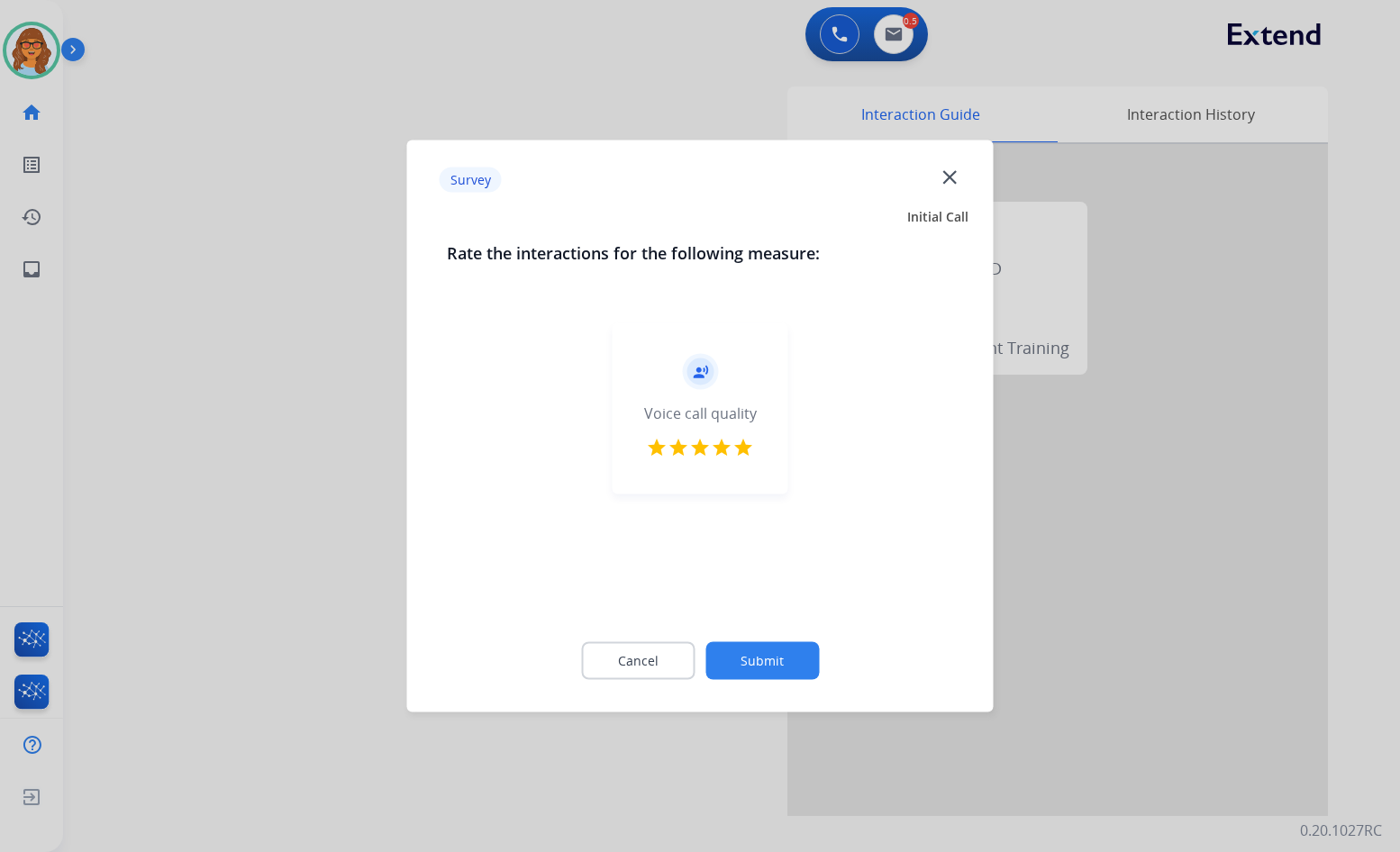 click on "Submit" 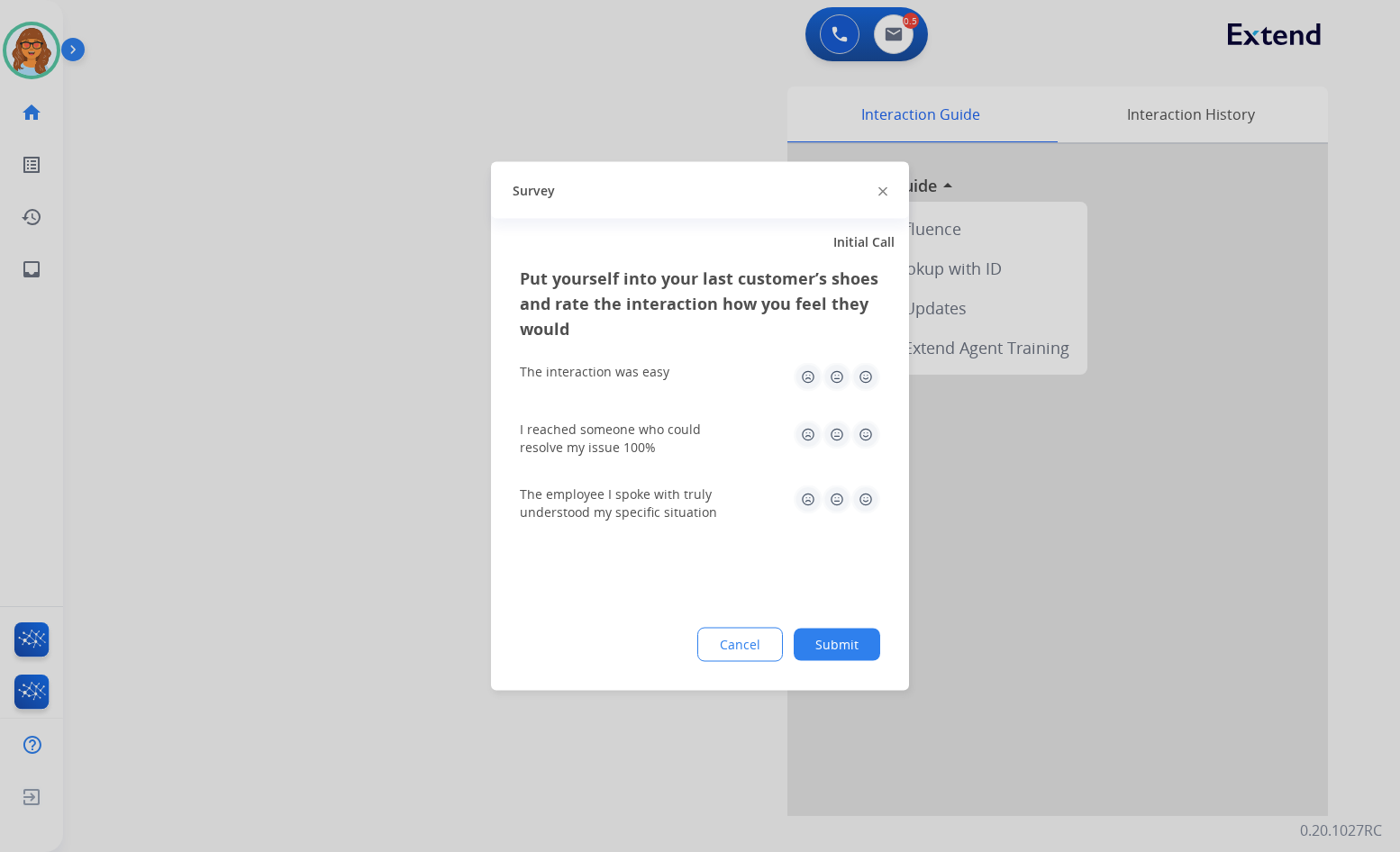 click on "Submit" 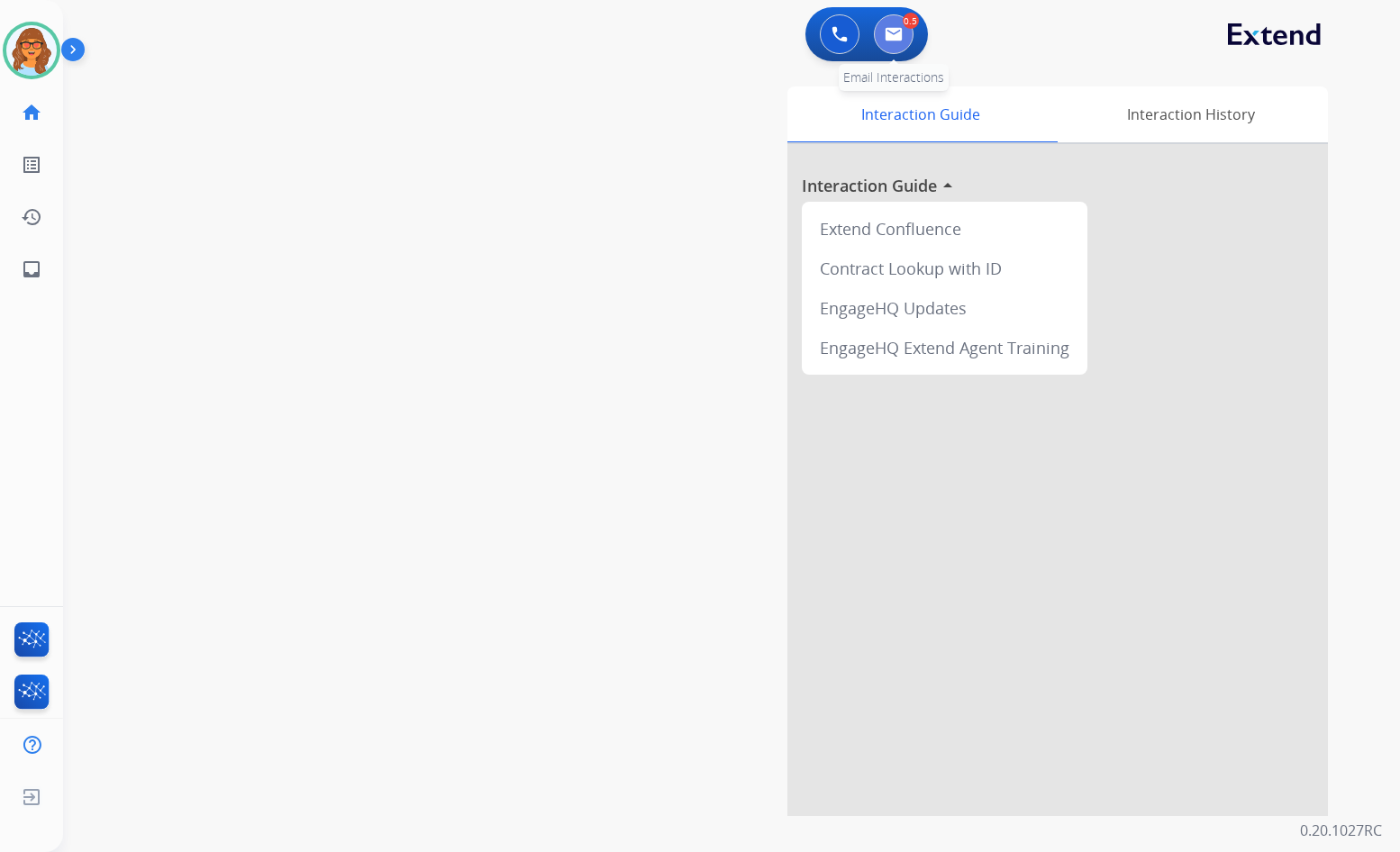 click at bounding box center [894, 34] 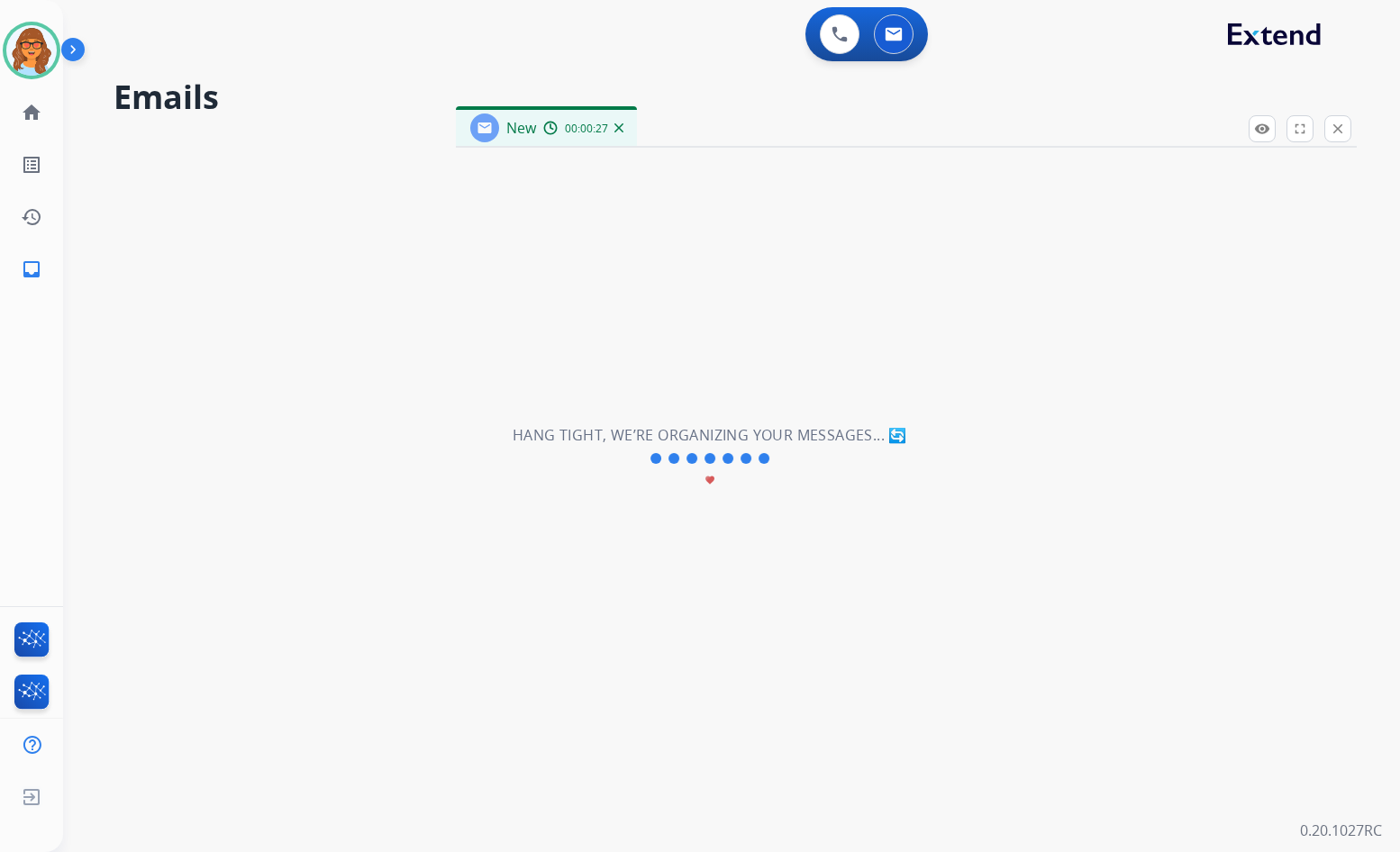select on "**********" 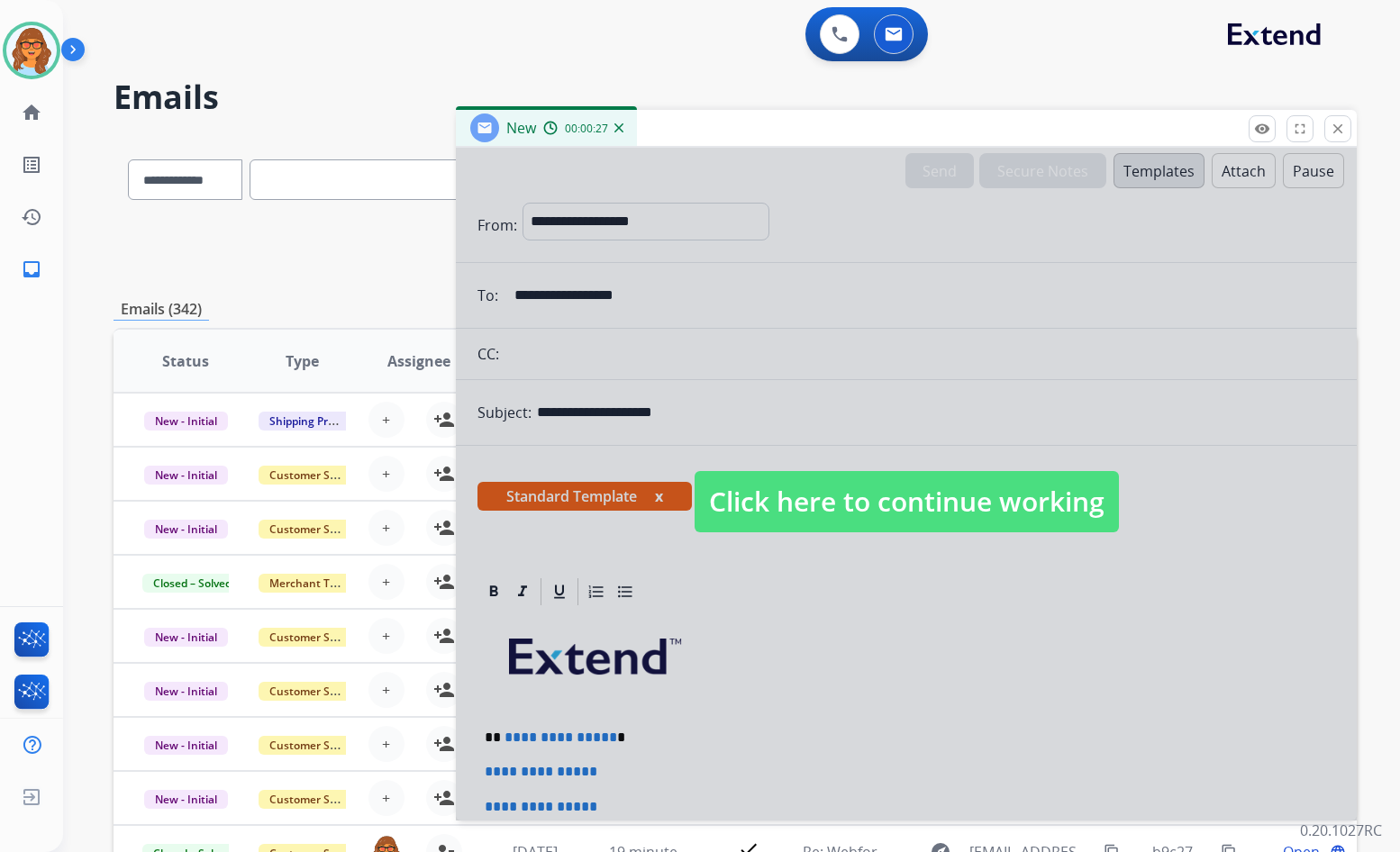click on "Click here to continue working" at bounding box center (906, 502) 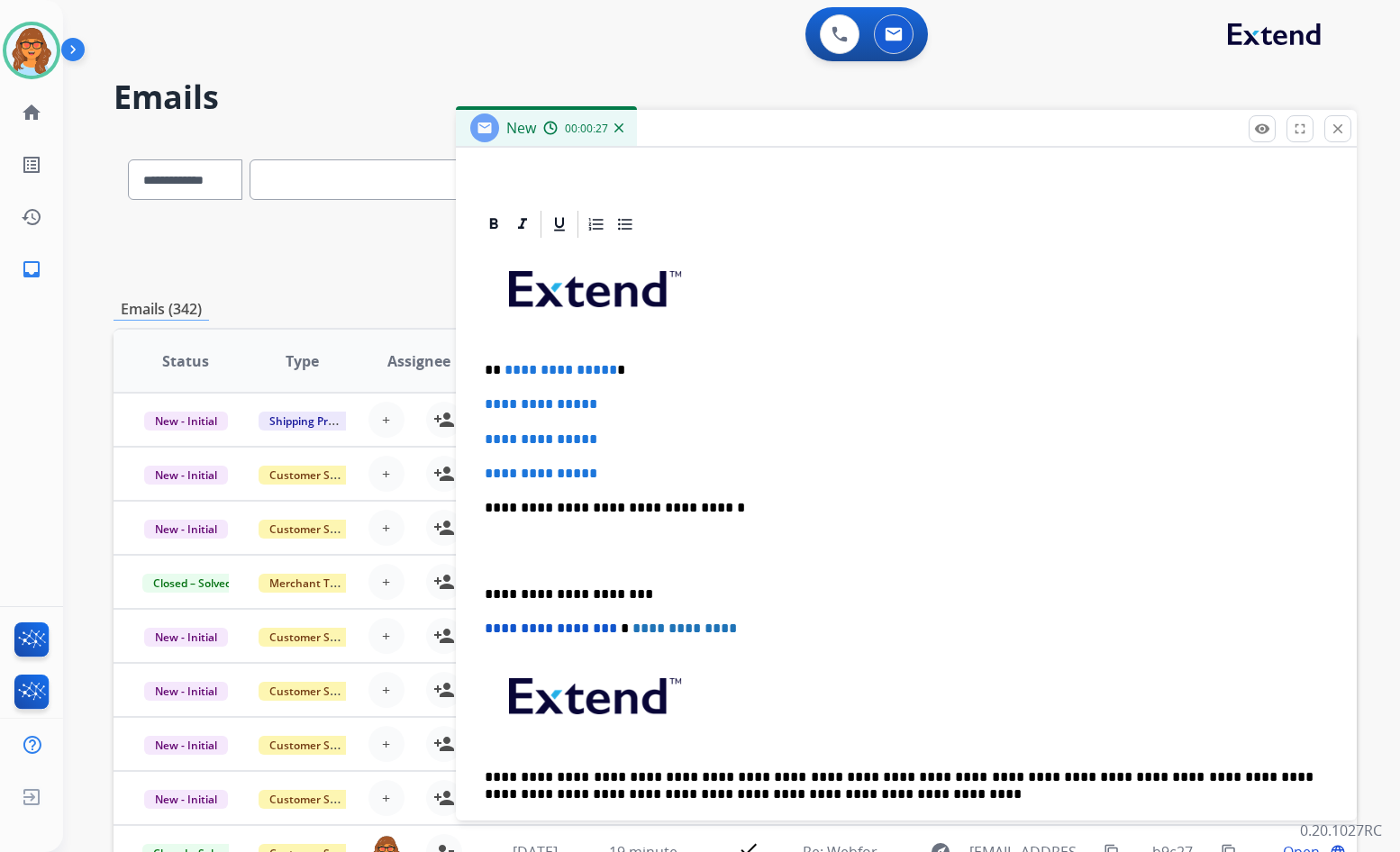scroll, scrollTop: 416, scrollLeft: 0, axis: vertical 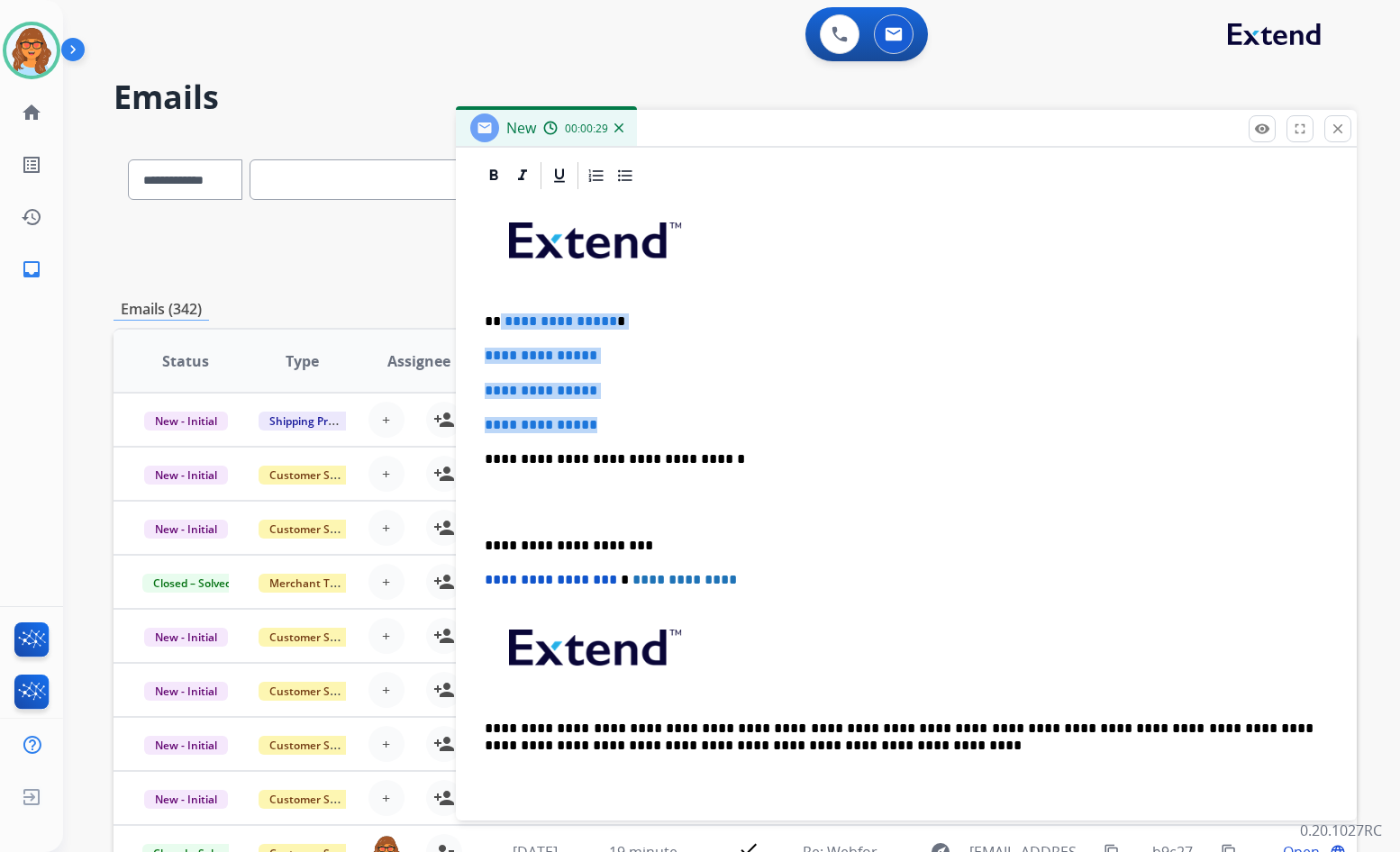 drag, startPoint x: 619, startPoint y: 423, endPoint x: 498, endPoint y: 322, distance: 157.61345 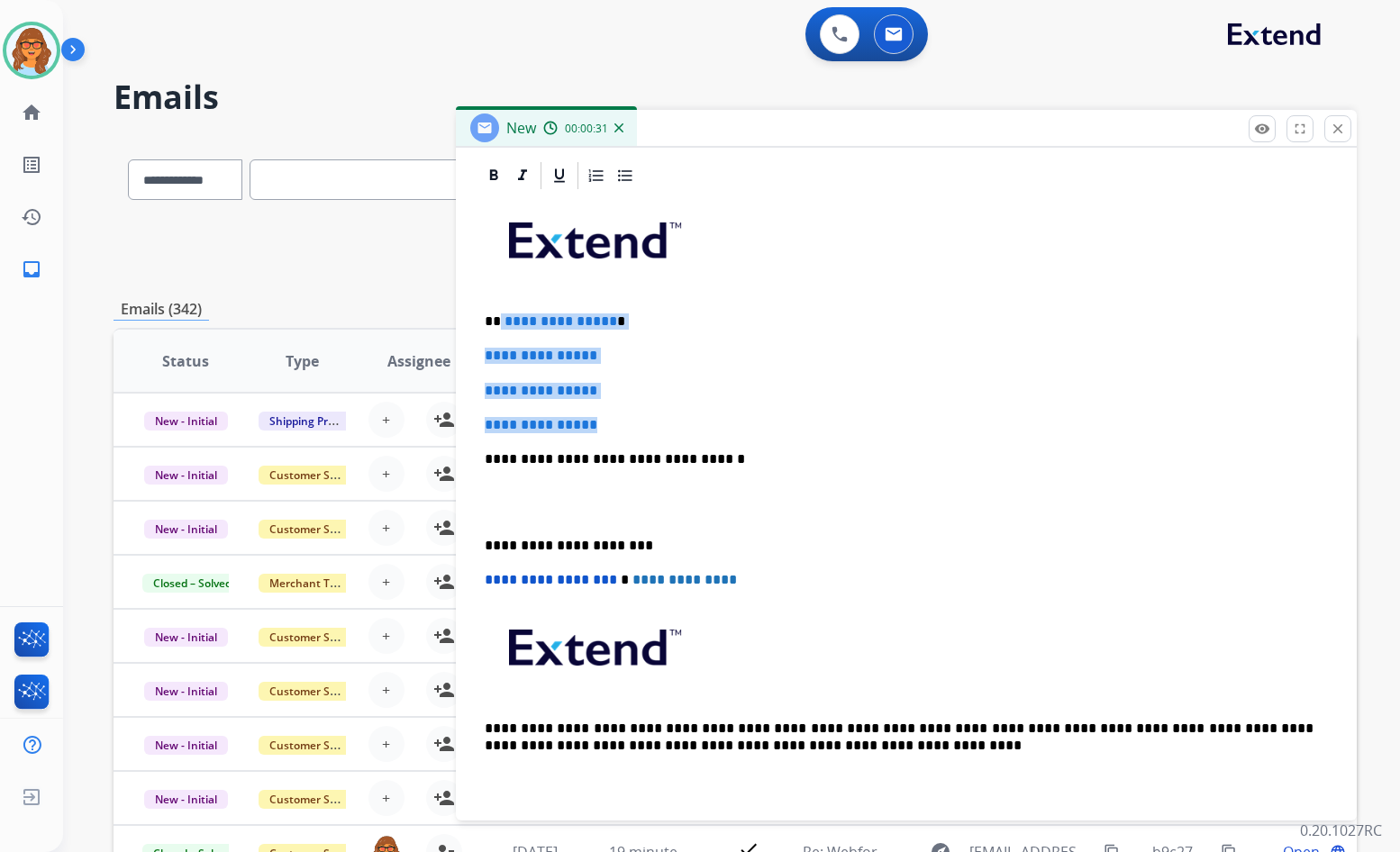 drag, startPoint x: 512, startPoint y: 327, endPoint x: 789, endPoint y: 304, distance: 277.95323 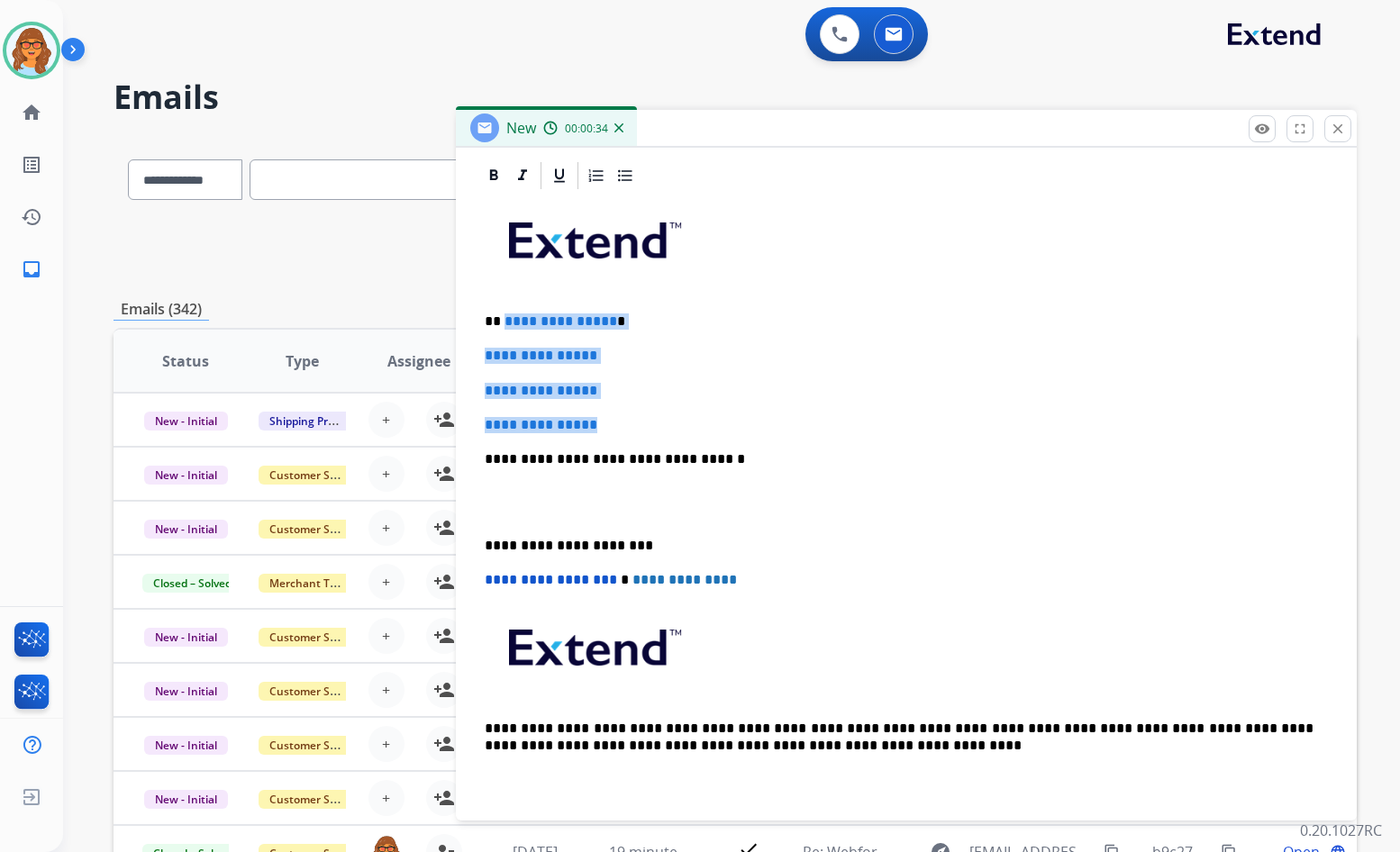 drag, startPoint x: 617, startPoint y: 422, endPoint x: 503, endPoint y: 322, distance: 151.64432 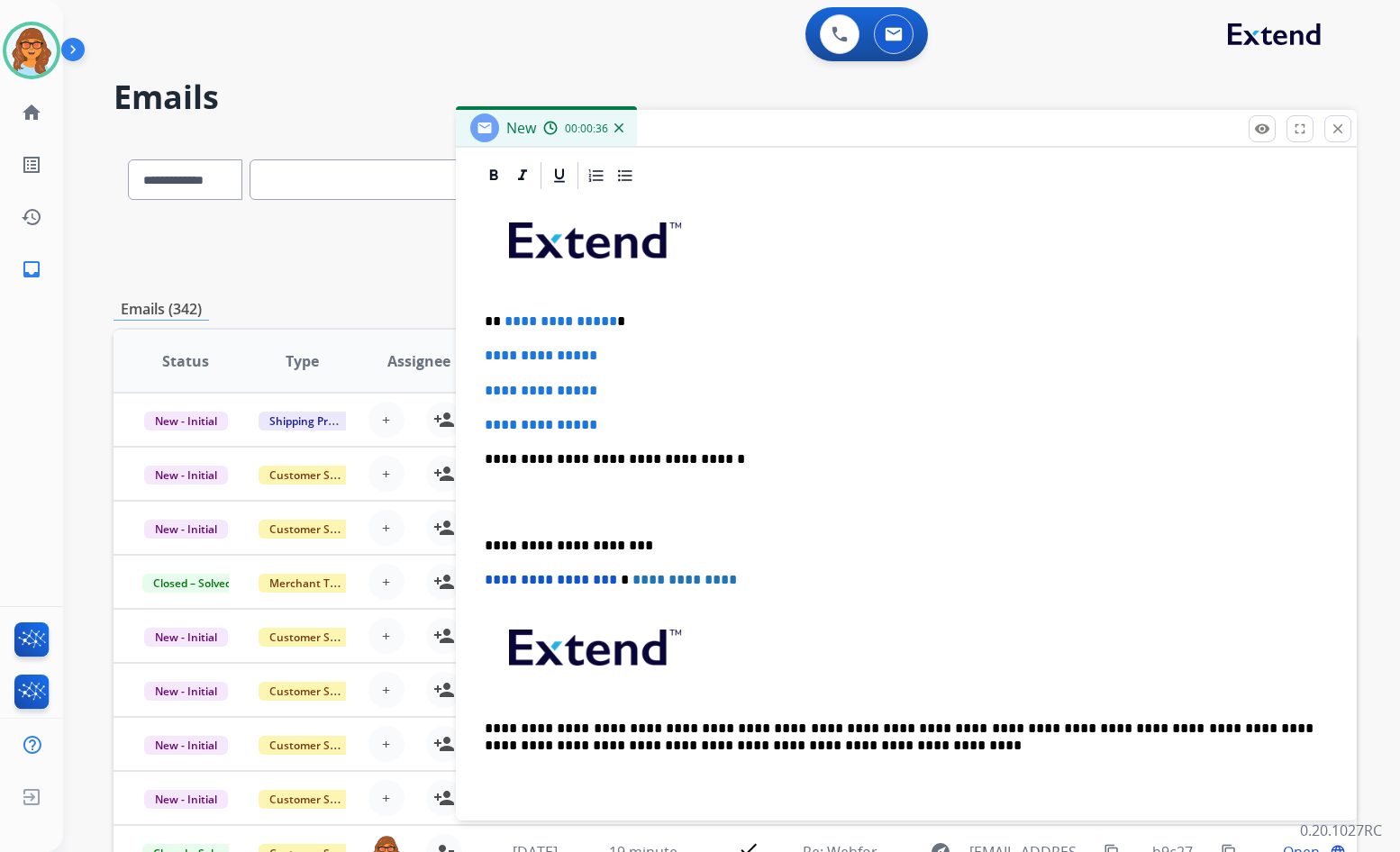 scroll, scrollTop: 313, scrollLeft: 0, axis: vertical 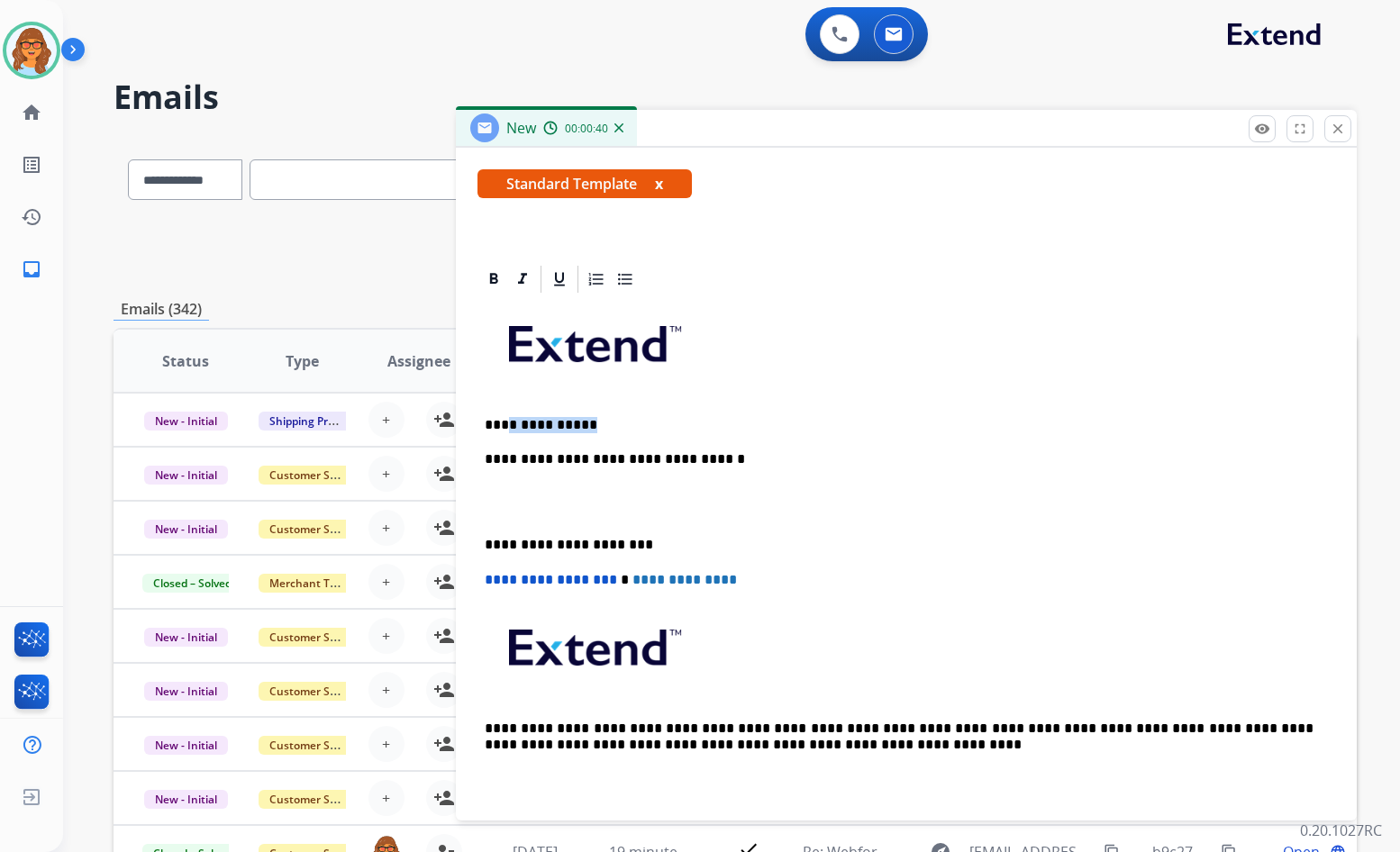 drag, startPoint x: 503, startPoint y: 425, endPoint x: 650, endPoint y: 425, distance: 147 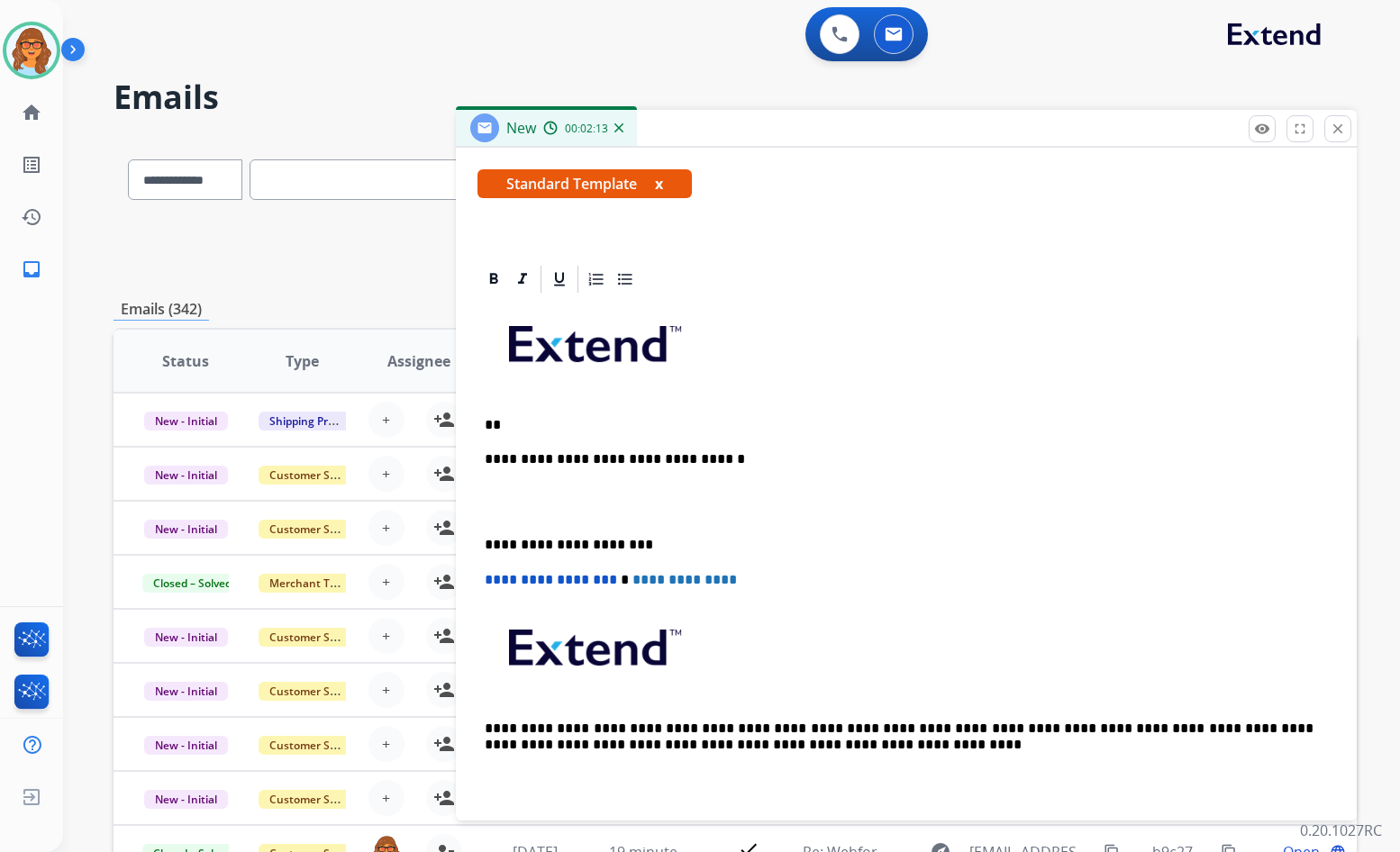 click on "**" at bounding box center [899, 425] 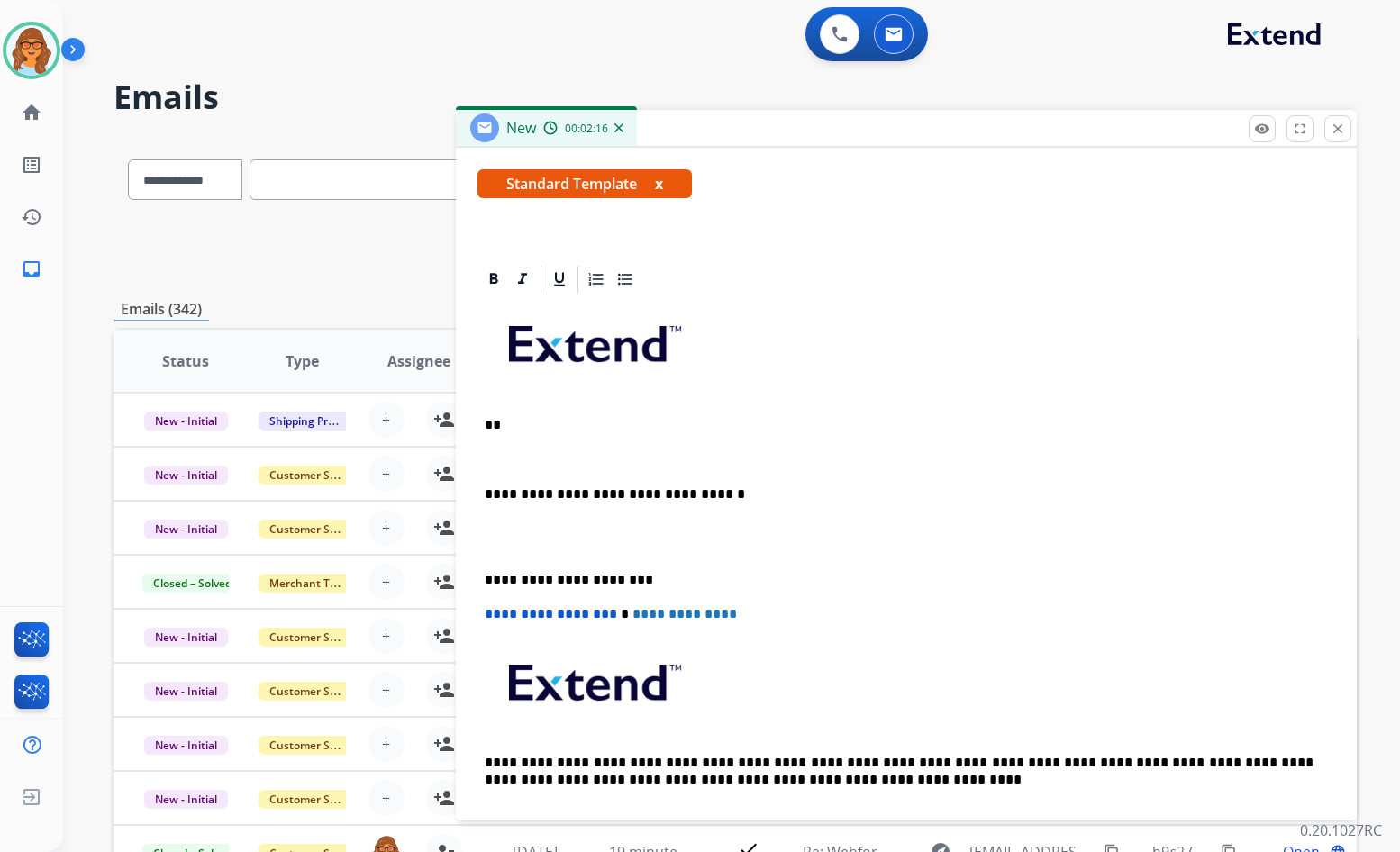 scroll, scrollTop: 347, scrollLeft: 0, axis: vertical 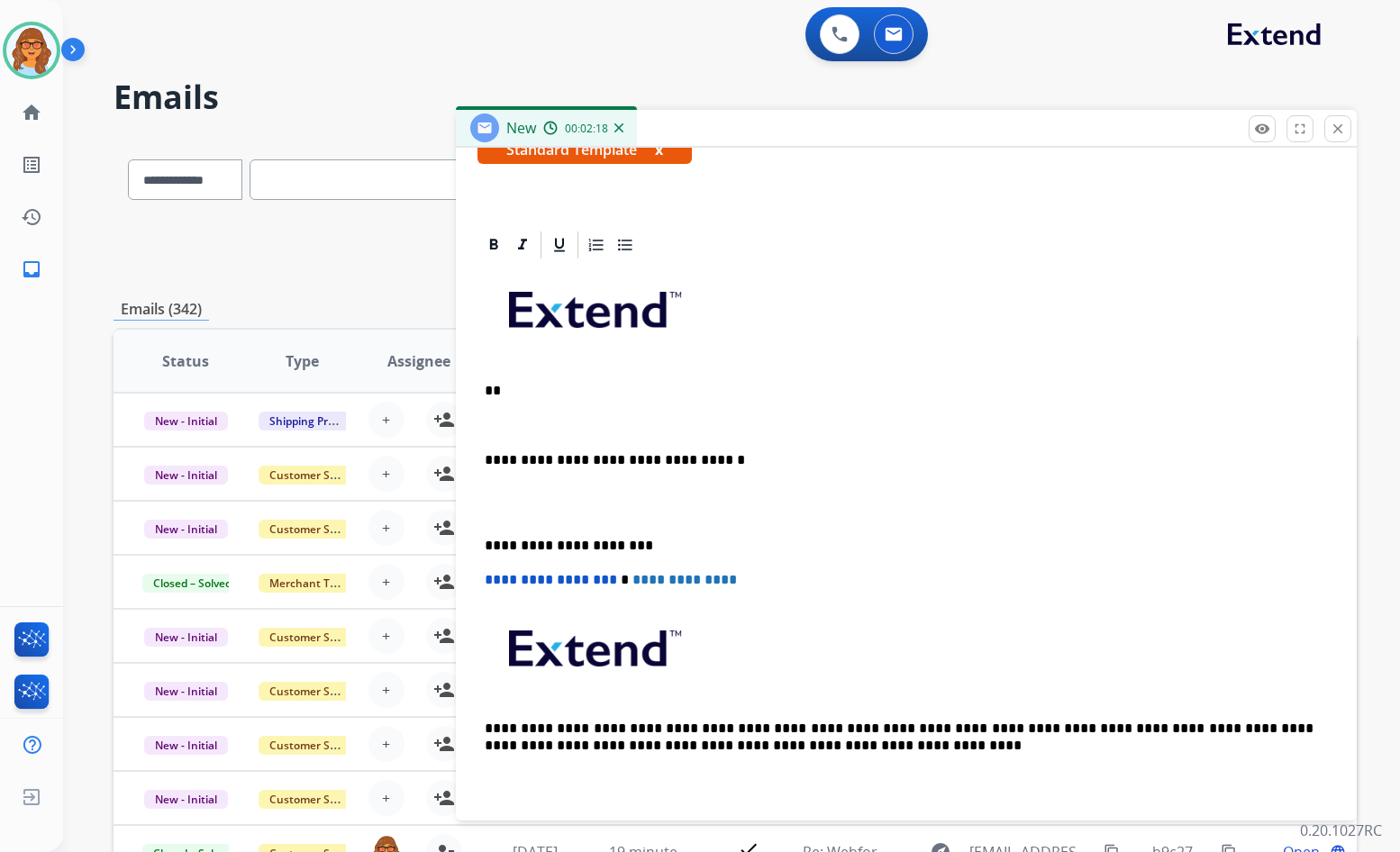 type 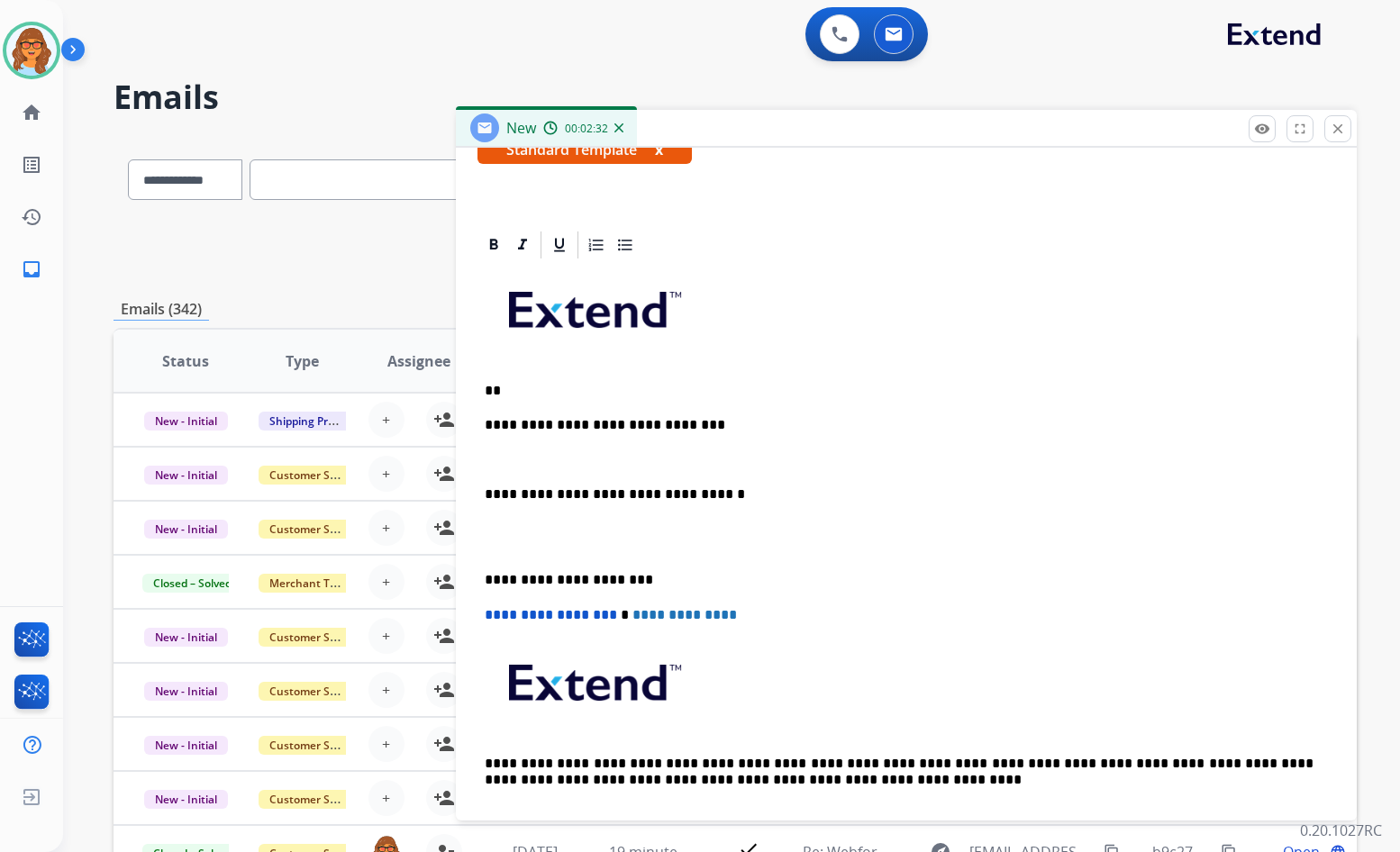 scroll, scrollTop: 382, scrollLeft: 0, axis: vertical 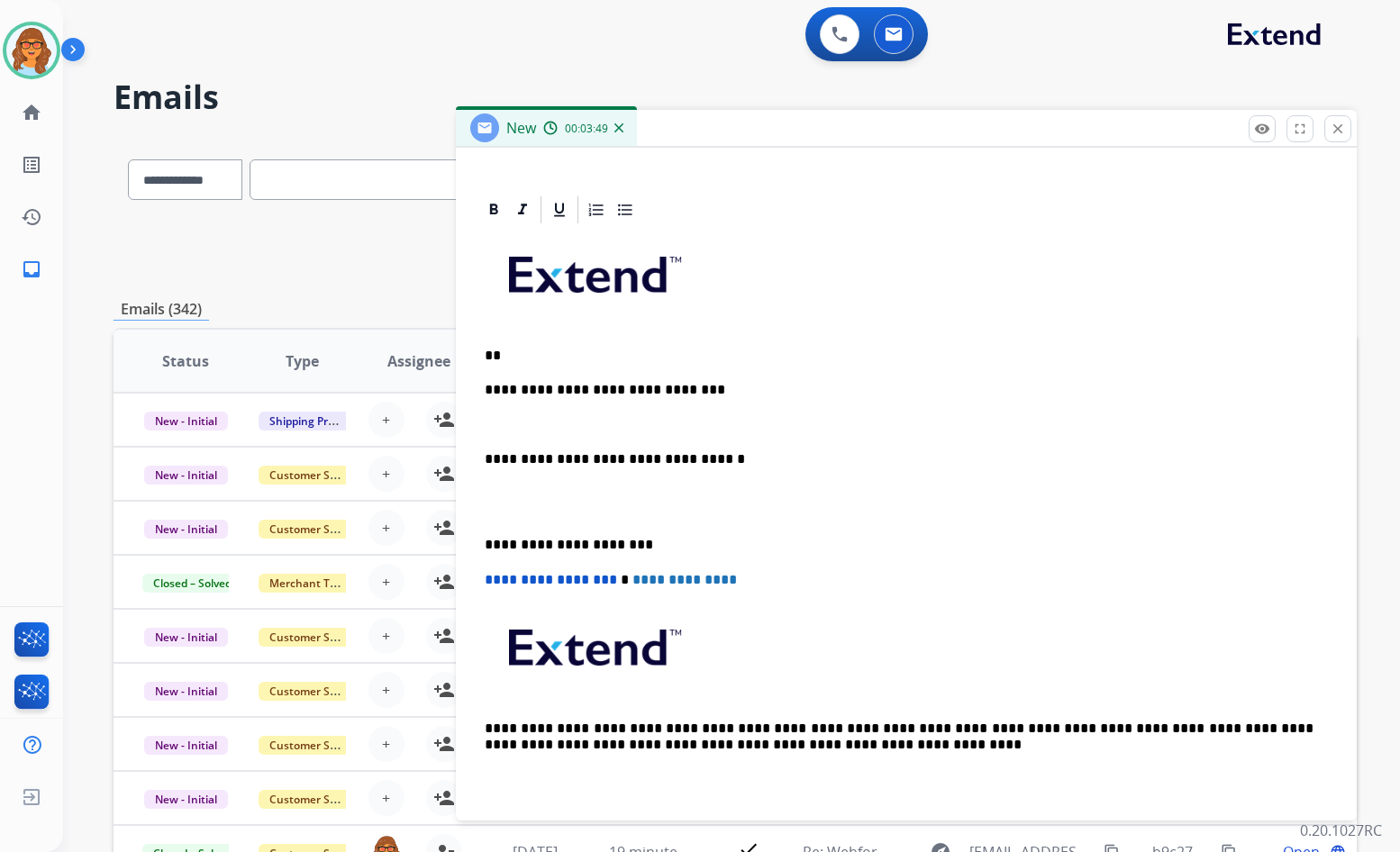 click on "**" at bounding box center [899, 356] 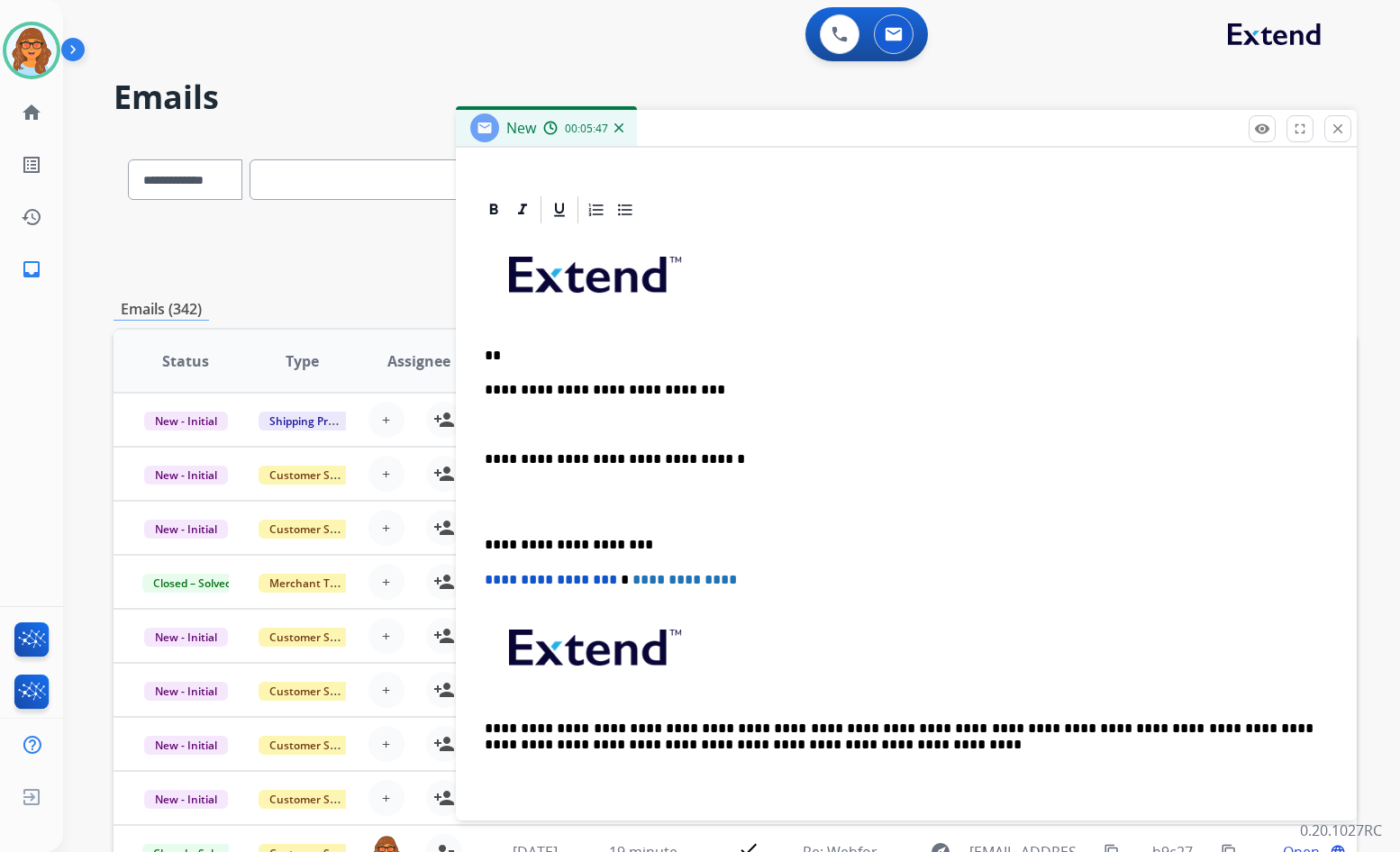 click on "**********" at bounding box center (906, 519) 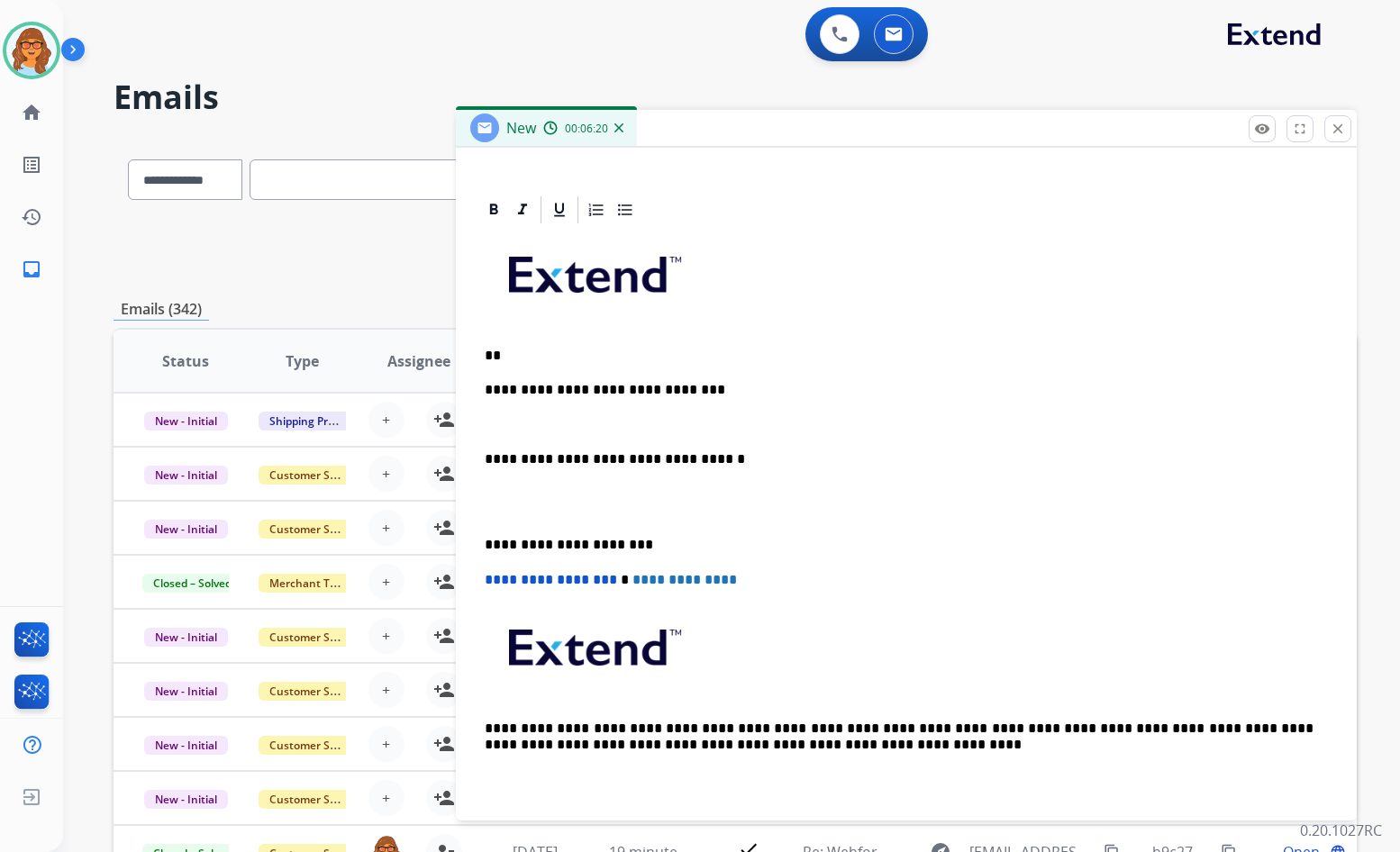 click on "**********" at bounding box center [899, 390] 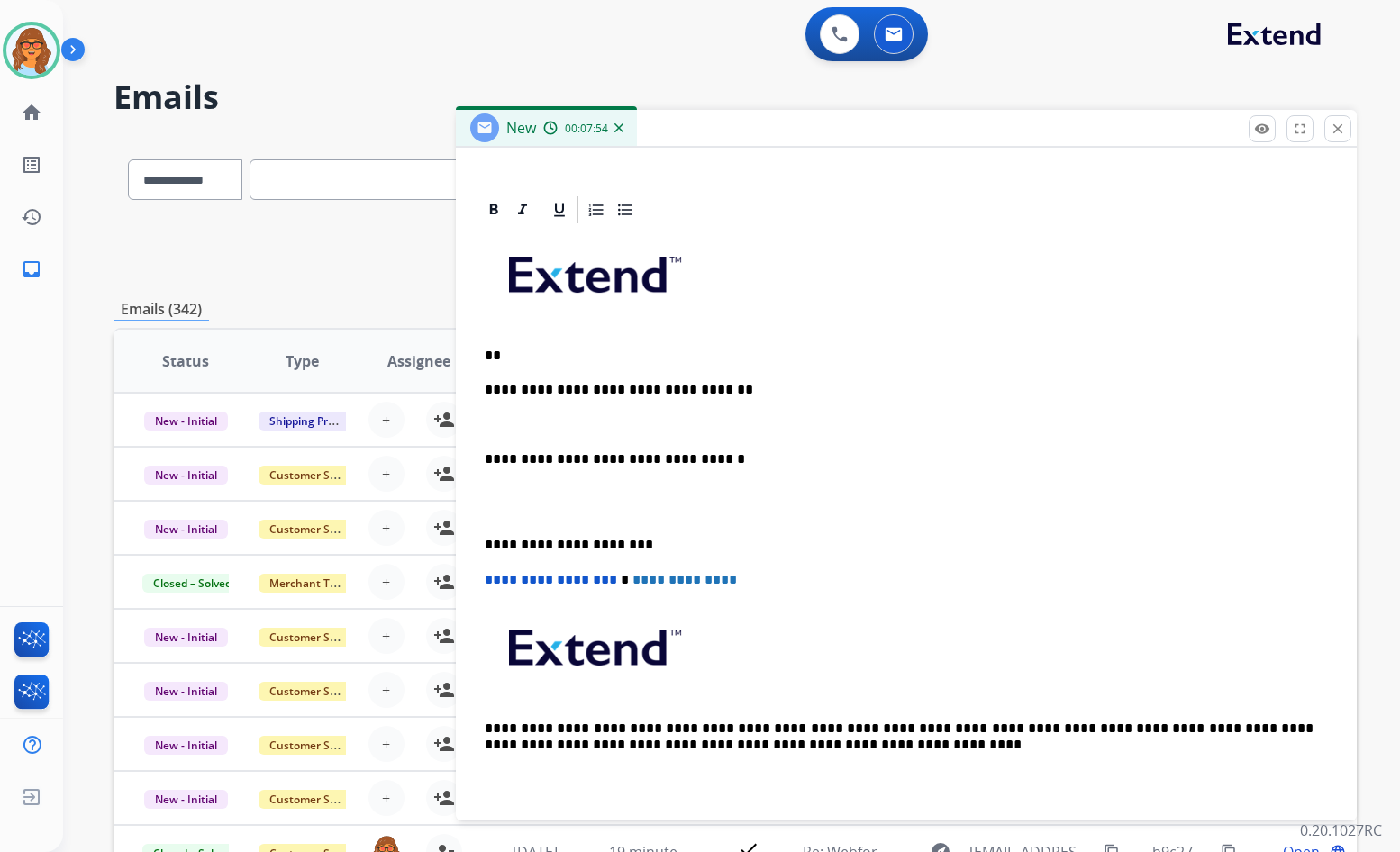 click on "**" at bounding box center (899, 356) 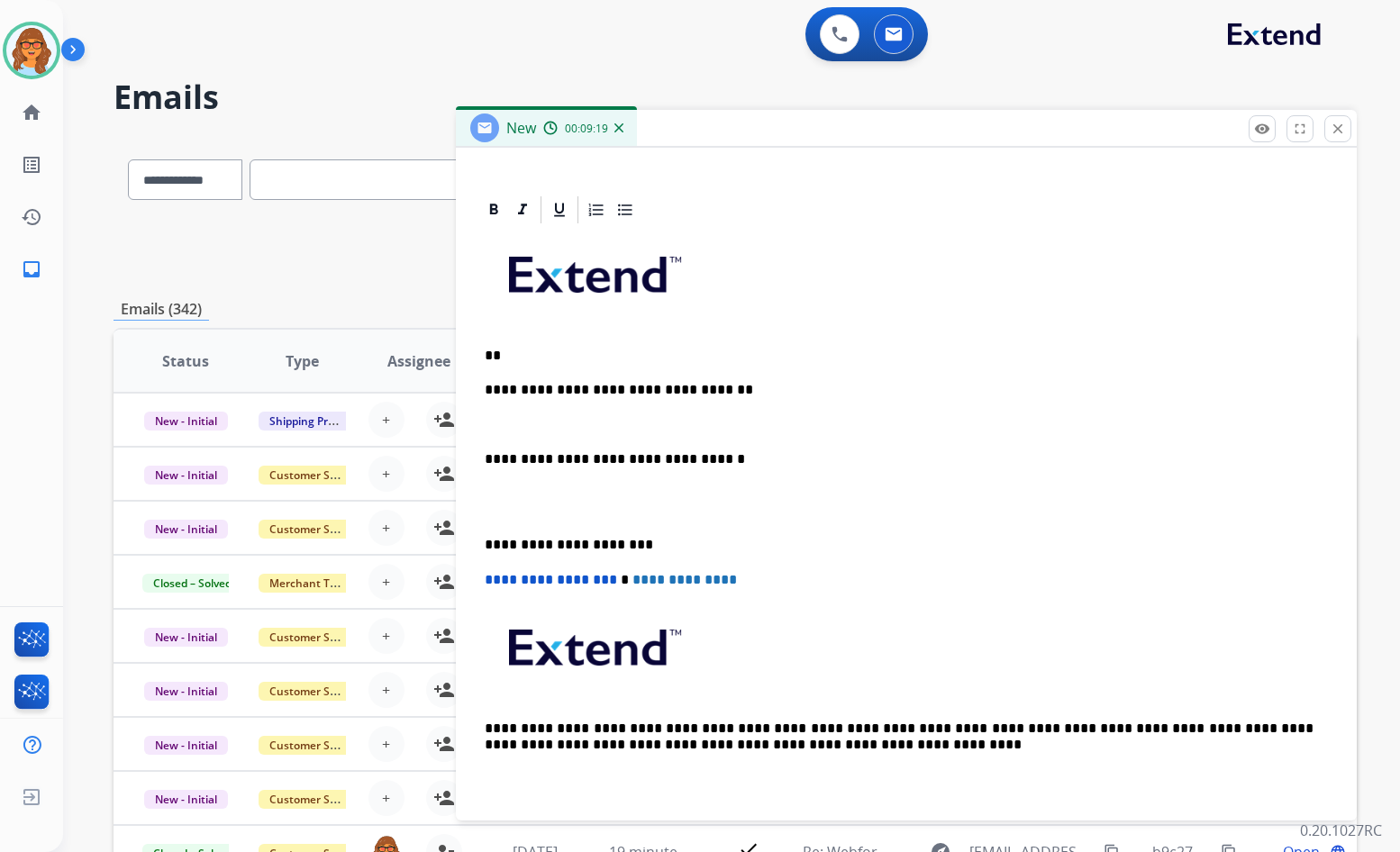 click on "**********" at bounding box center [899, 390] 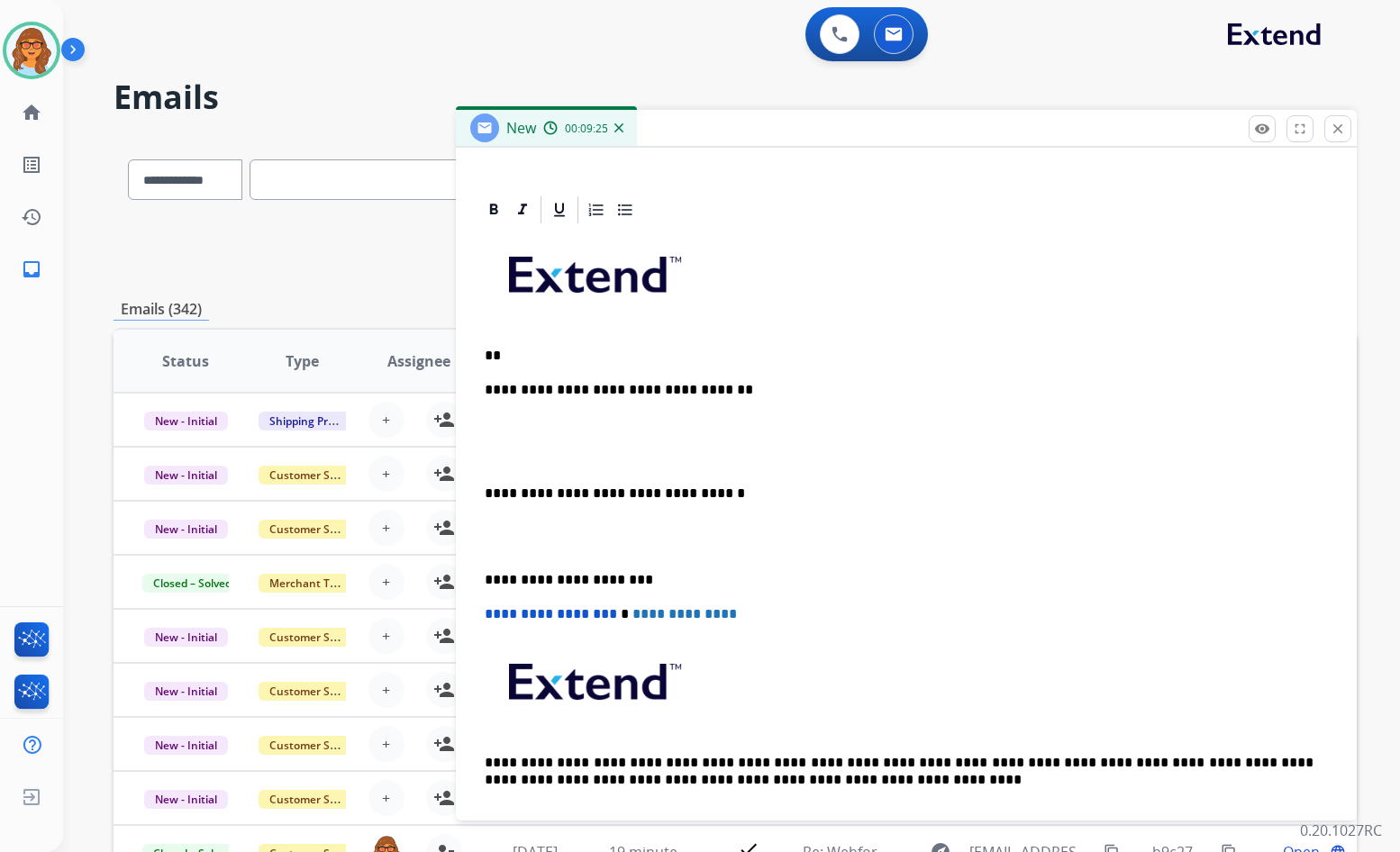 scroll, scrollTop: 416, scrollLeft: 0, axis: vertical 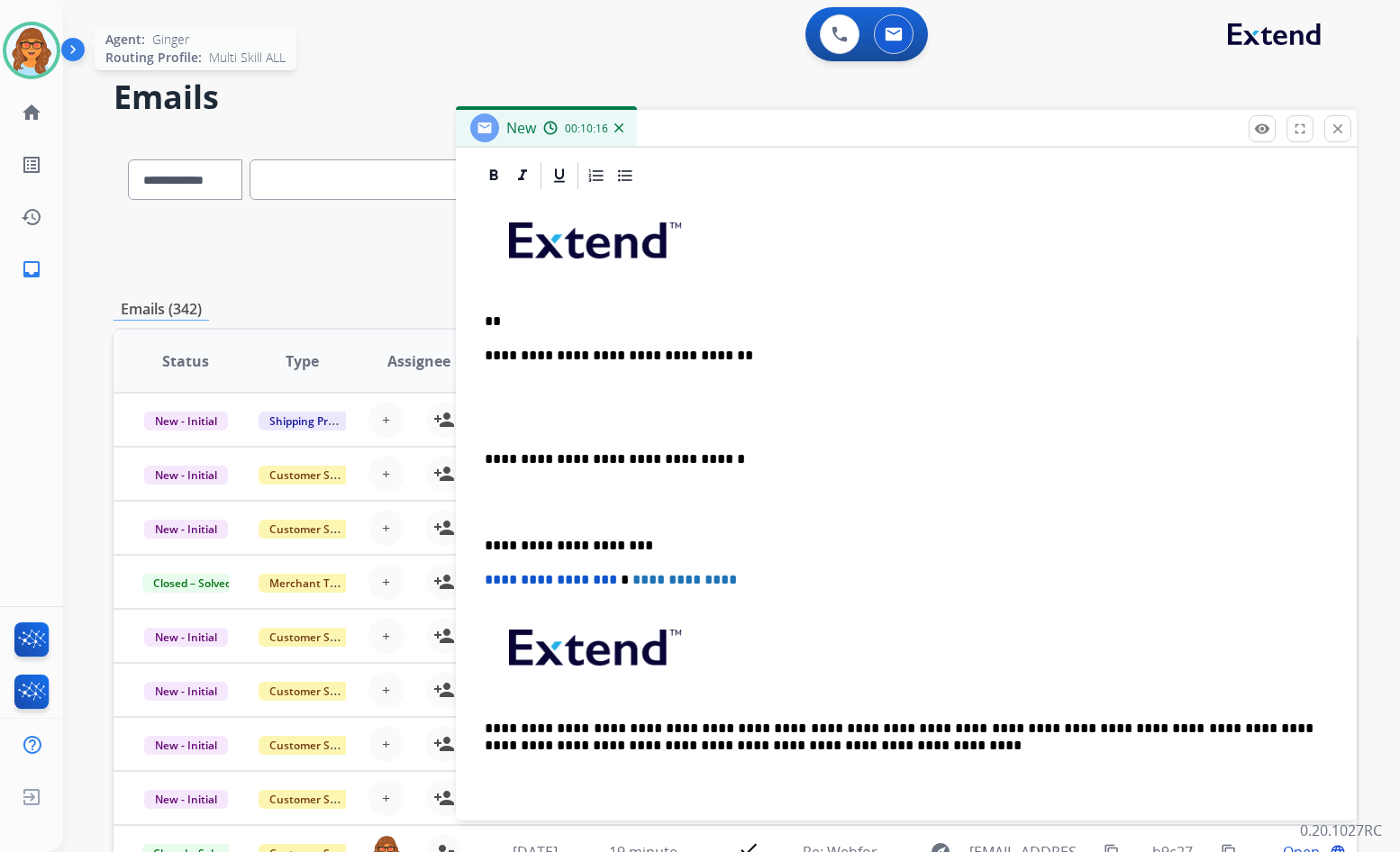 click at bounding box center [32, 50] 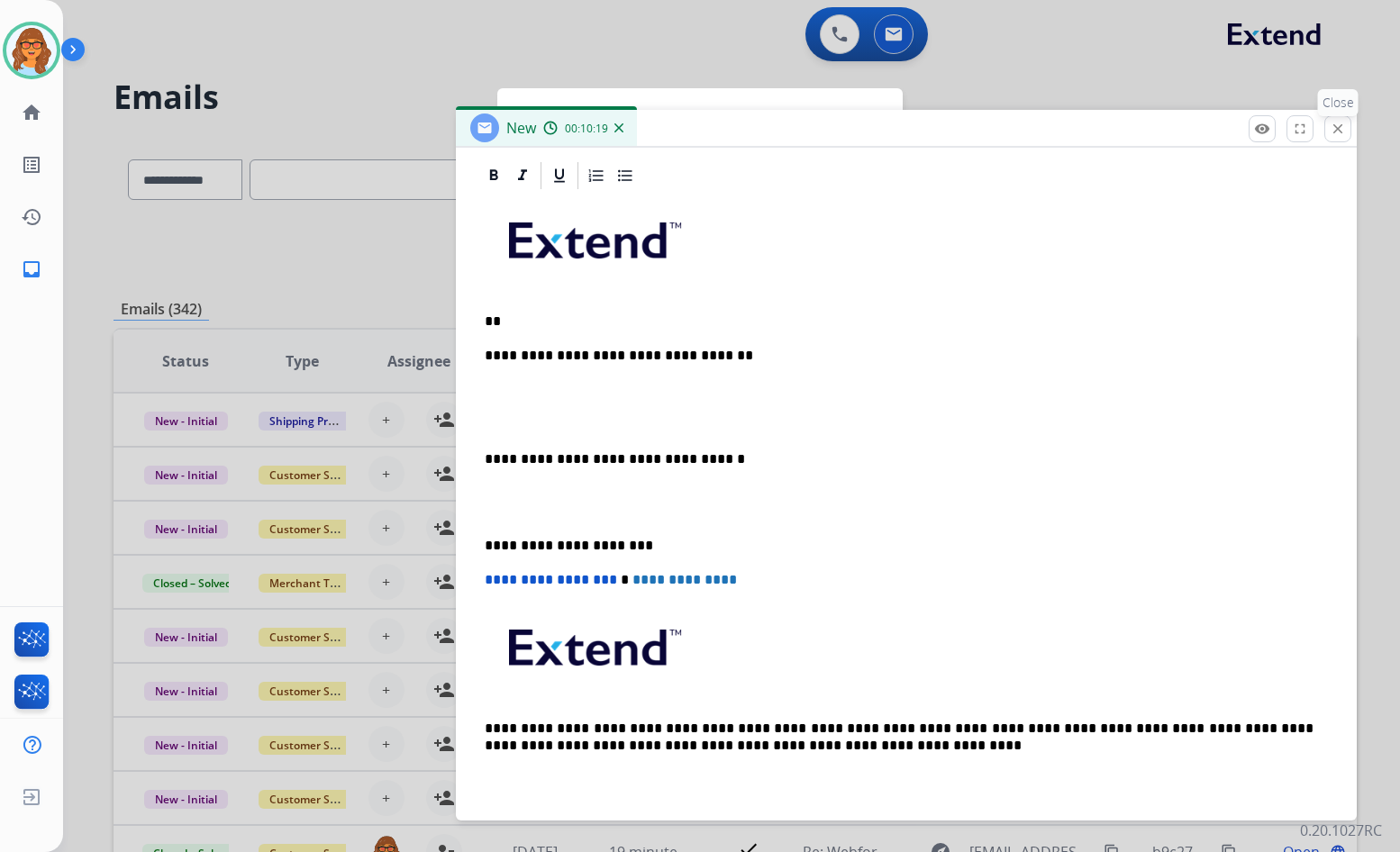 click on "close" at bounding box center [1338, 129] 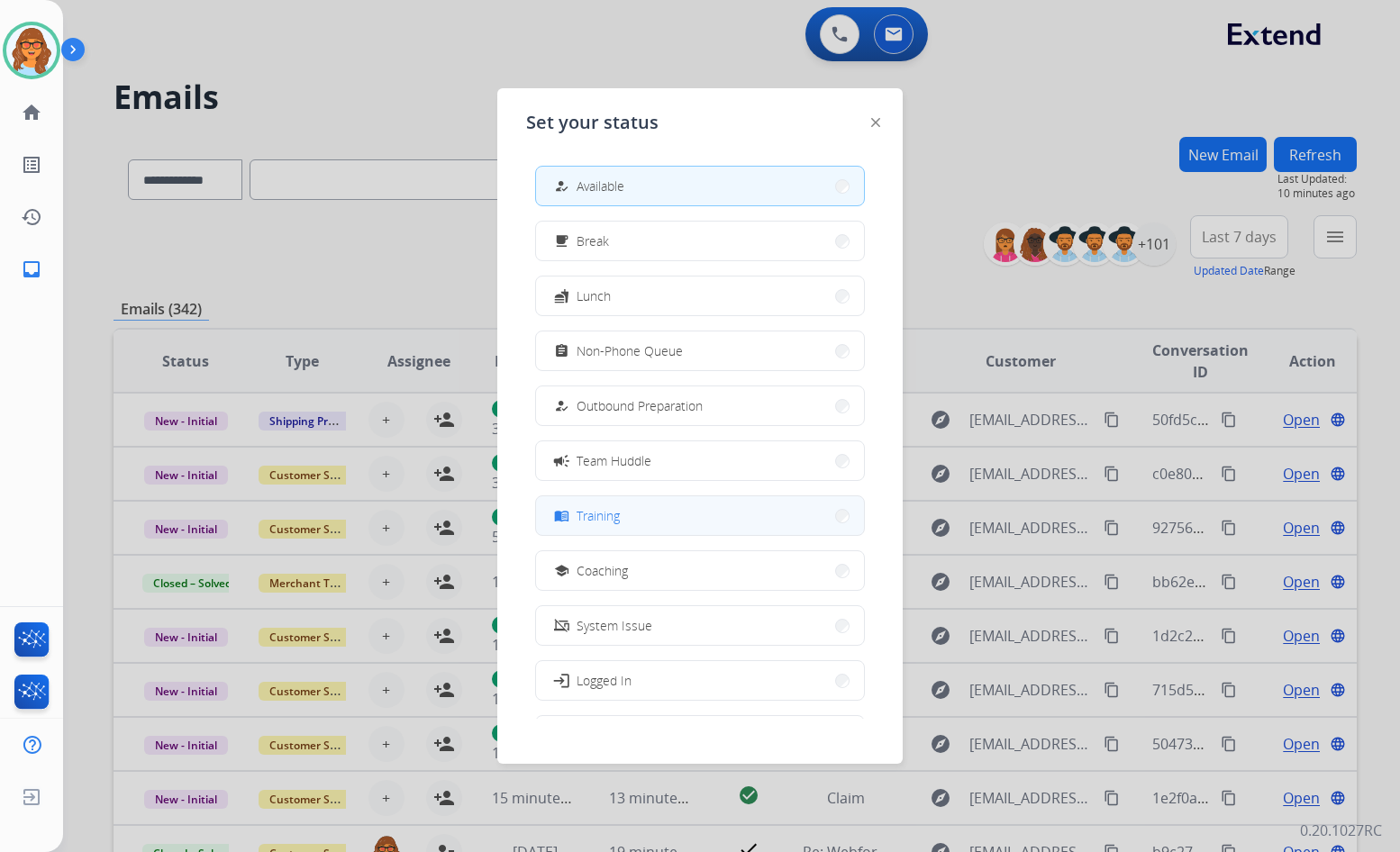 click on "menu_book Training" at bounding box center [700, 515] 